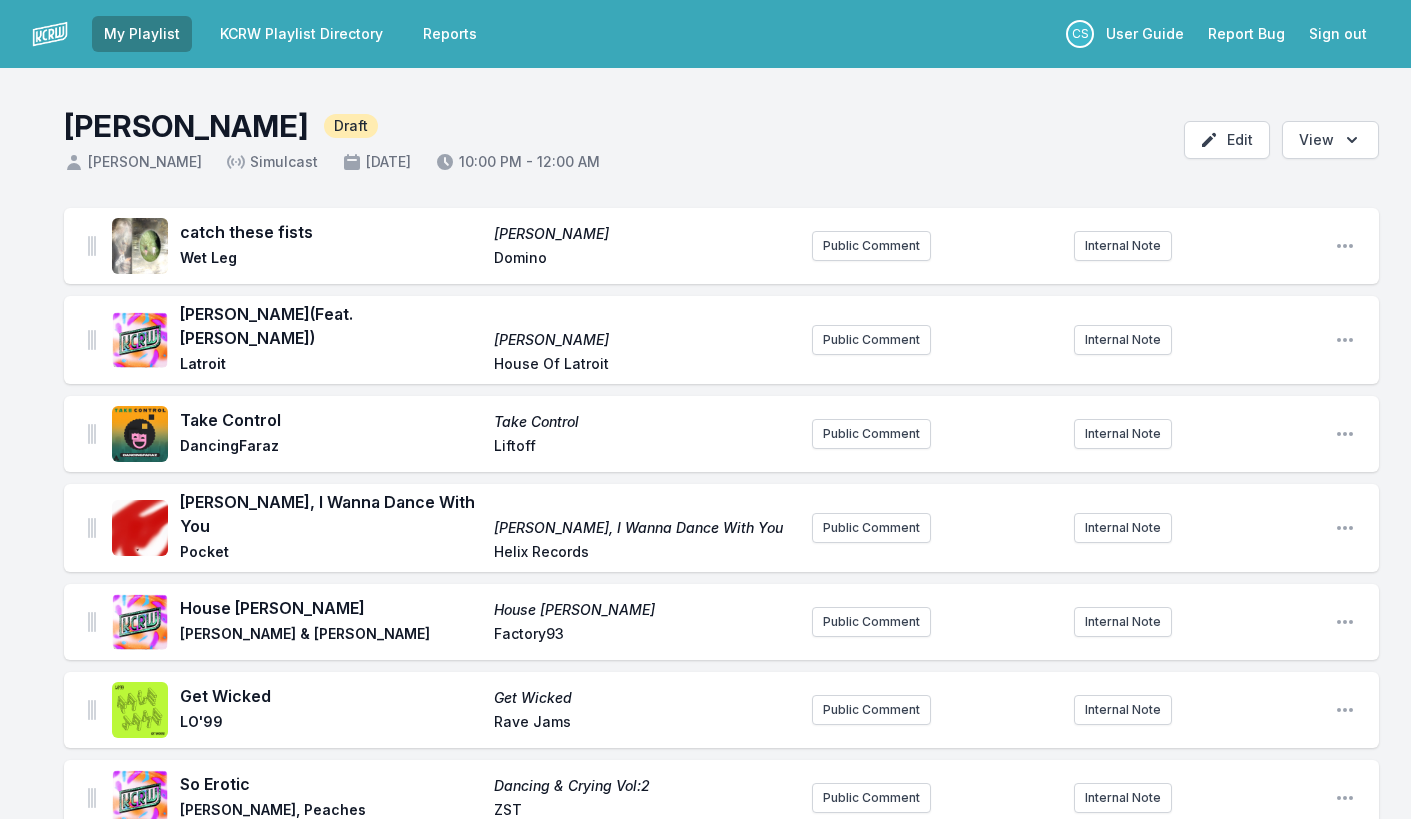 scroll, scrollTop: 0, scrollLeft: 0, axis: both 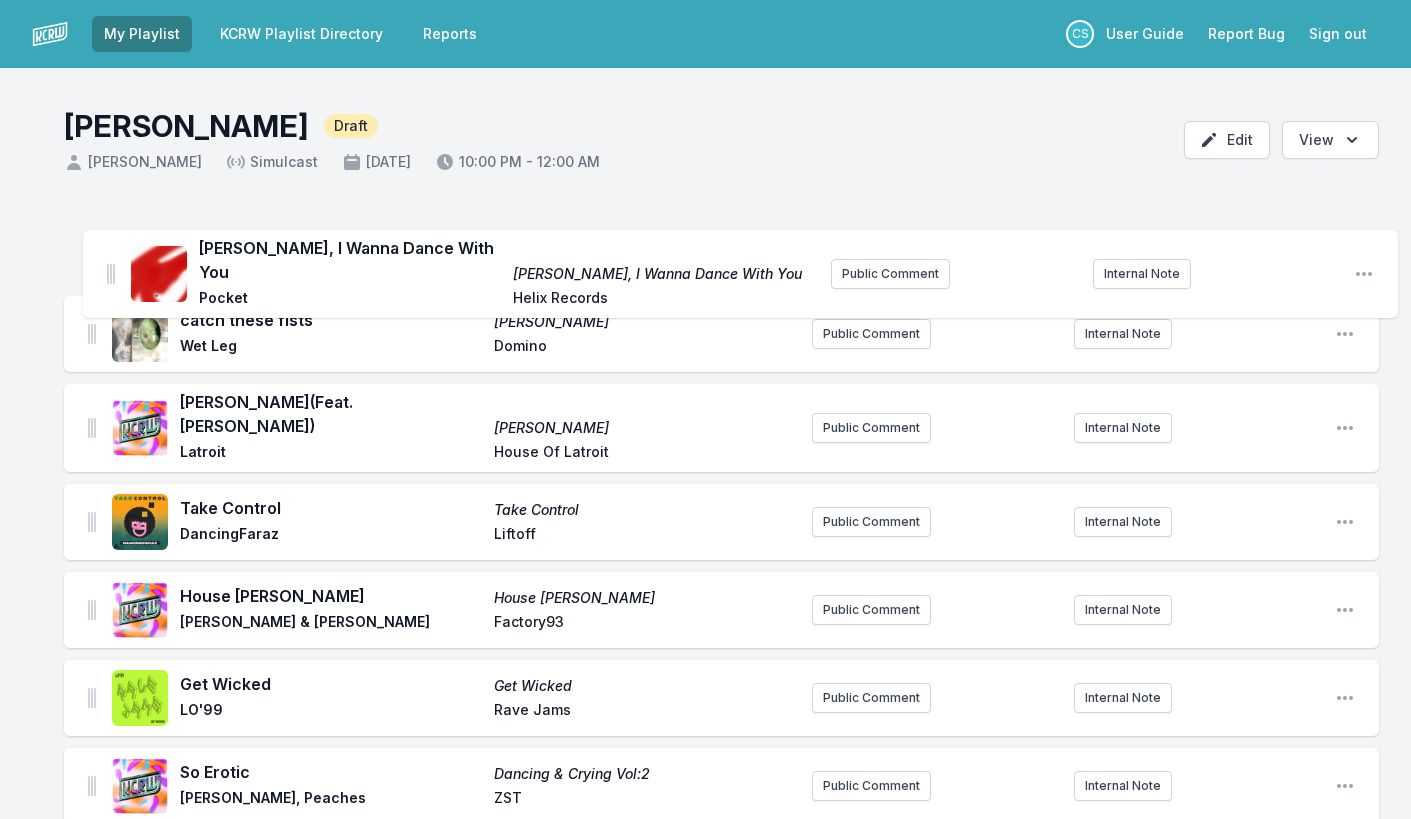 drag, startPoint x: 90, startPoint y: 505, endPoint x: 109, endPoint y: 247, distance: 258.69867 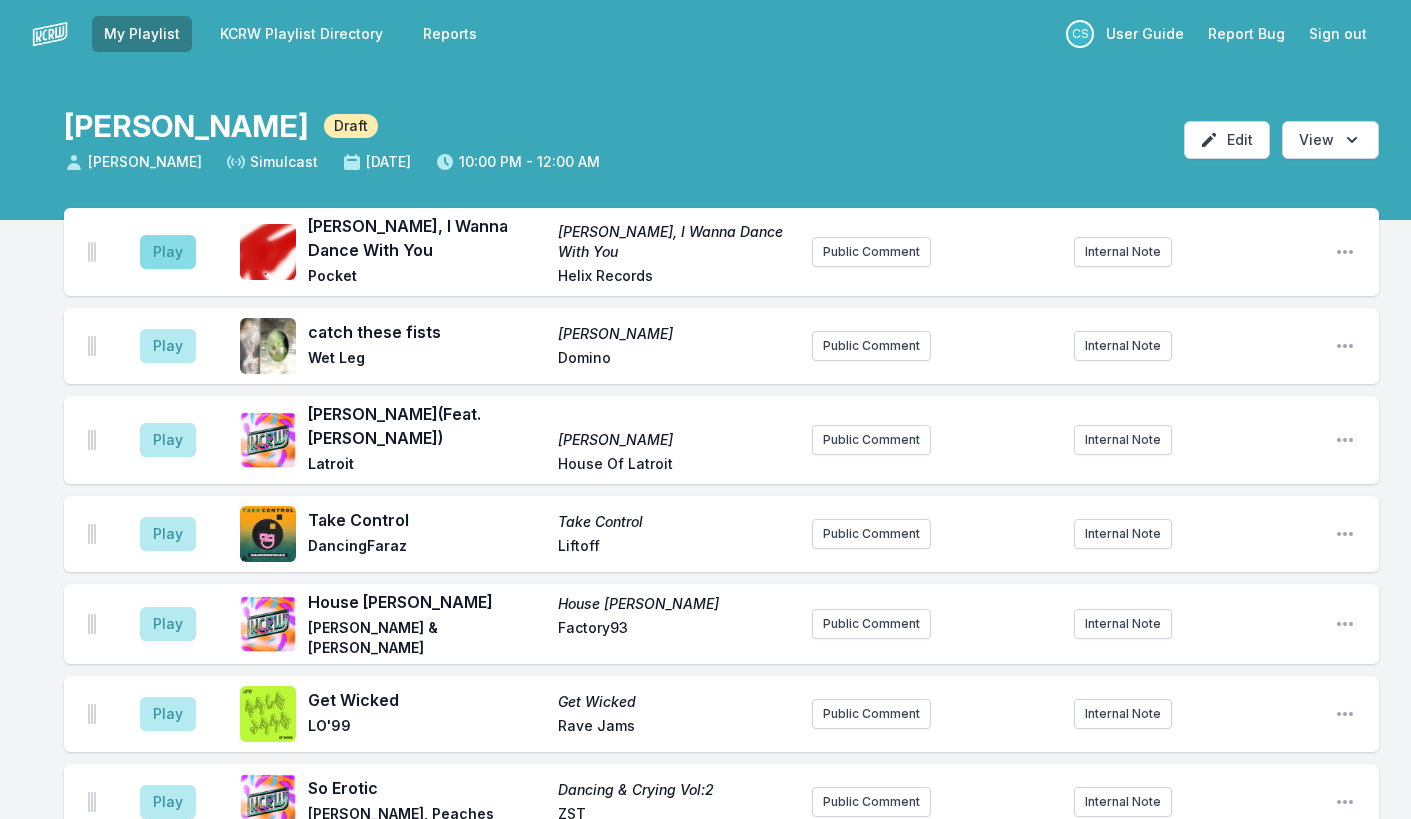 click on "Play" at bounding box center [168, 252] 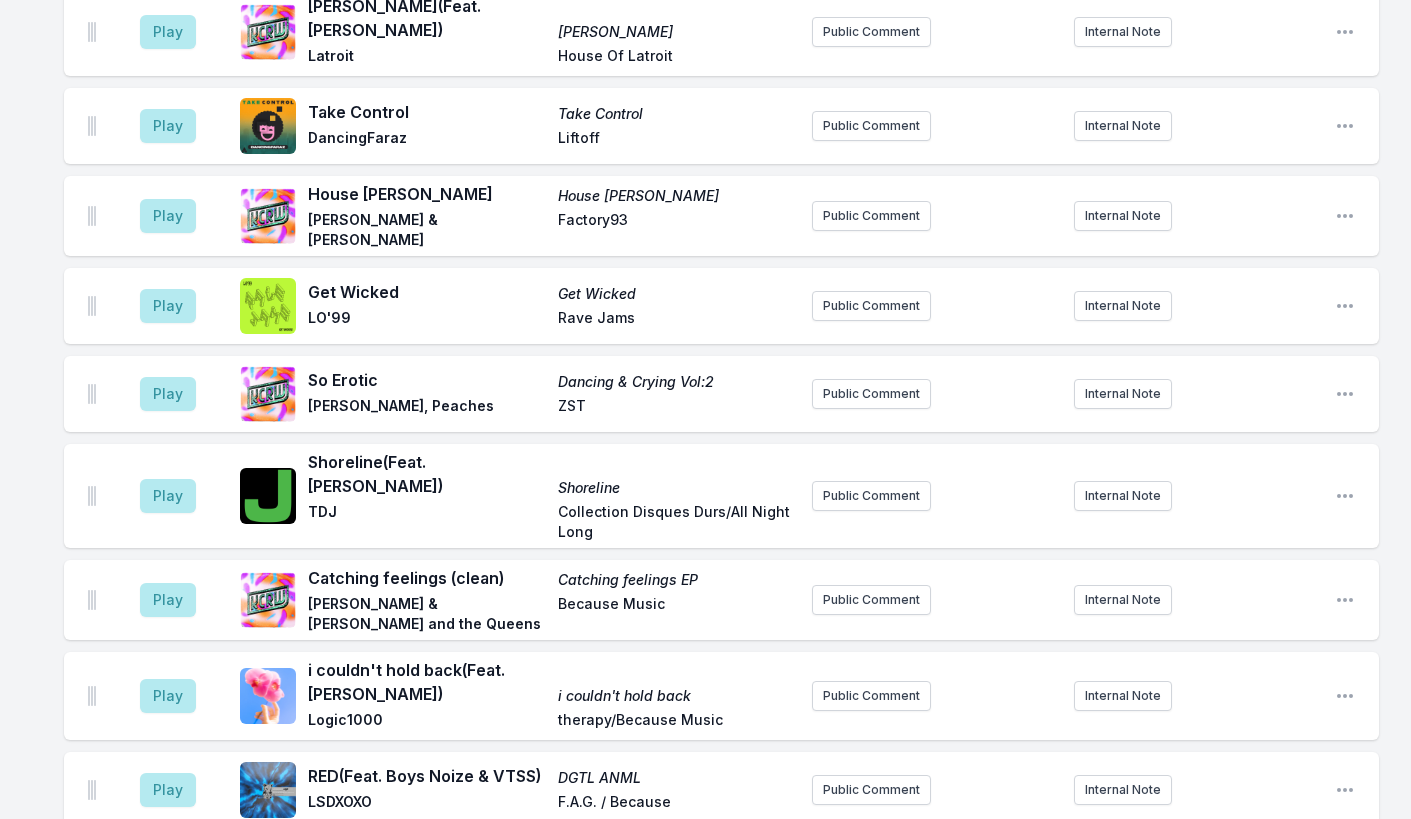 scroll, scrollTop: 717, scrollLeft: 0, axis: vertical 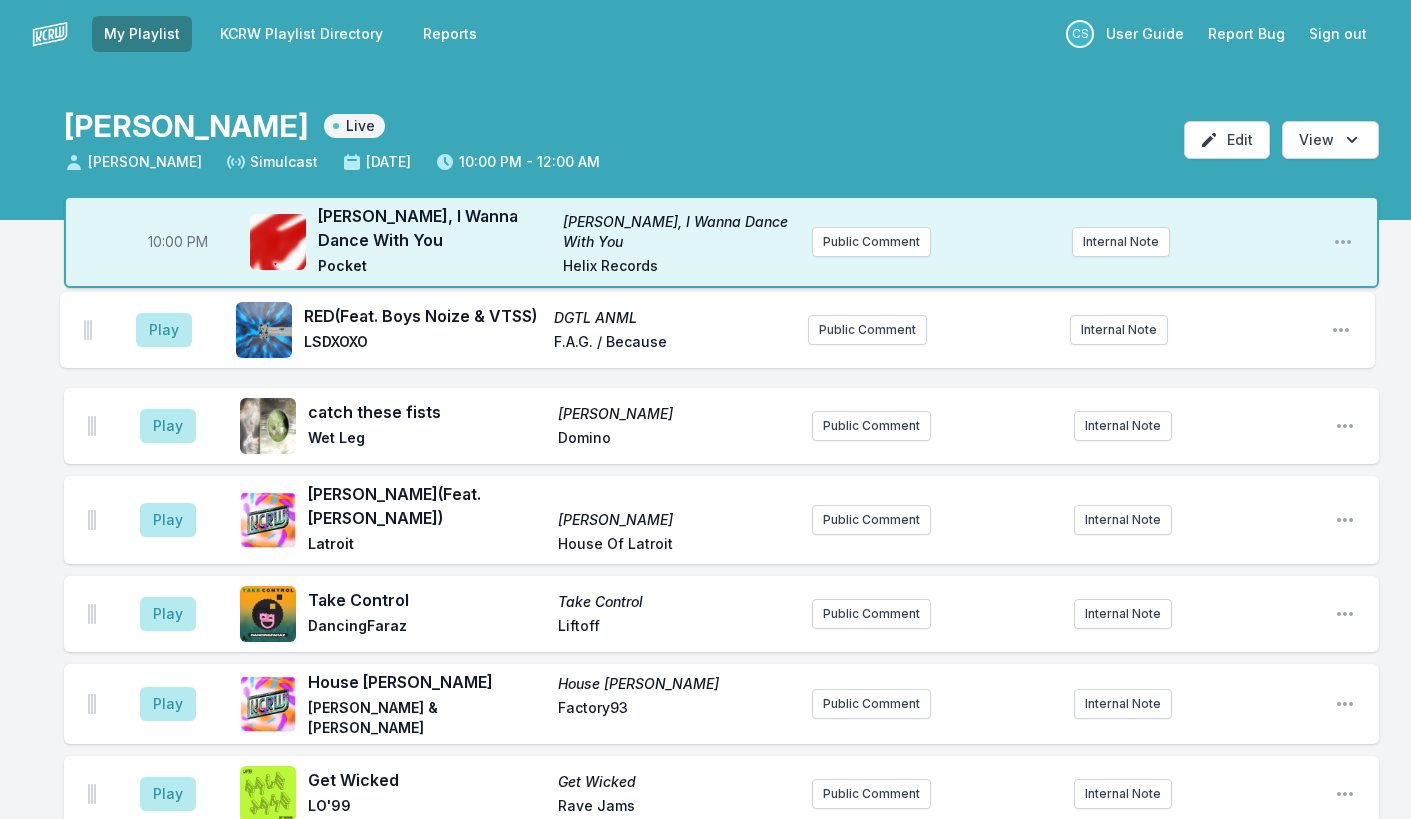 drag, startPoint x: 93, startPoint y: 419, endPoint x: 89, endPoint y: 323, distance: 96.0833 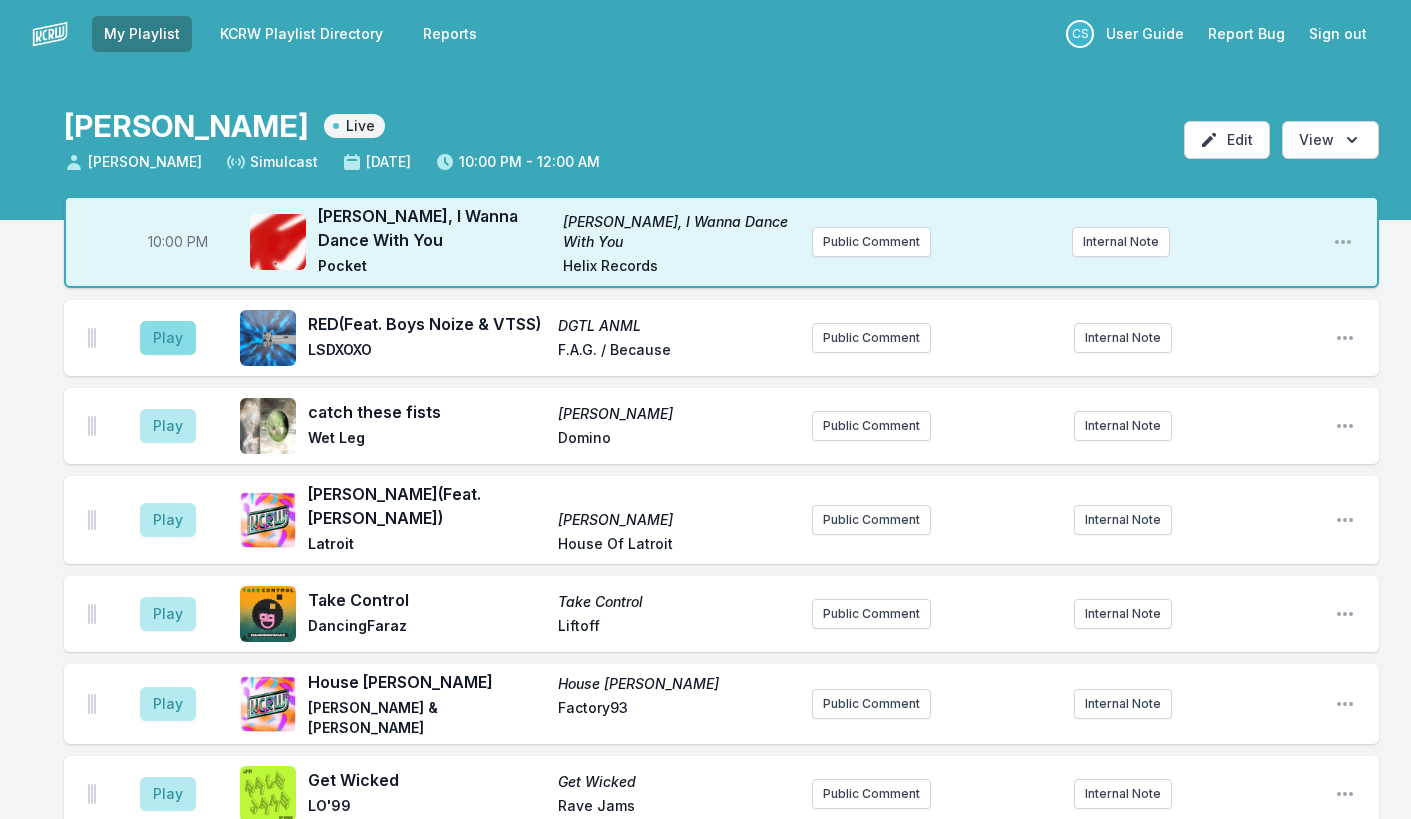 click on "Play" at bounding box center [168, 338] 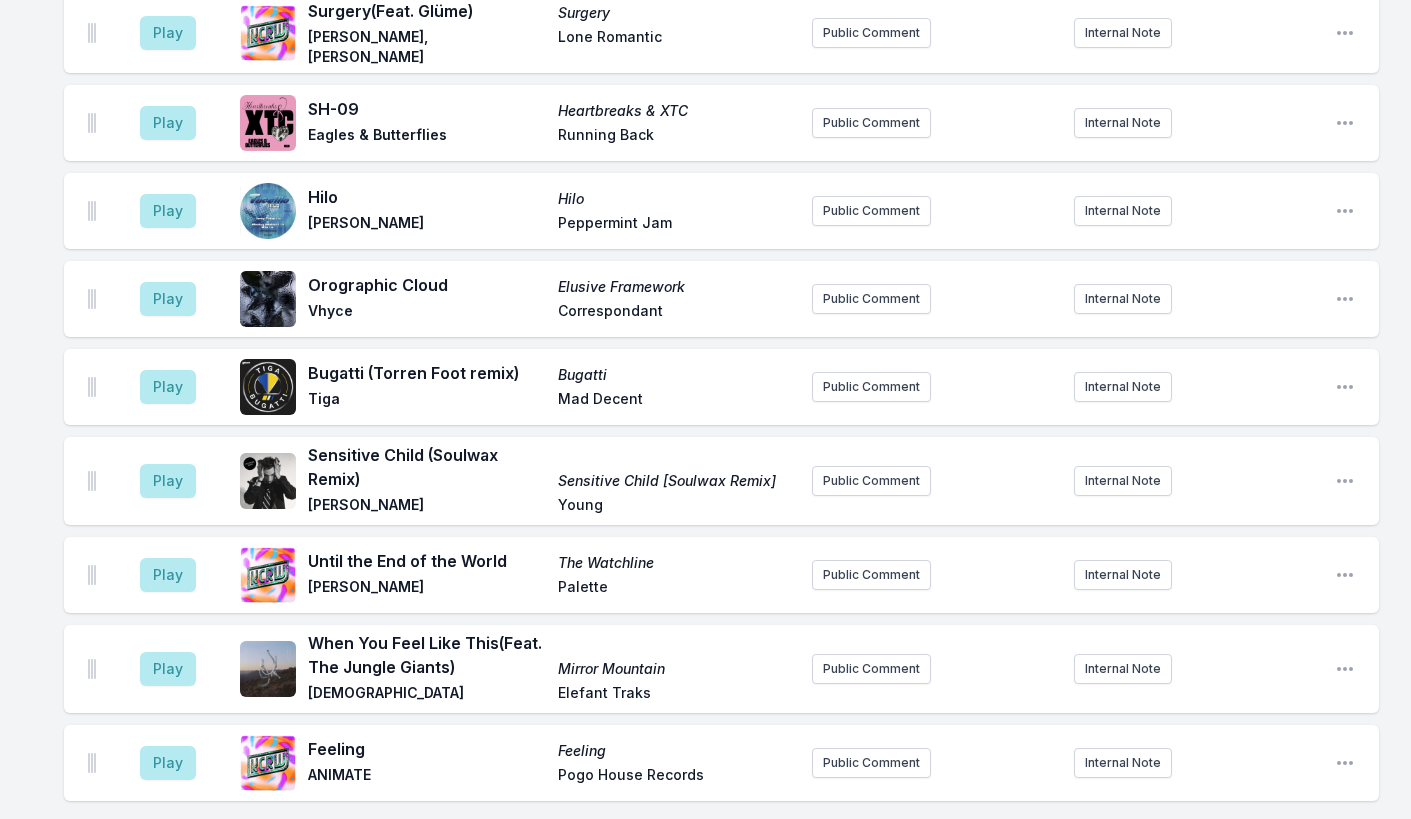 scroll, scrollTop: 2307, scrollLeft: 0, axis: vertical 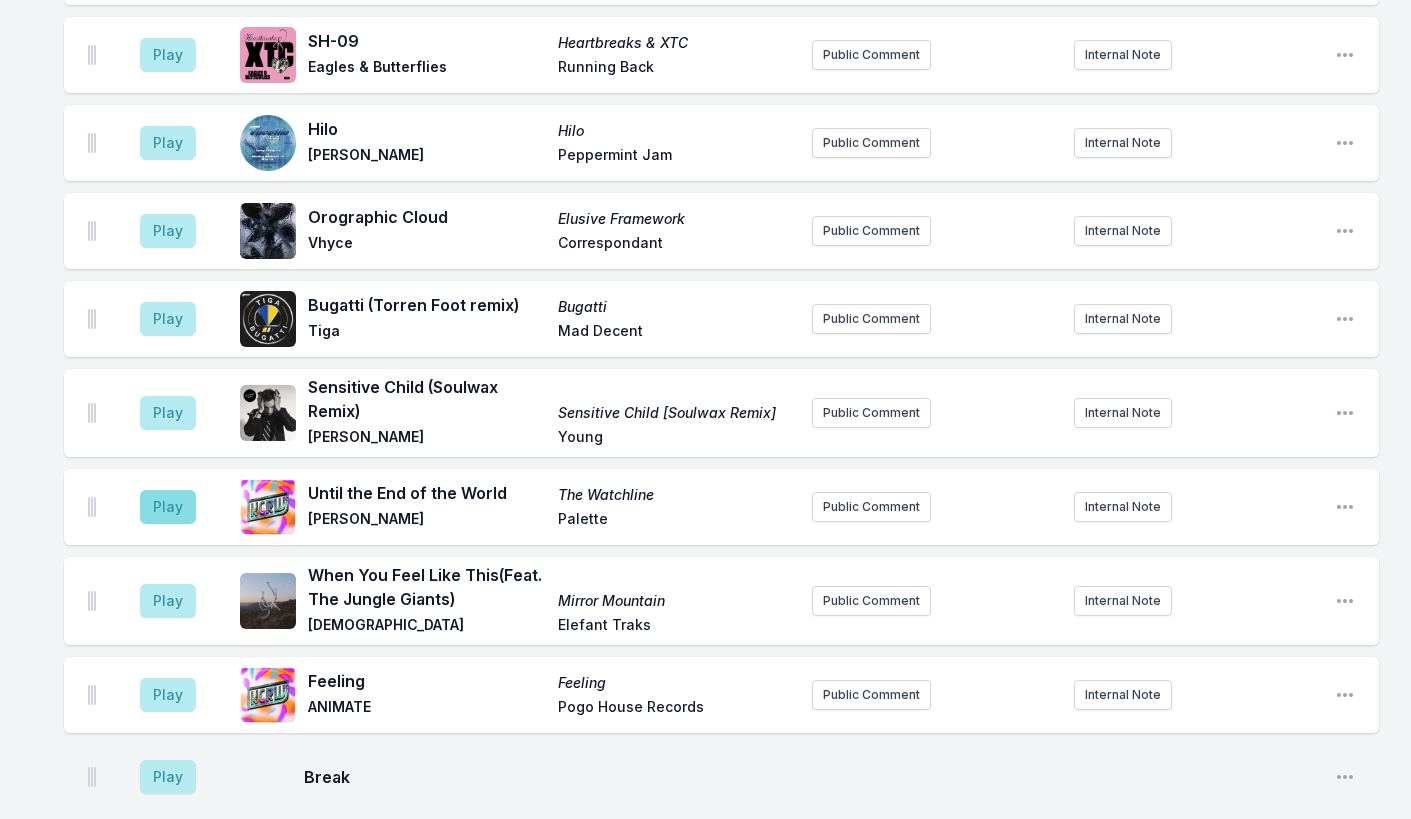 click on "Play" at bounding box center (168, 507) 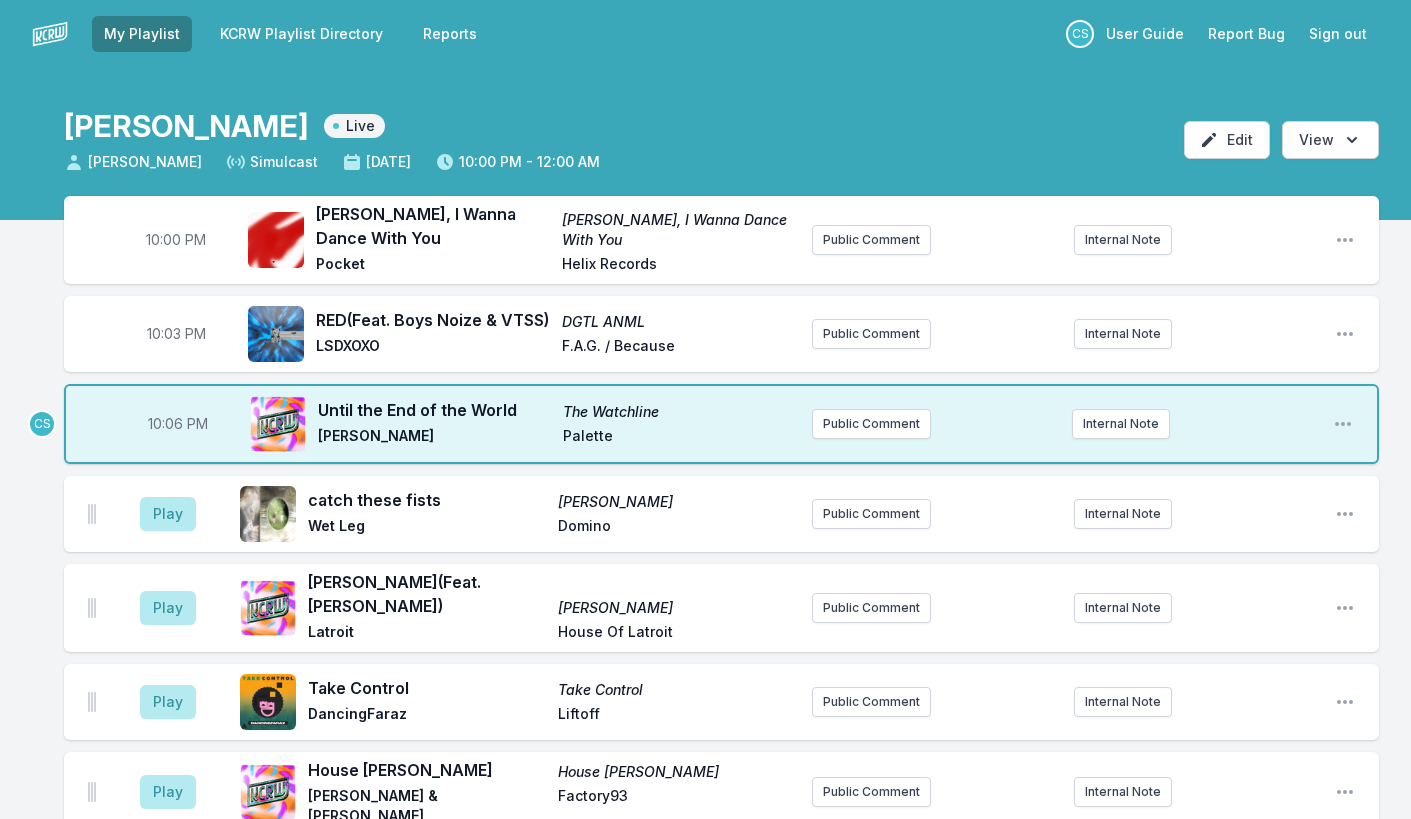 scroll, scrollTop: 0, scrollLeft: 0, axis: both 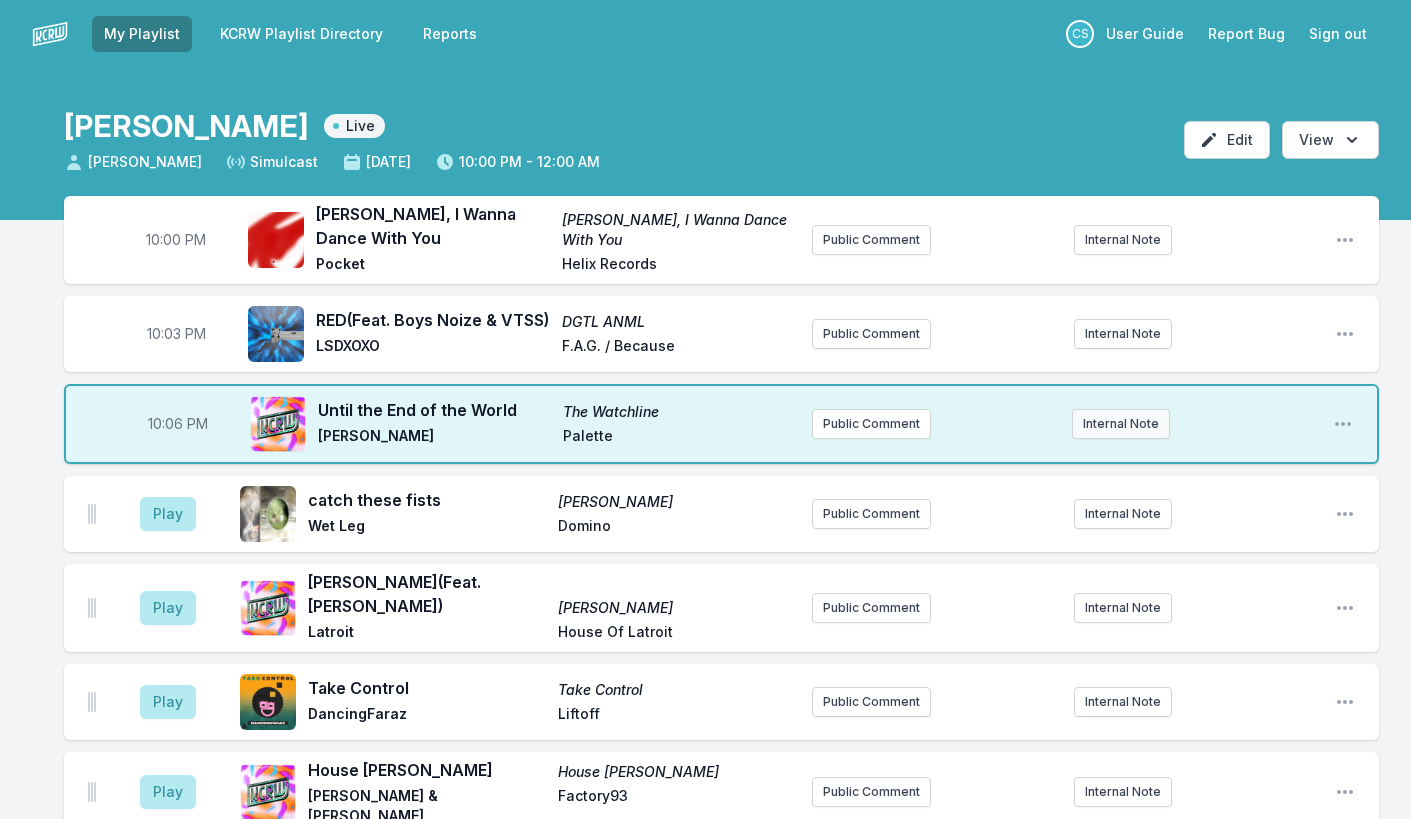 click on "Internal Note" at bounding box center (1121, 424) 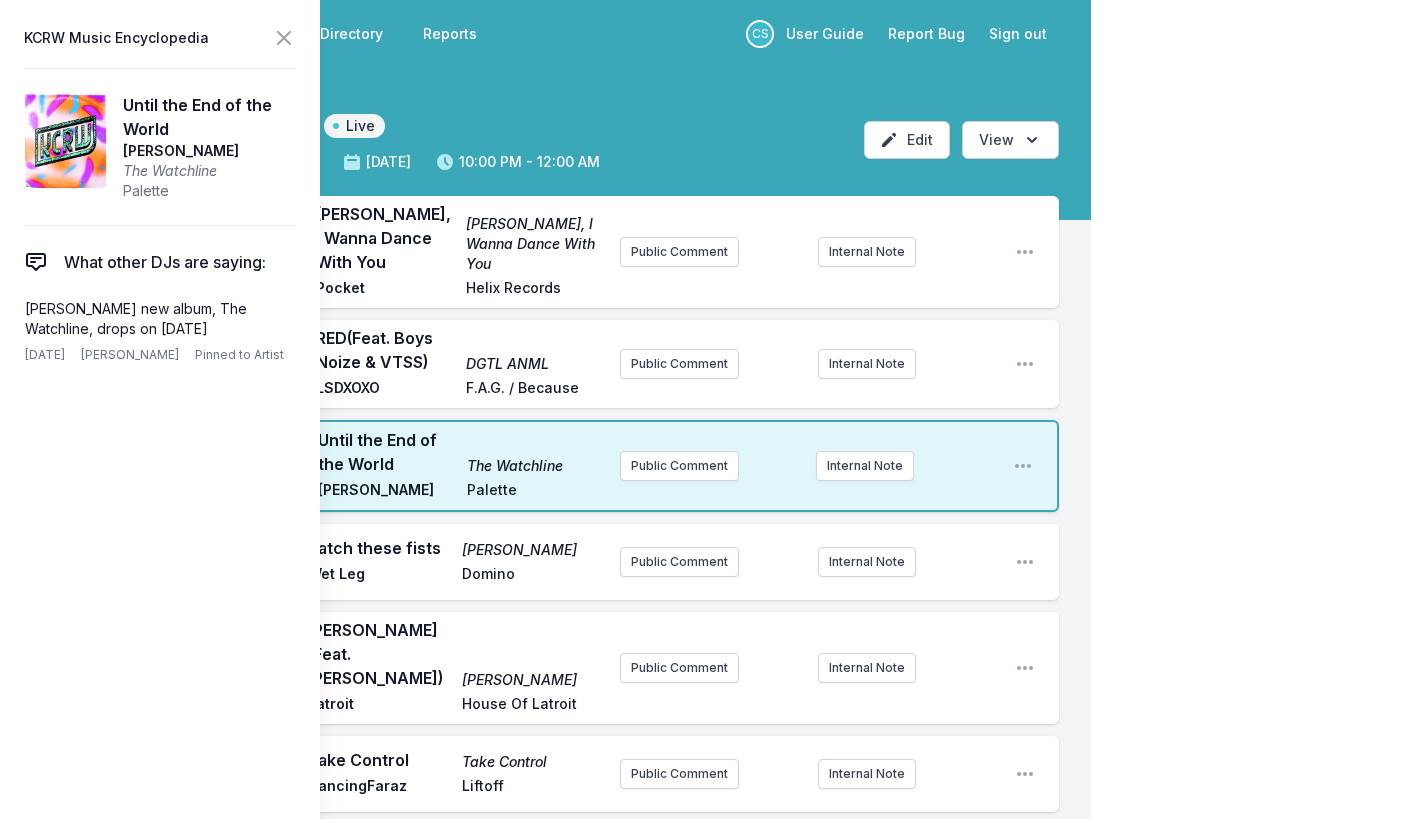 click on "KCRW Music Encyclopedia Until the End of the World [PERSON_NAME] The Watchline Palette What other DJs are saying: [PERSON_NAME] new album, The Watchline, drops on [DATE] [DATE] [PERSON_NAME] Pinned to Artist Delete Note" at bounding box center (160, 409) 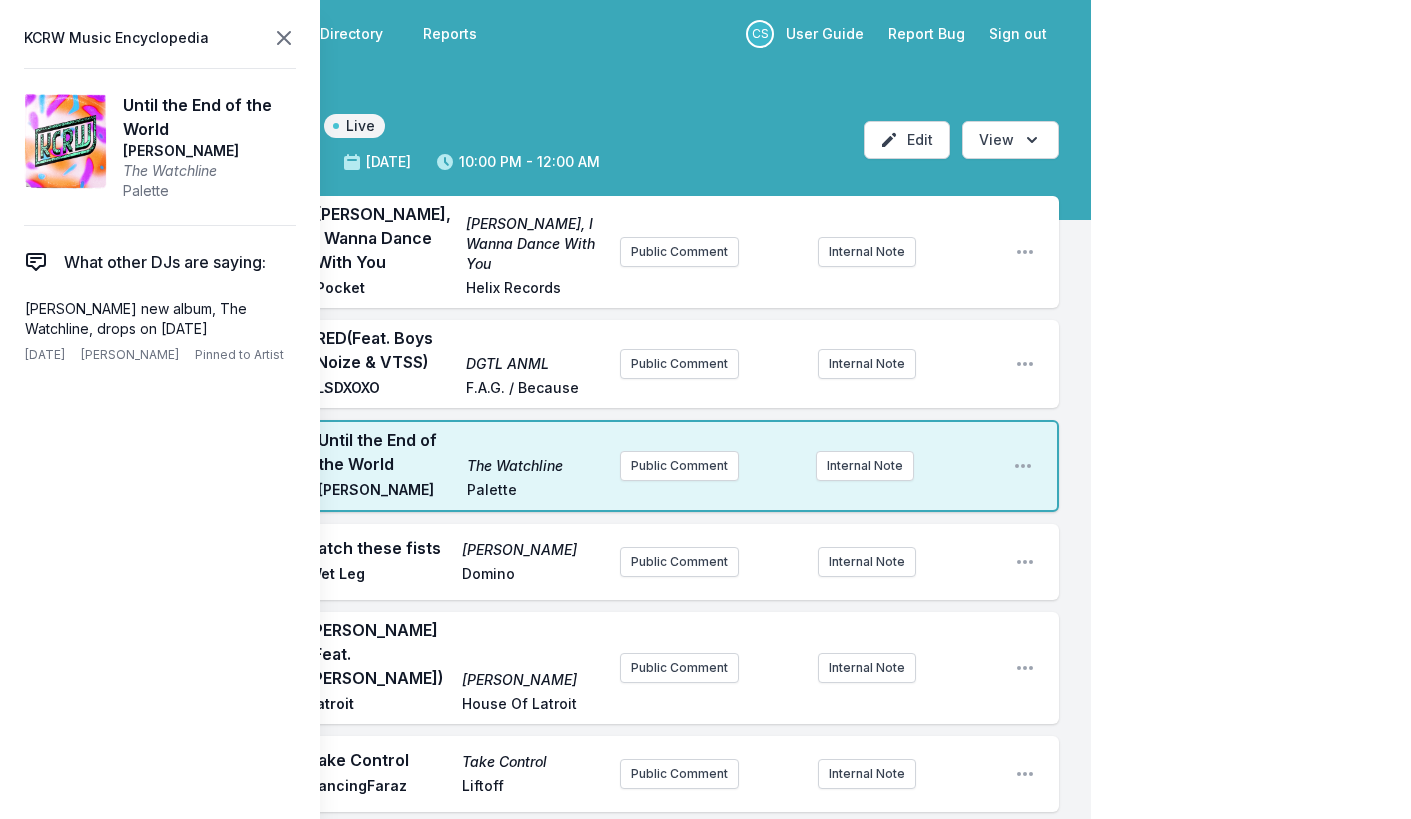 click 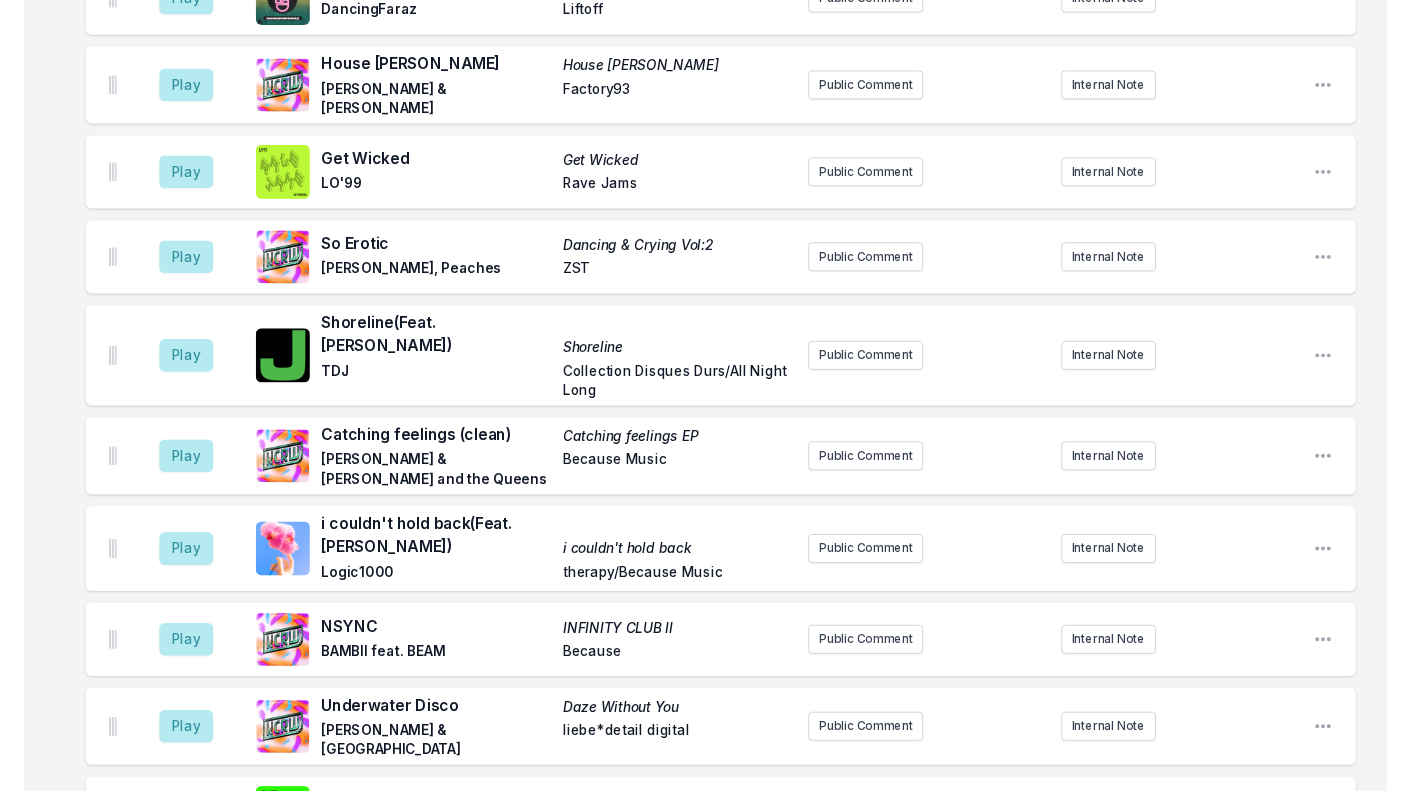 scroll, scrollTop: 879, scrollLeft: 0, axis: vertical 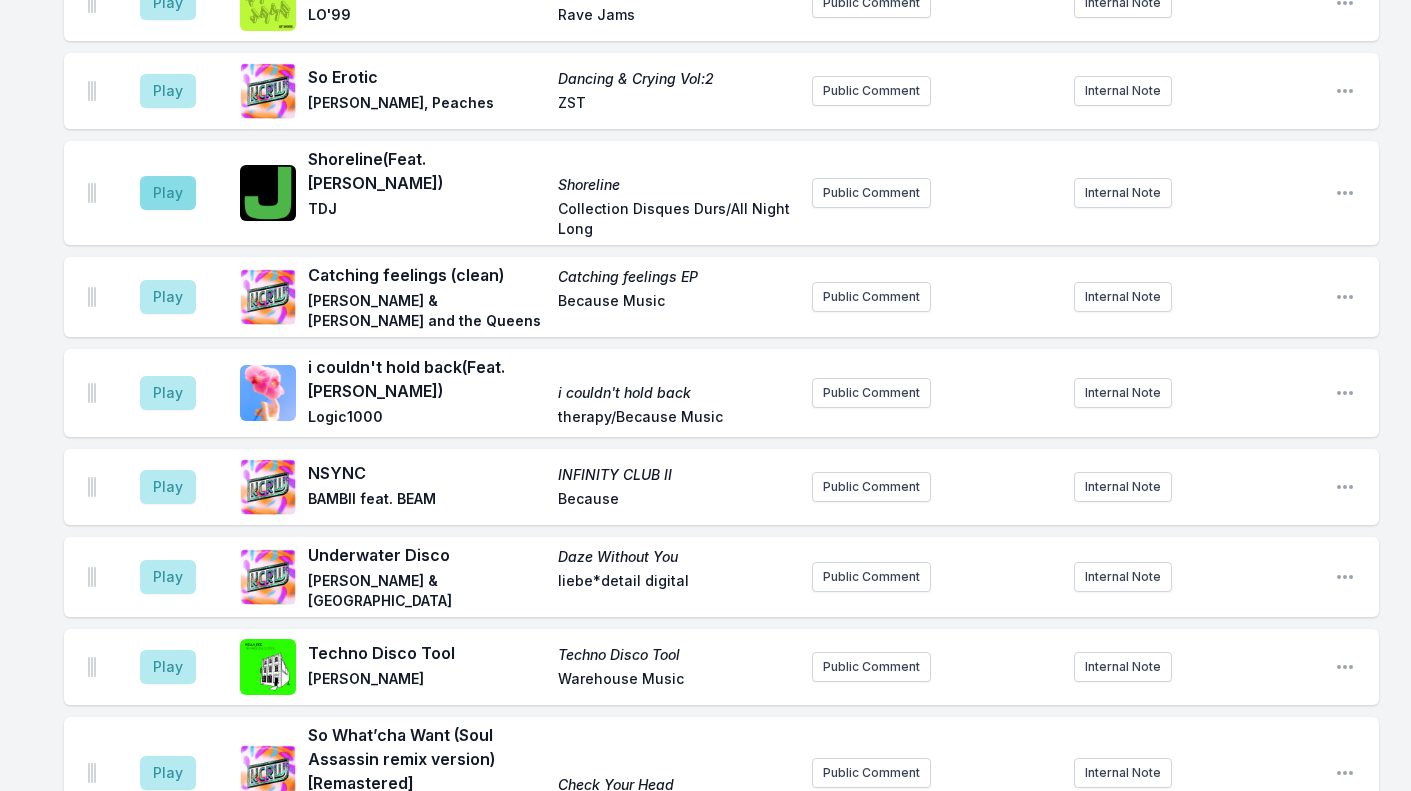 click on "Play" at bounding box center [168, 193] 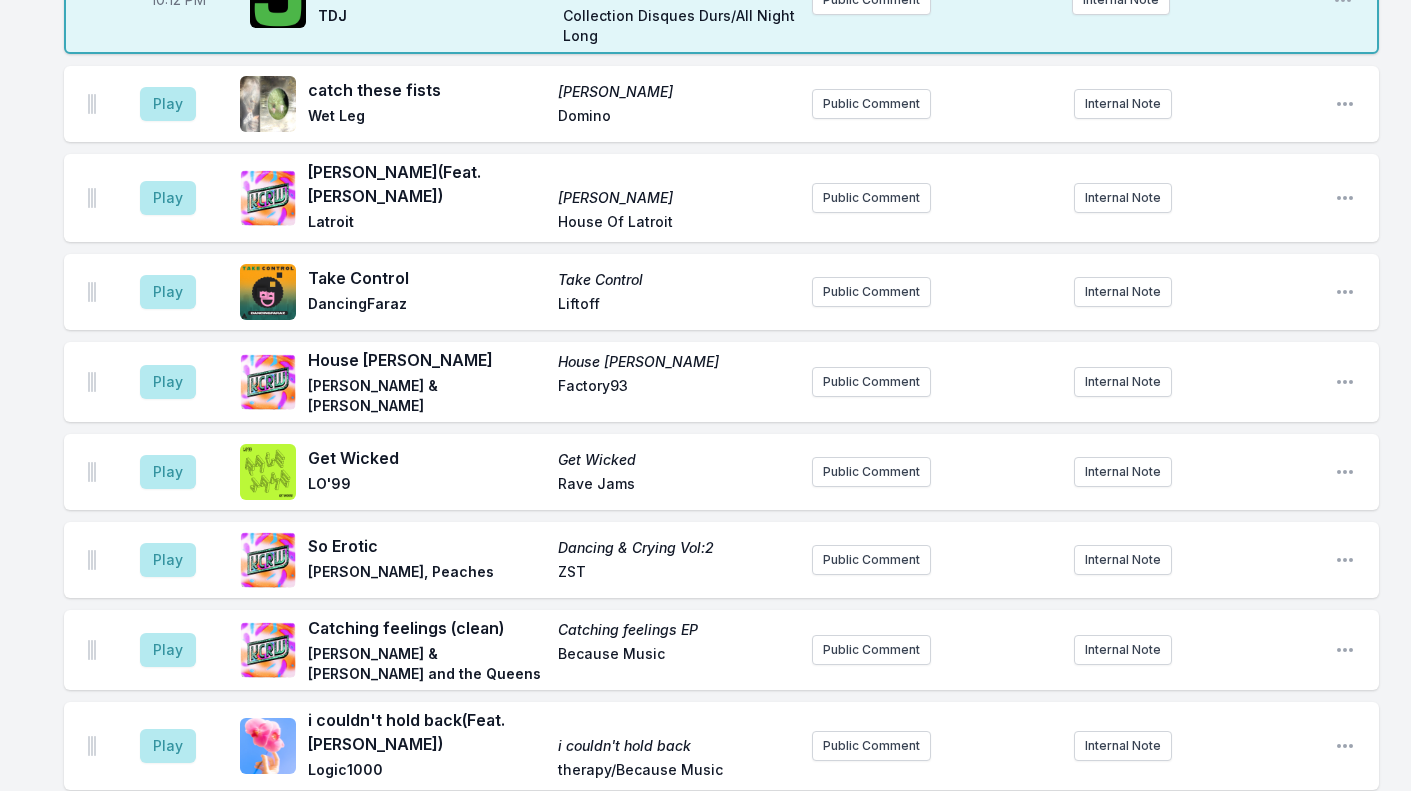 scroll, scrollTop: 518, scrollLeft: 0, axis: vertical 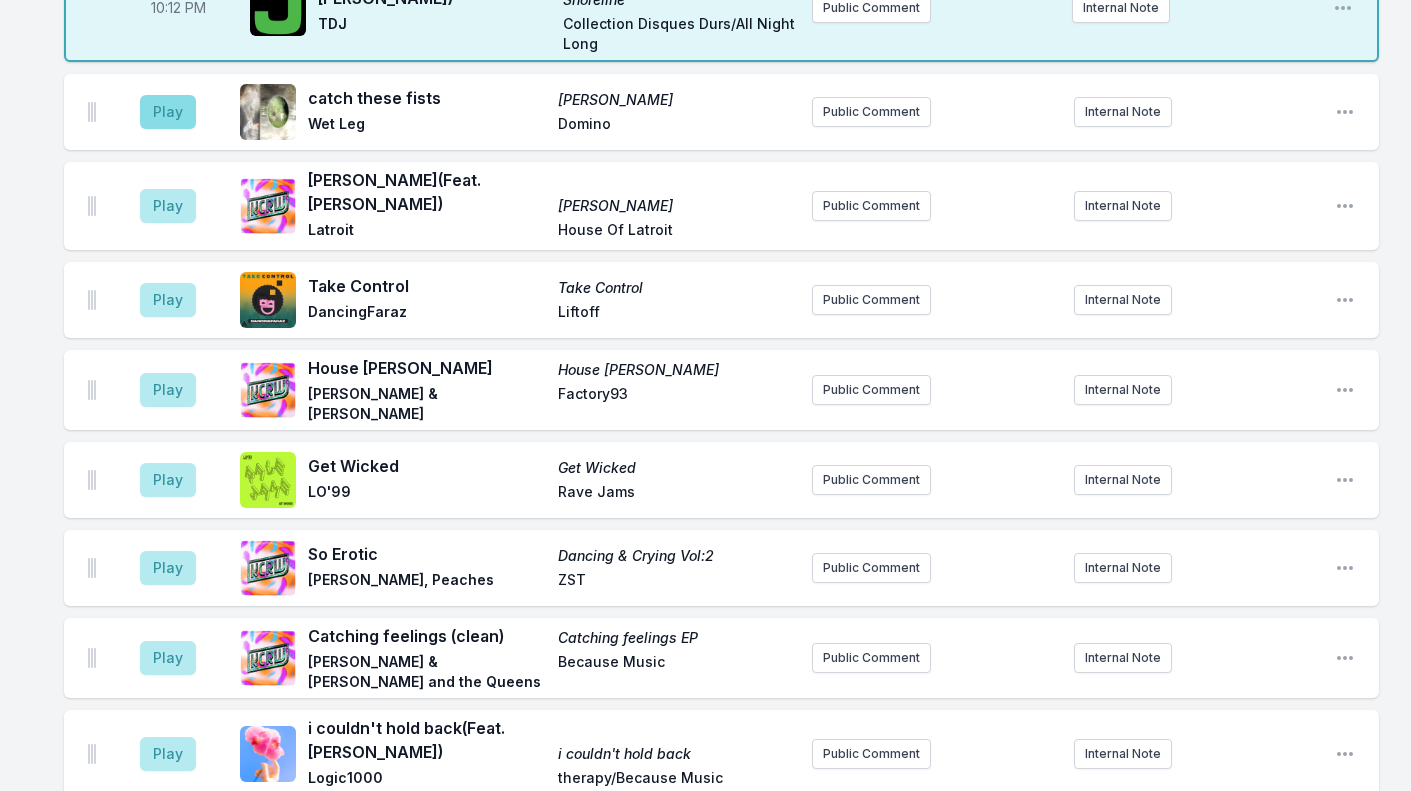 click on "Play" at bounding box center (168, 112) 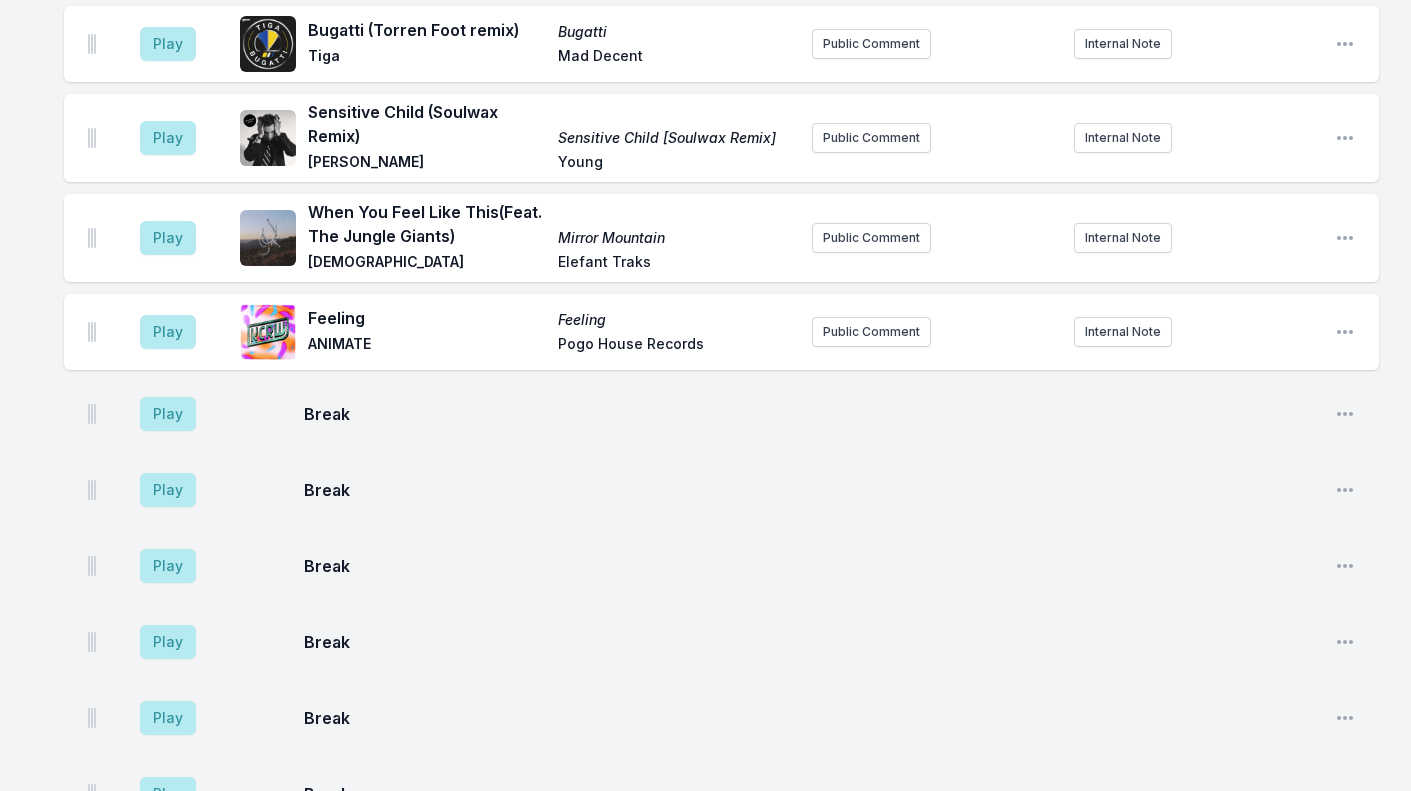 scroll, scrollTop: 2796, scrollLeft: 0, axis: vertical 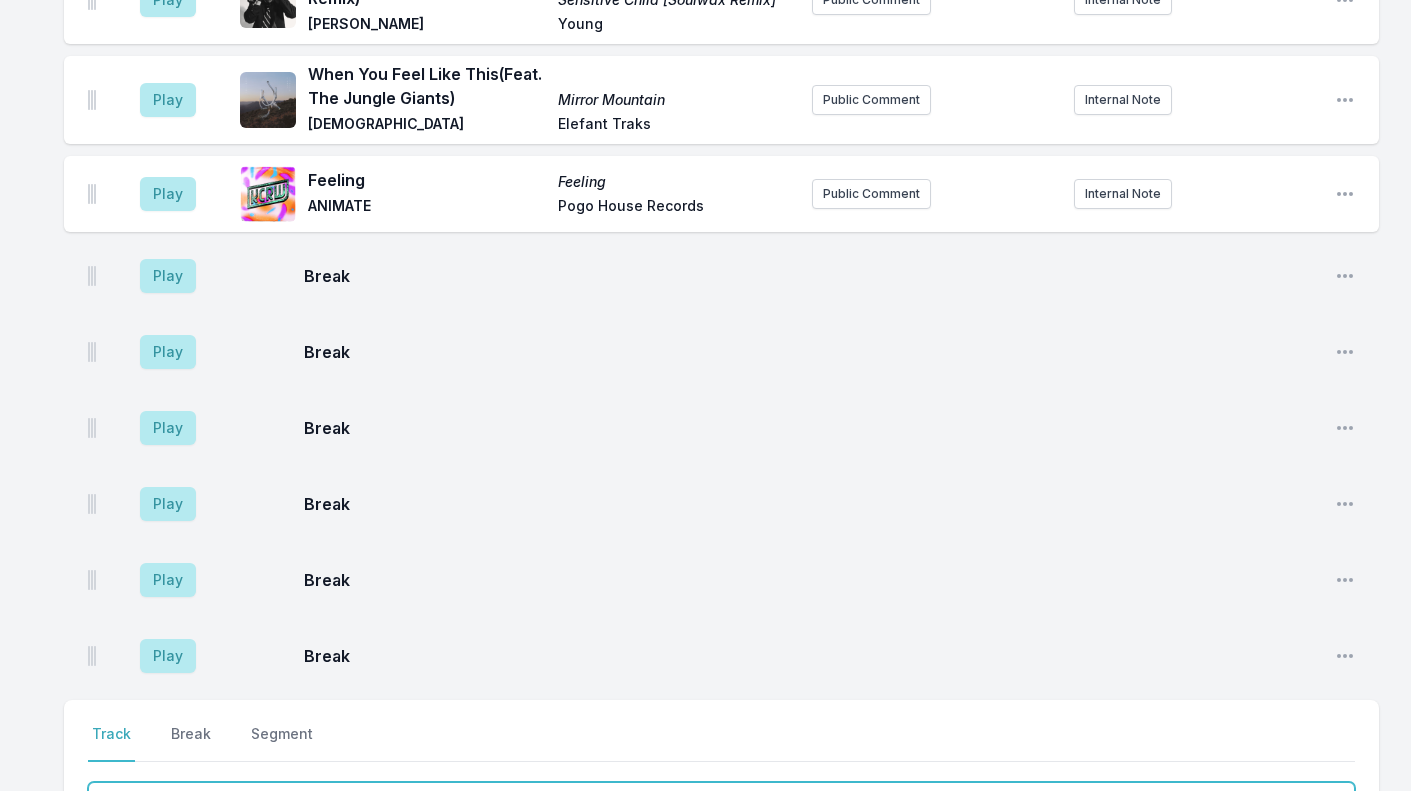 click at bounding box center [721, 801] 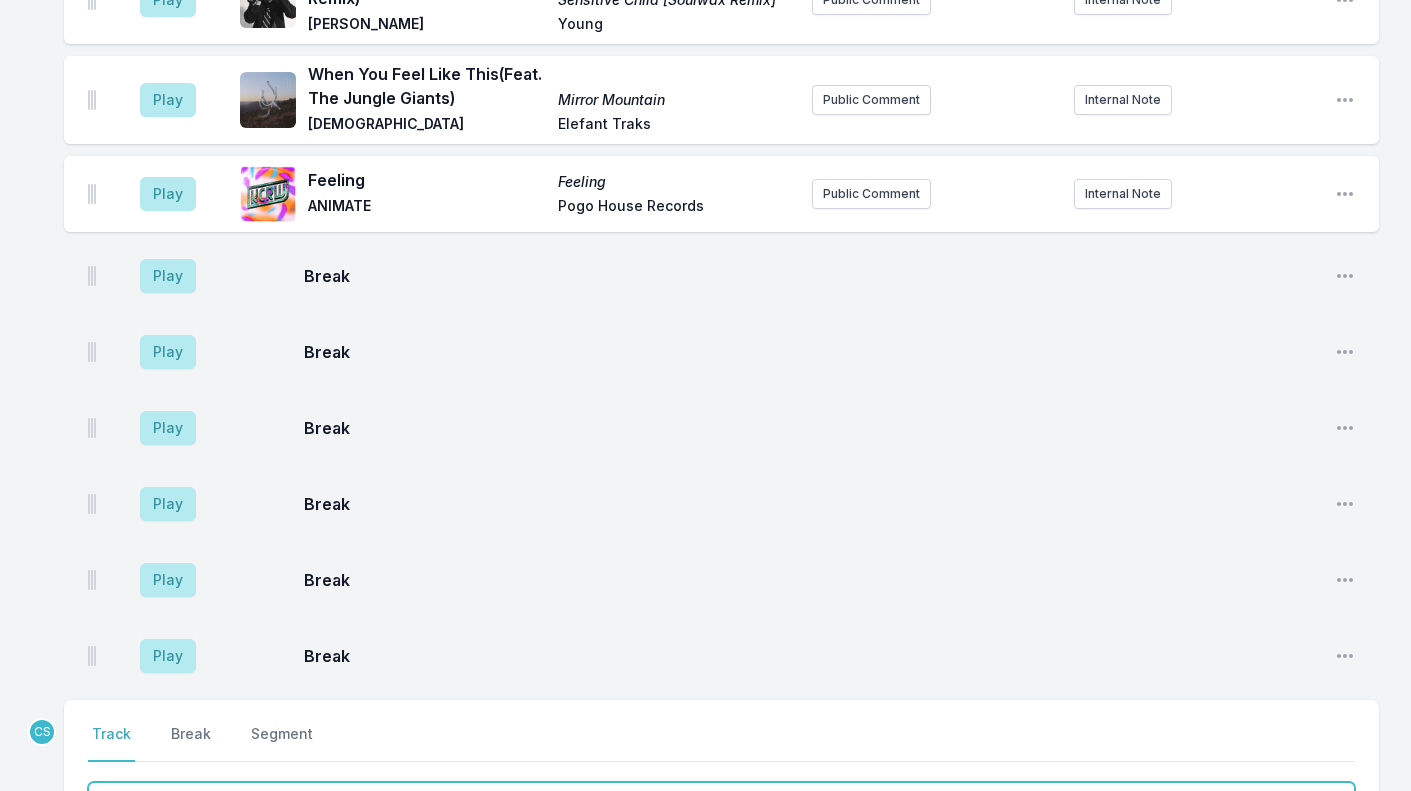 type on "Mutant Jazz" 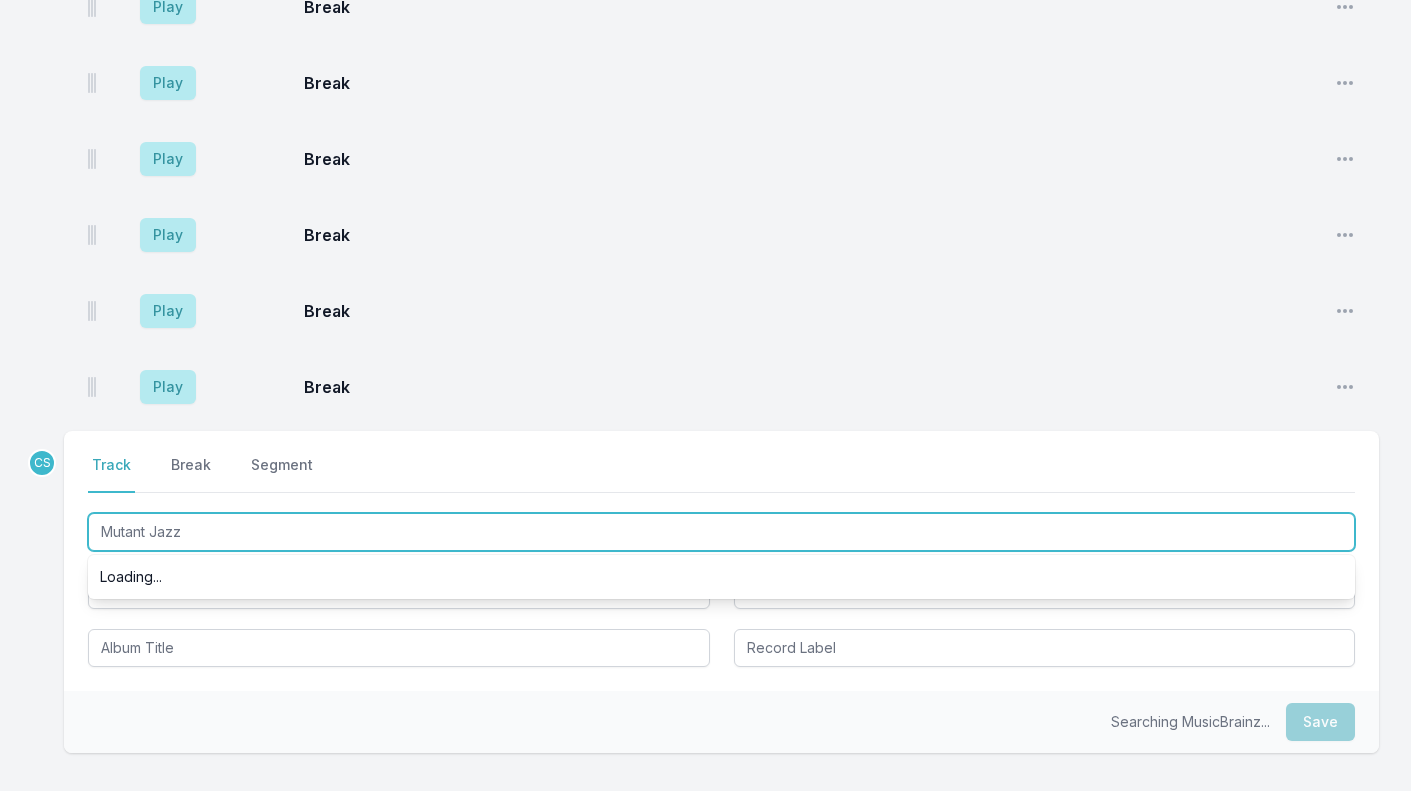 scroll, scrollTop: 3087, scrollLeft: 0, axis: vertical 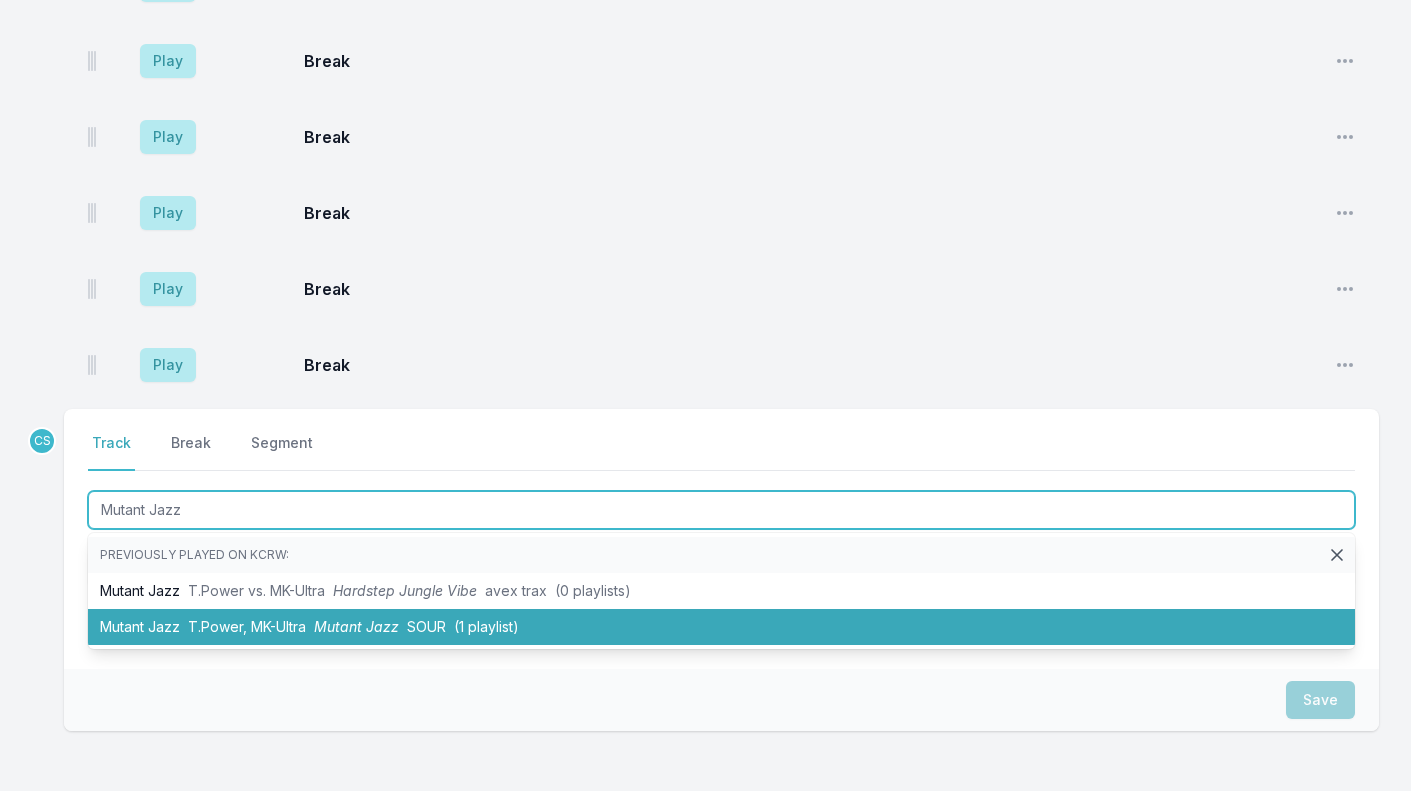 click on "T.Power, MK-Ultra" at bounding box center (247, 626) 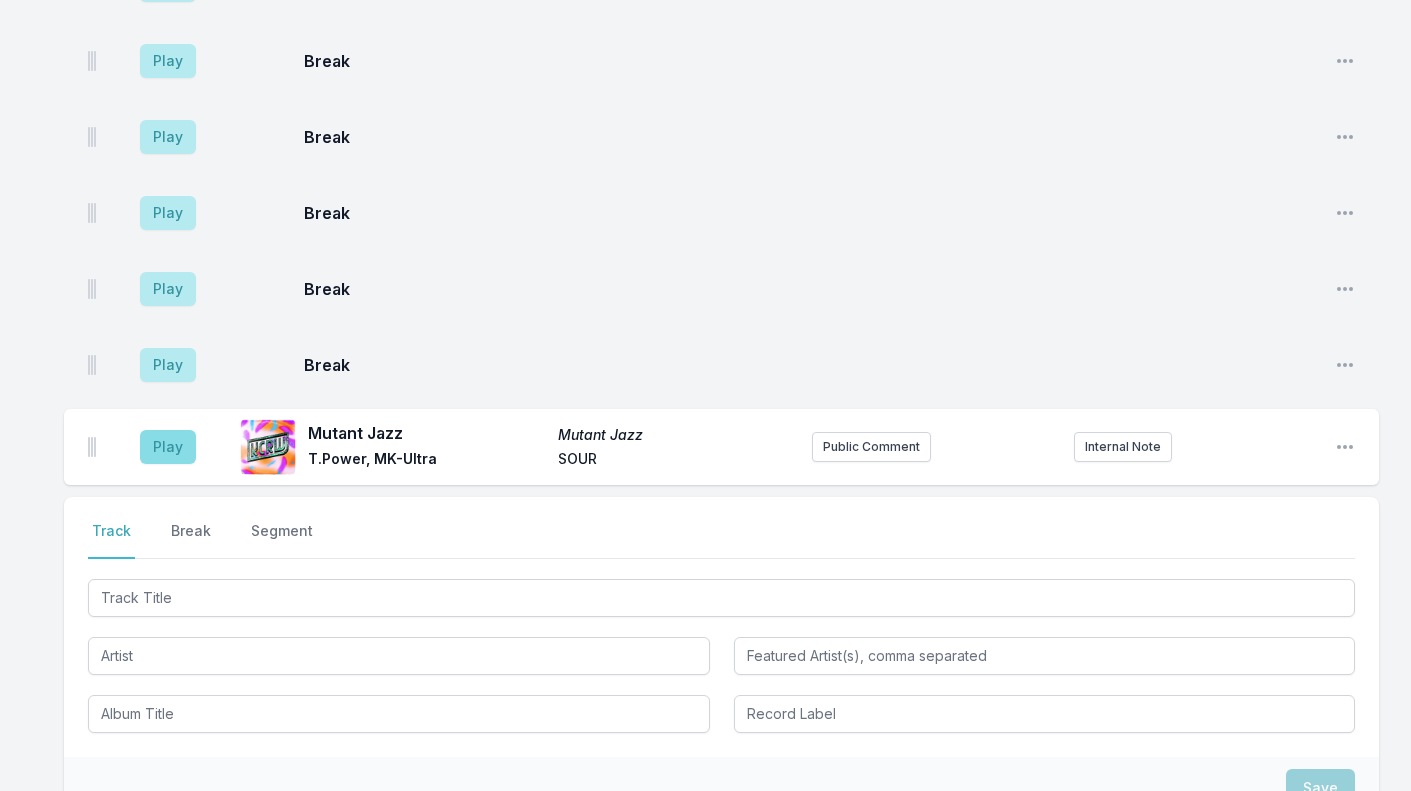 click on "Play" at bounding box center [168, 447] 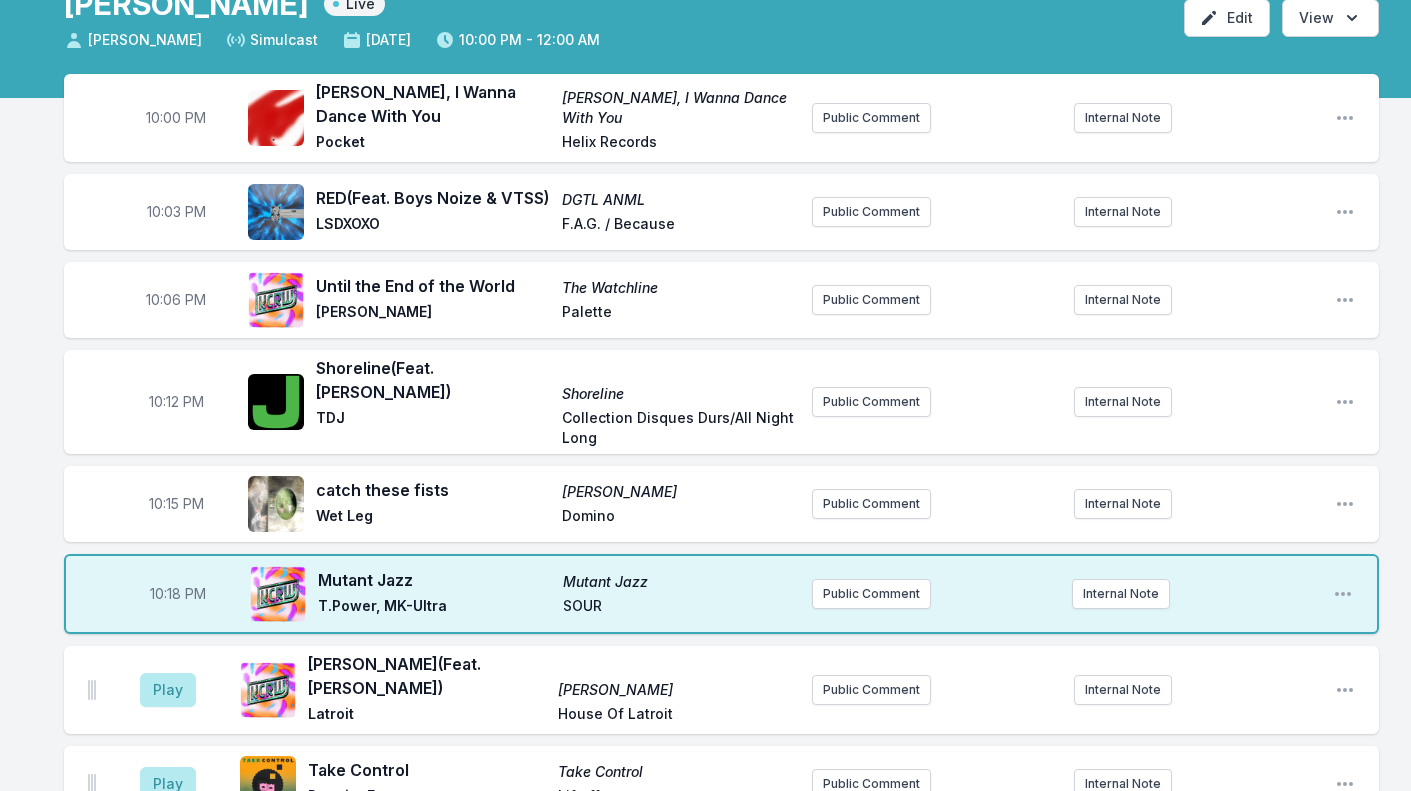 scroll, scrollTop: 208, scrollLeft: 0, axis: vertical 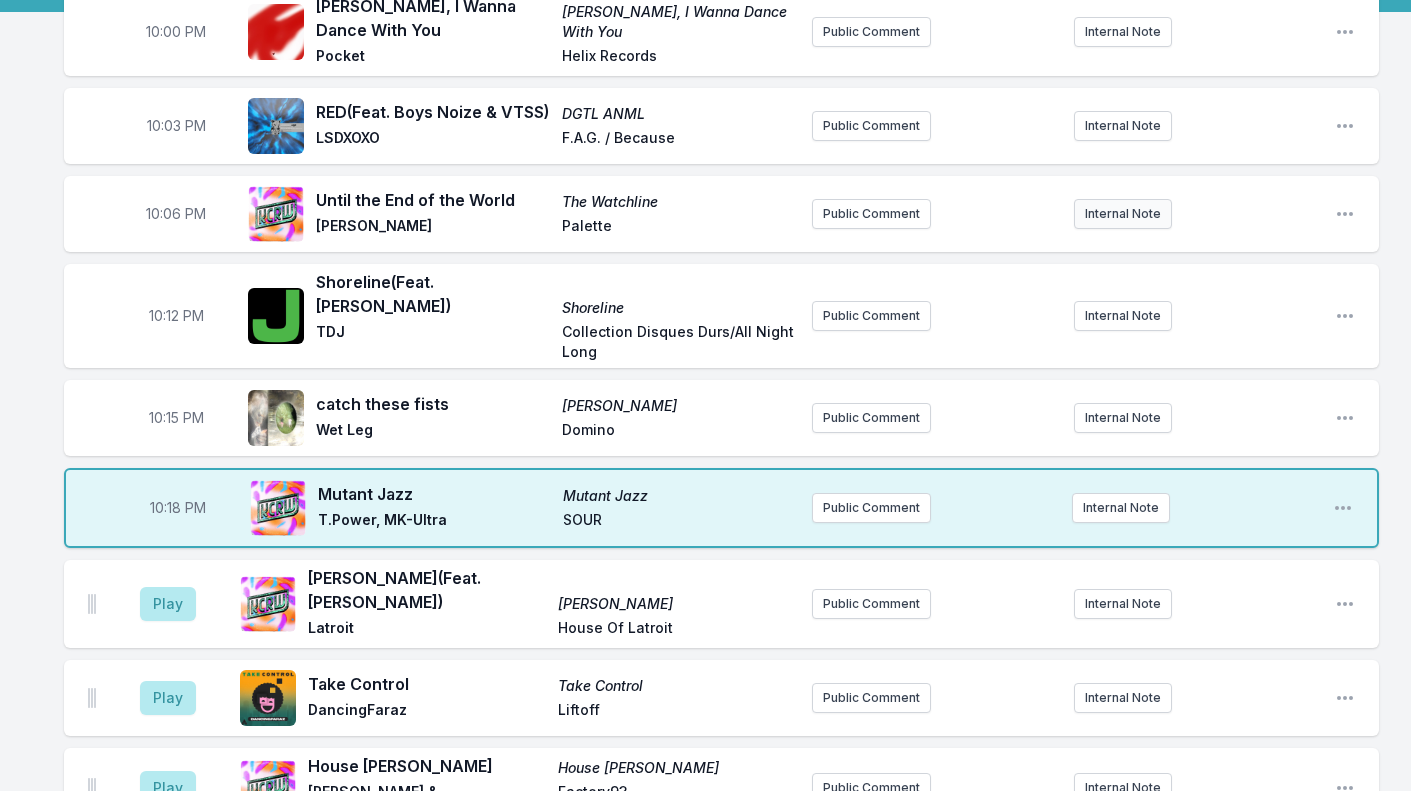 click on "Internal Note" at bounding box center (1123, 214) 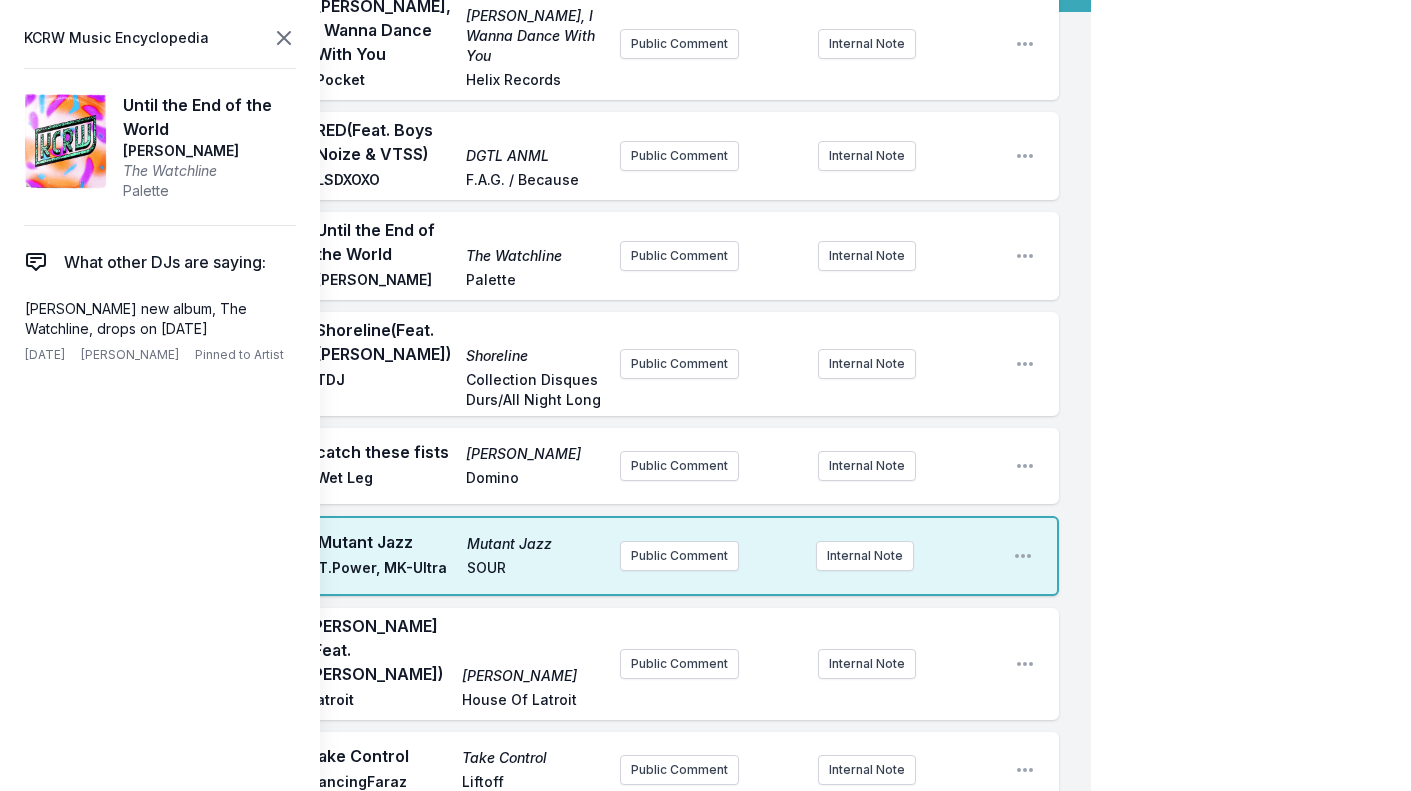 click 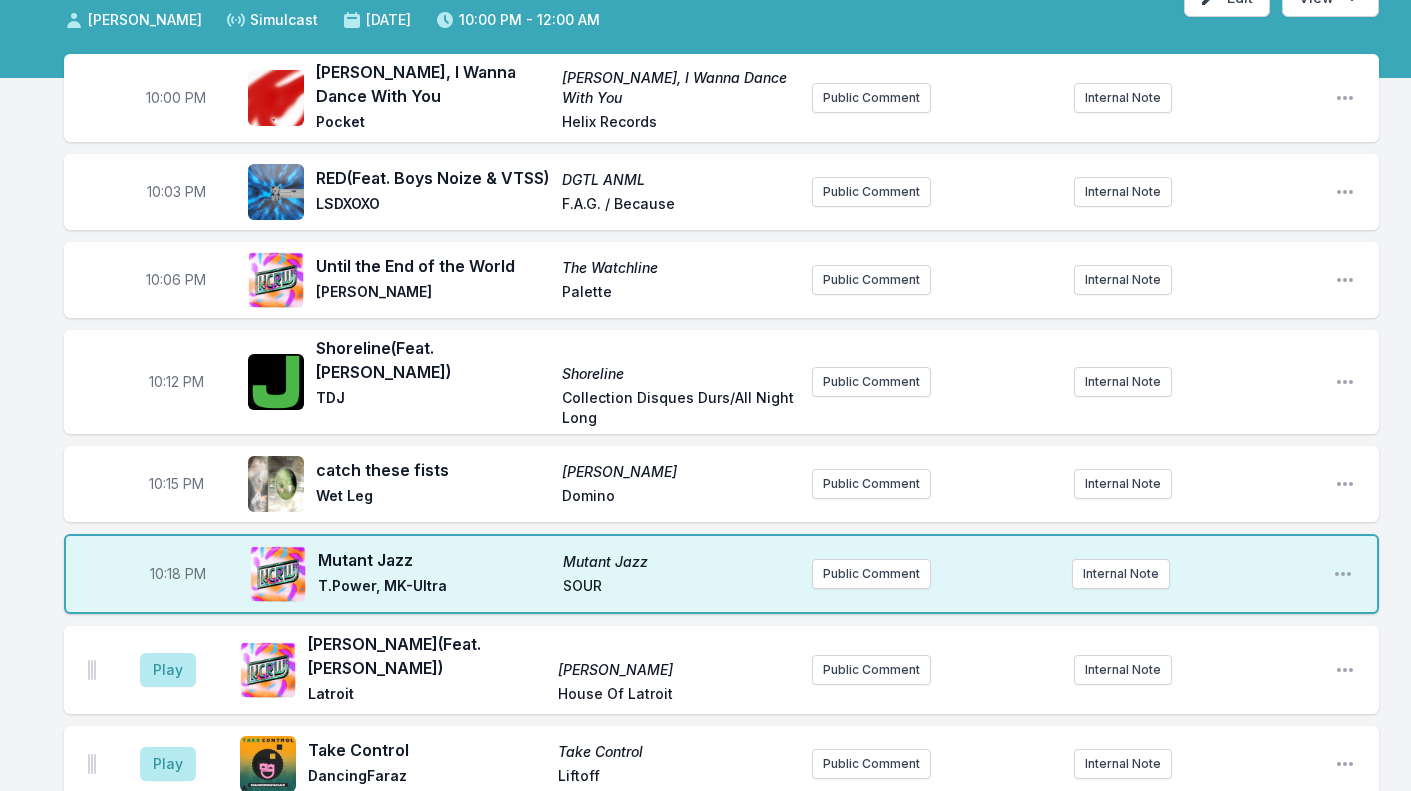 scroll, scrollTop: 152, scrollLeft: 0, axis: vertical 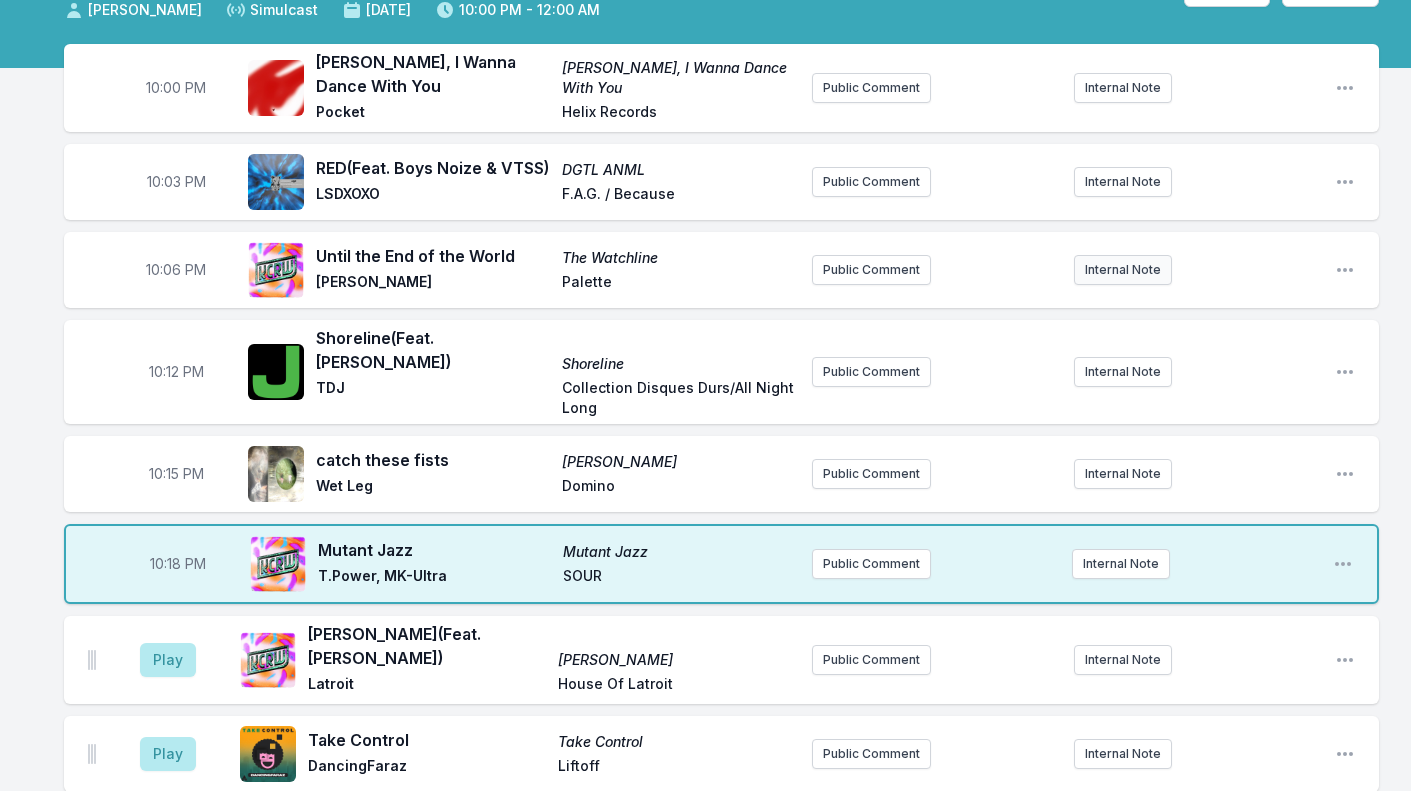 click on "Internal Note" at bounding box center (1123, 270) 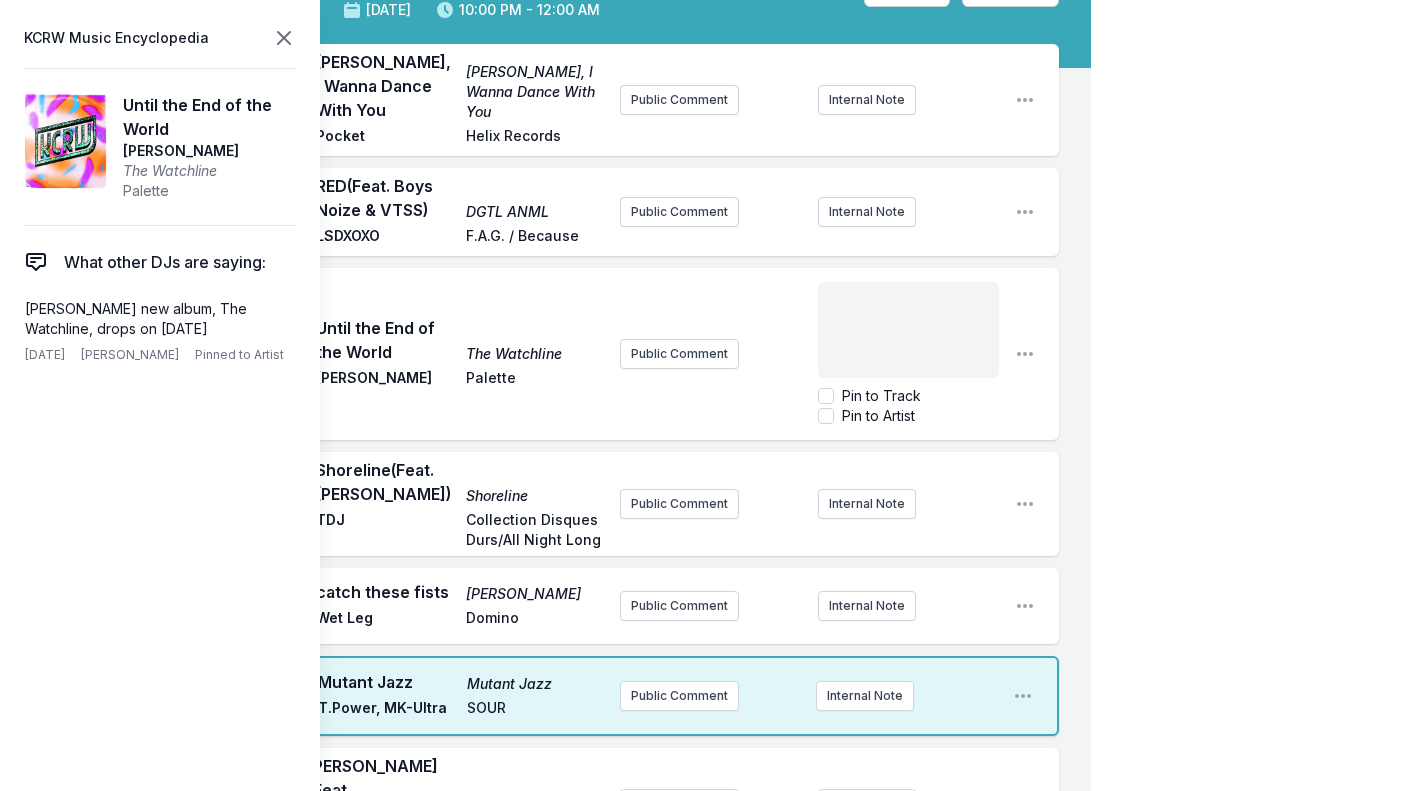 click 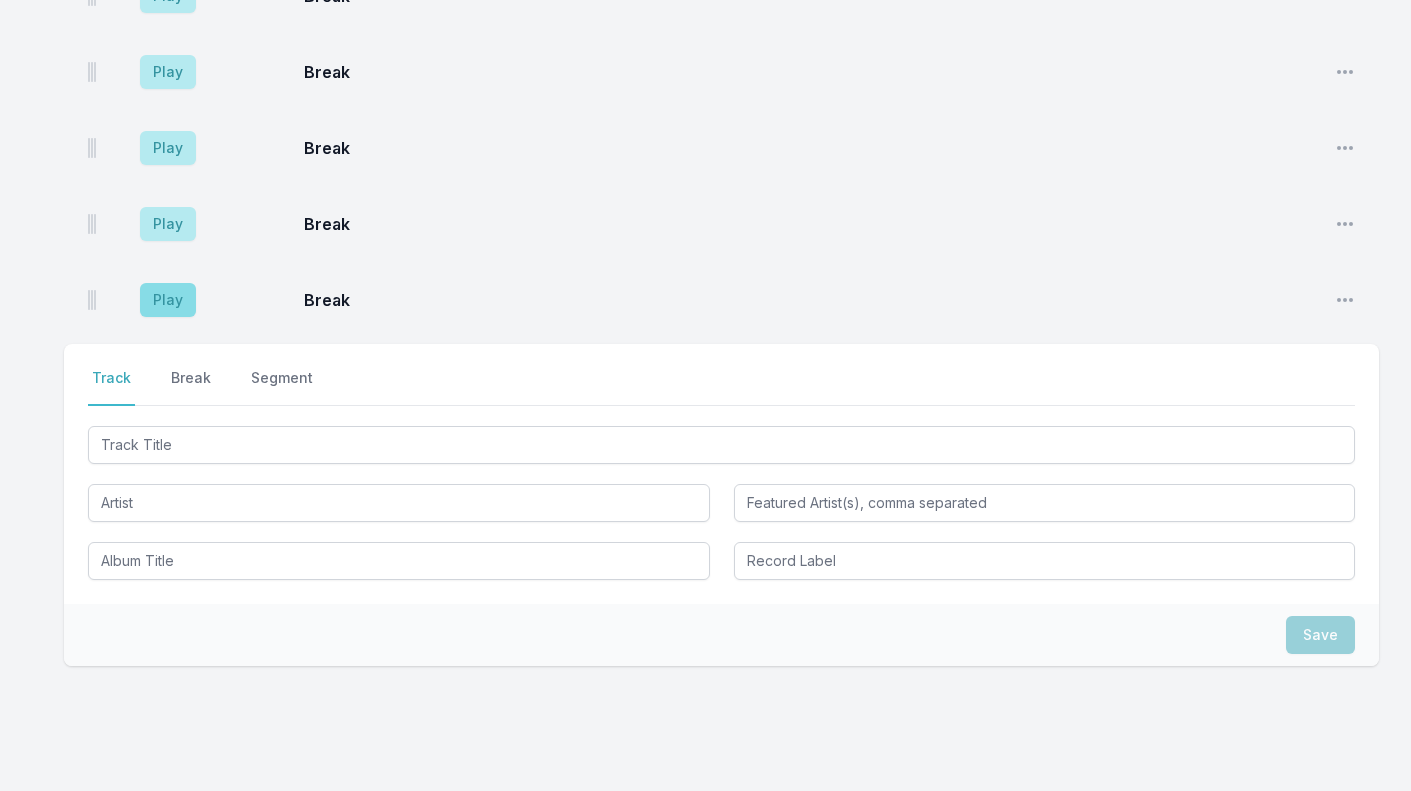 scroll, scrollTop: 3239, scrollLeft: 0, axis: vertical 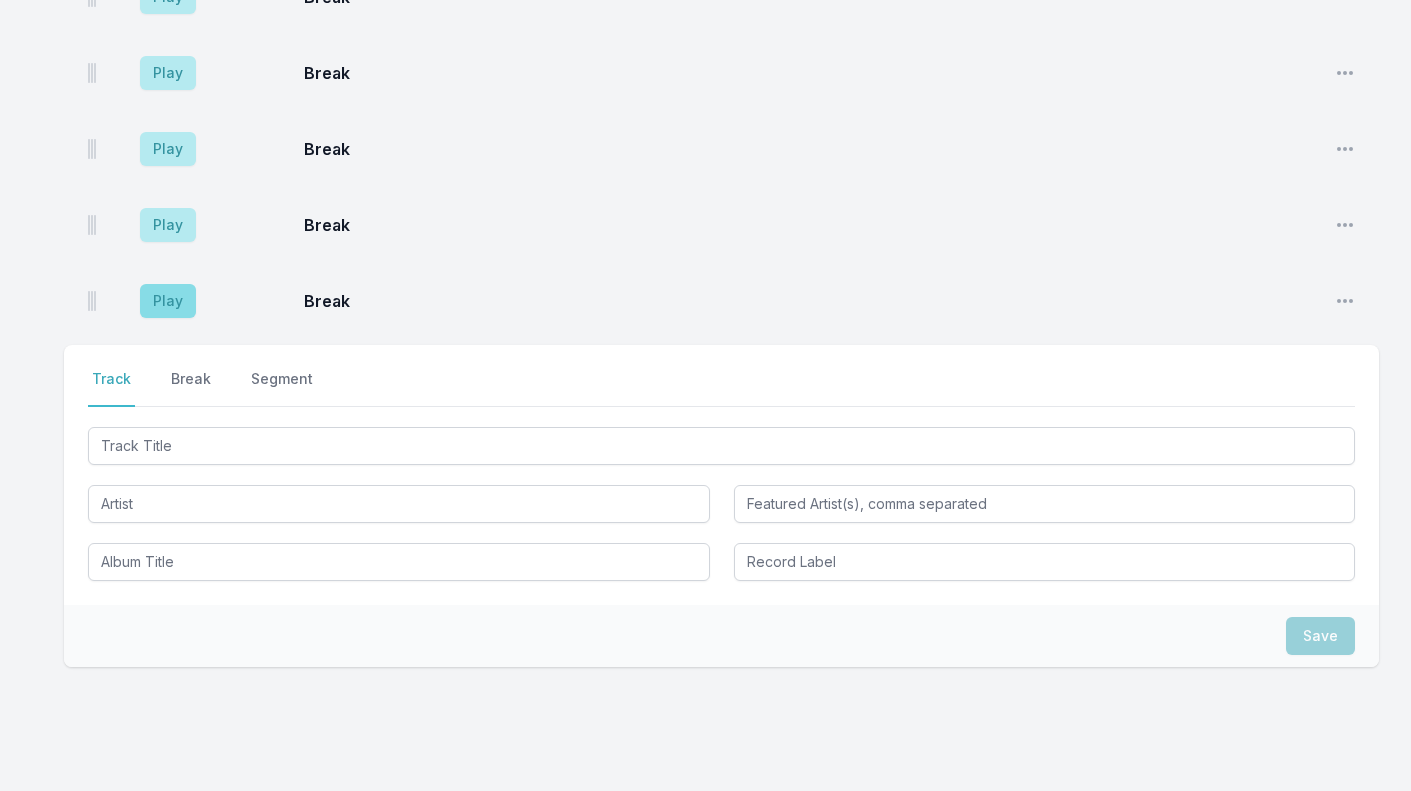 click on "Play" at bounding box center [168, 301] 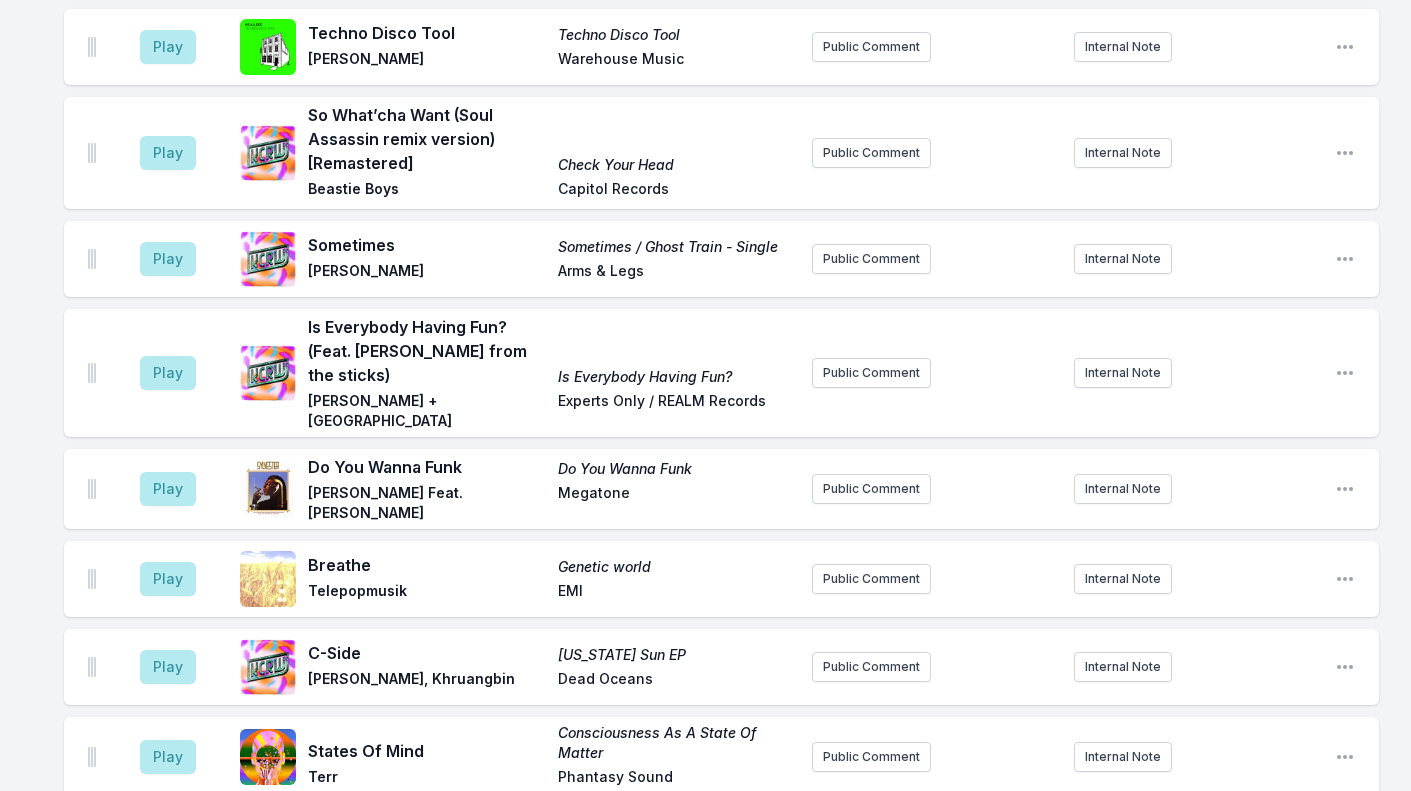 scroll, scrollTop: 1549, scrollLeft: 0, axis: vertical 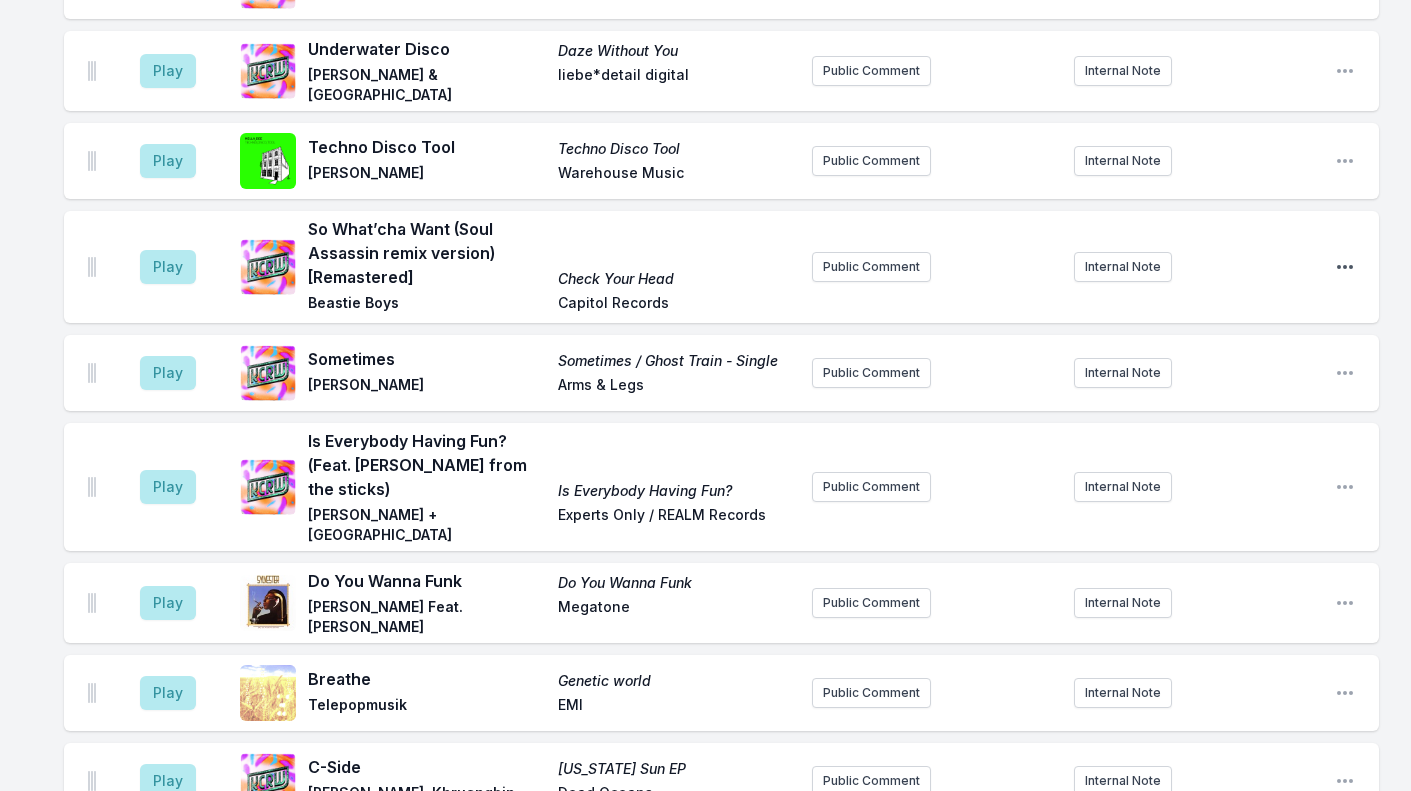 click 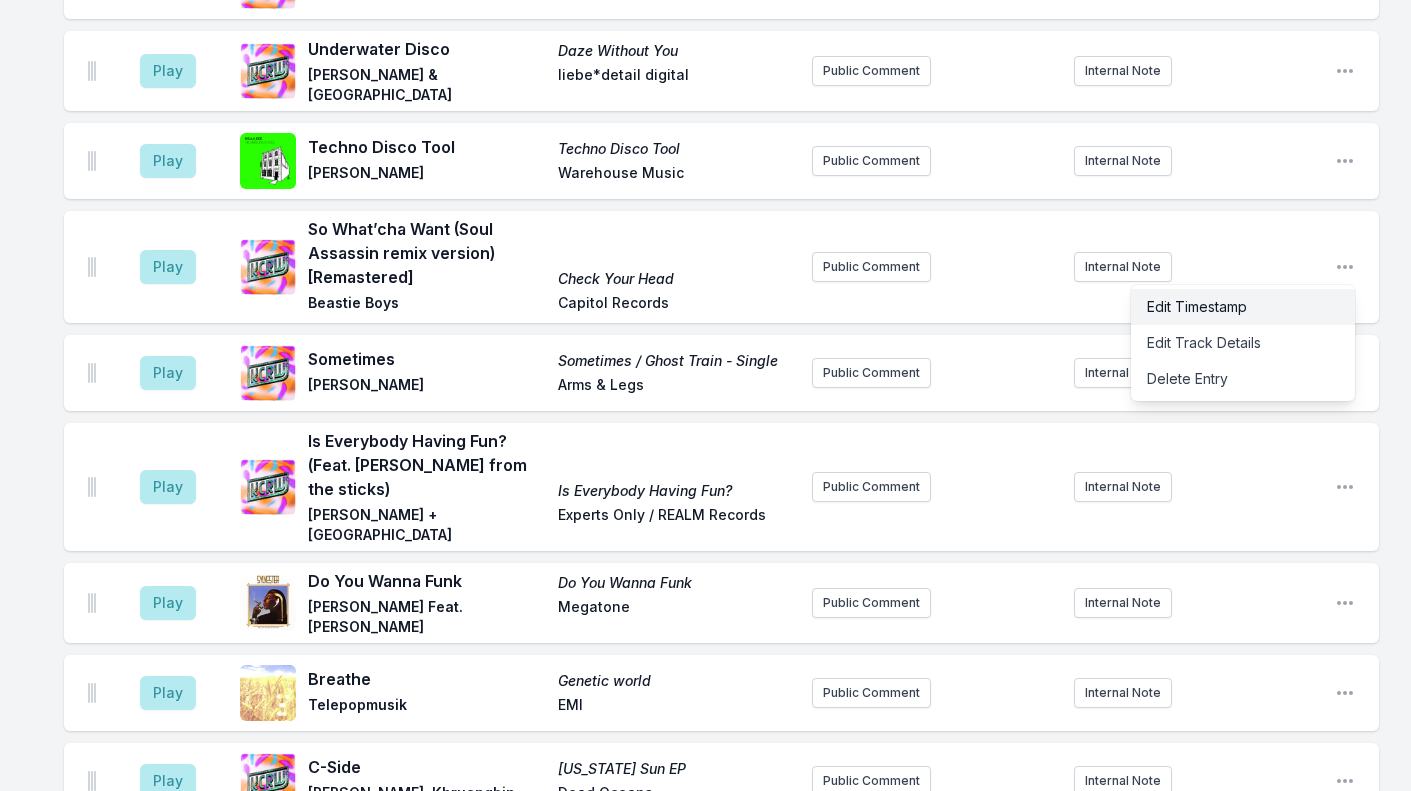 click on "Edit Timestamp" at bounding box center (1243, 307) 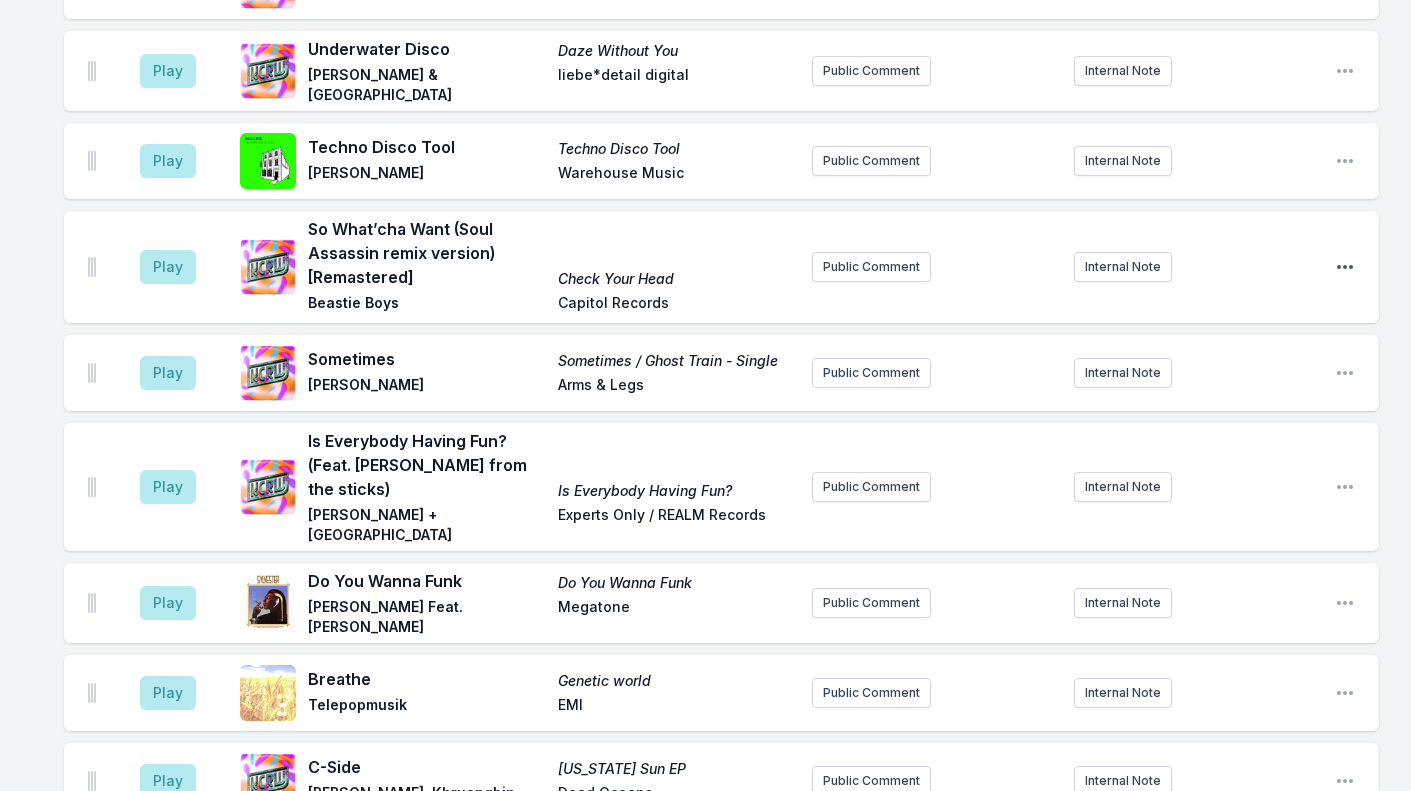 click 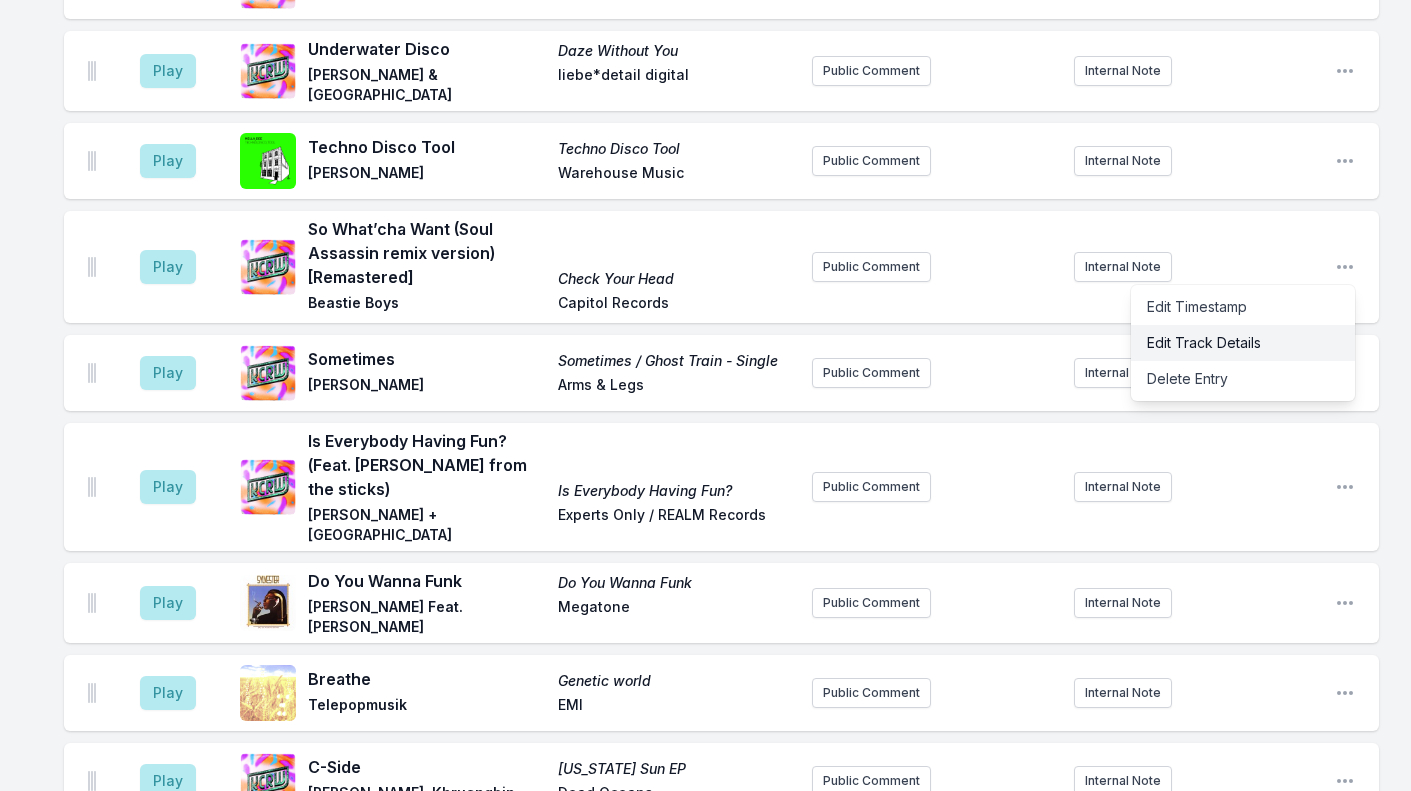 click on "Edit Track Details" at bounding box center (1243, 343) 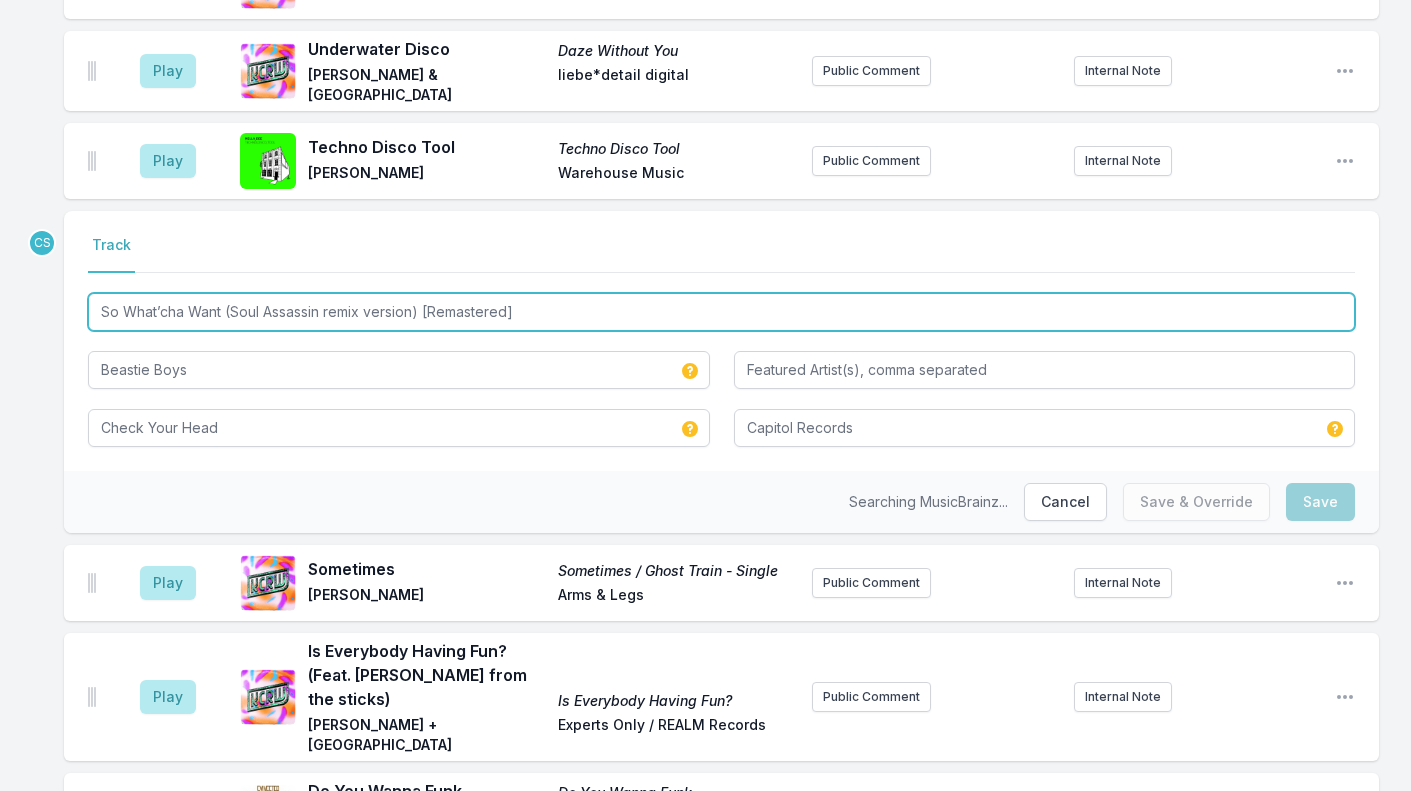 click on "So What’cha Want (Soul Assassin remix version) [Remastered]" at bounding box center (721, 312) 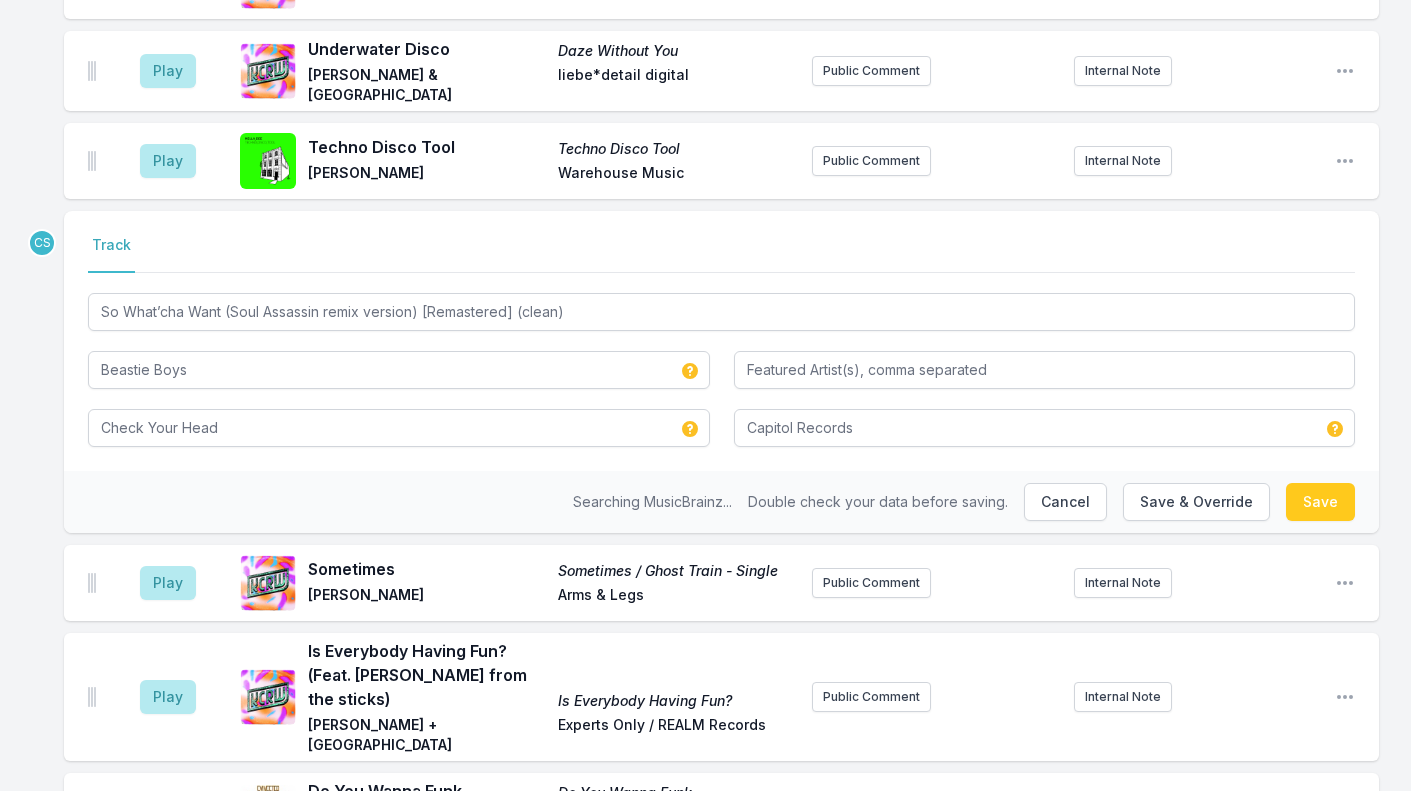 click on "Save" at bounding box center (1320, 502) 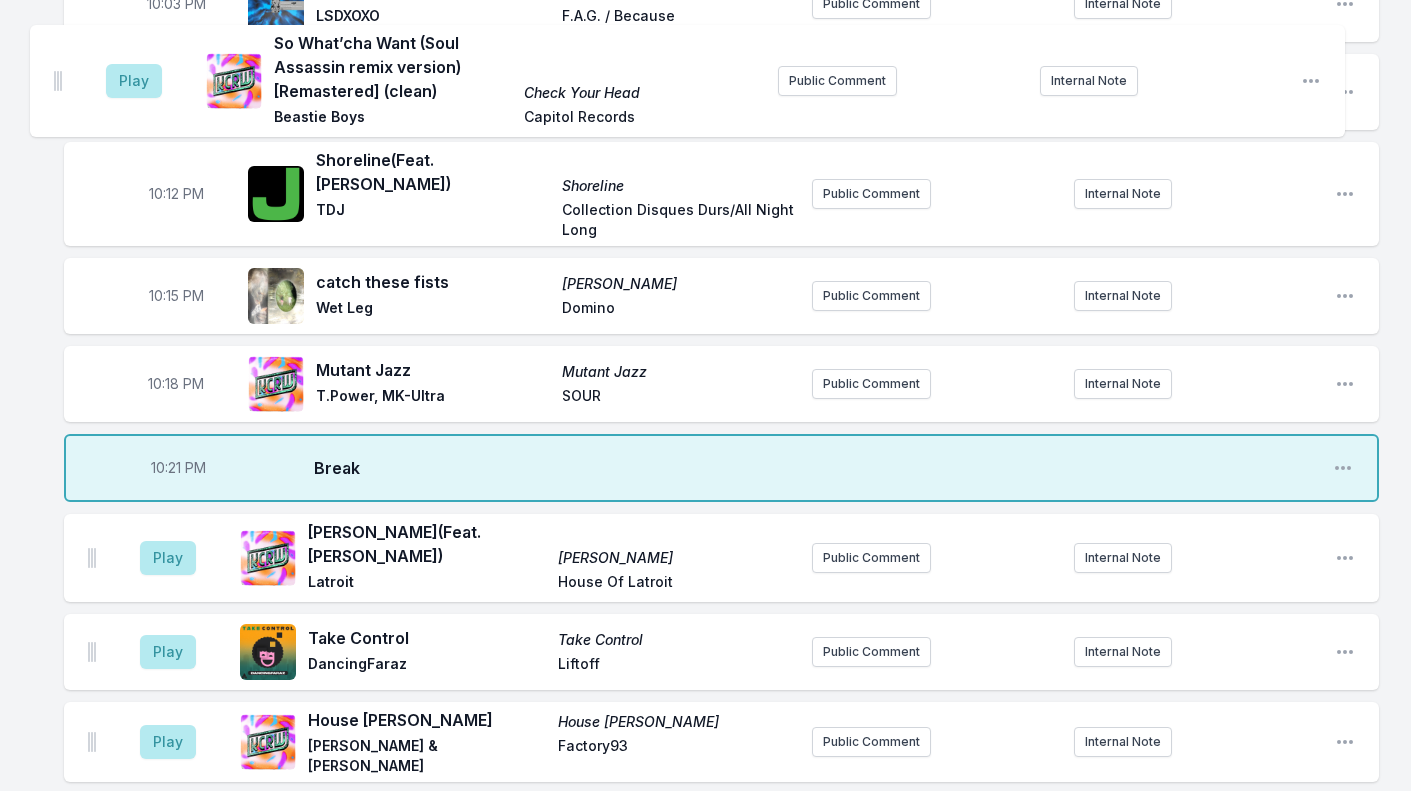 scroll, scrollTop: 324, scrollLeft: 0, axis: vertical 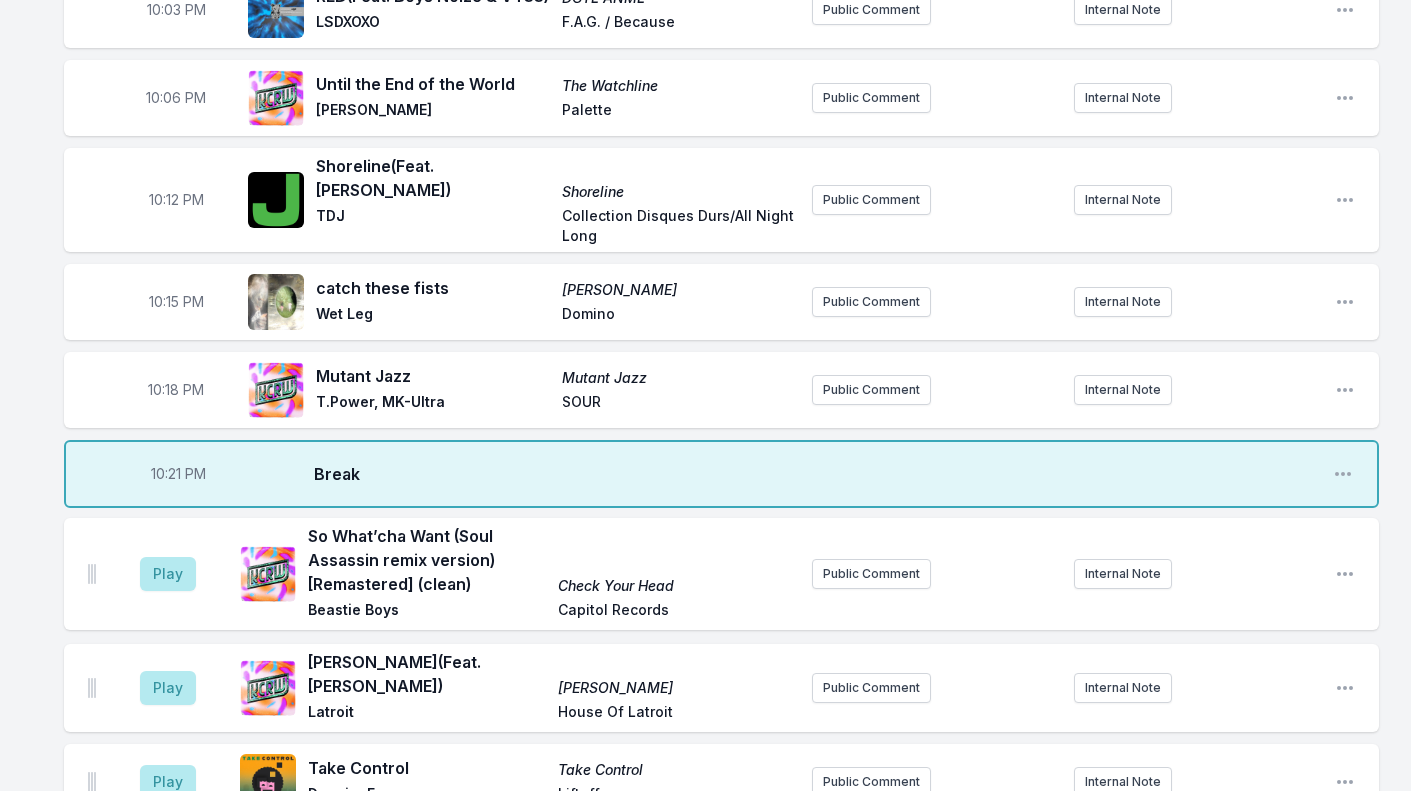 drag, startPoint x: 89, startPoint y: 245, endPoint x: 87, endPoint y: 566, distance: 321.00623 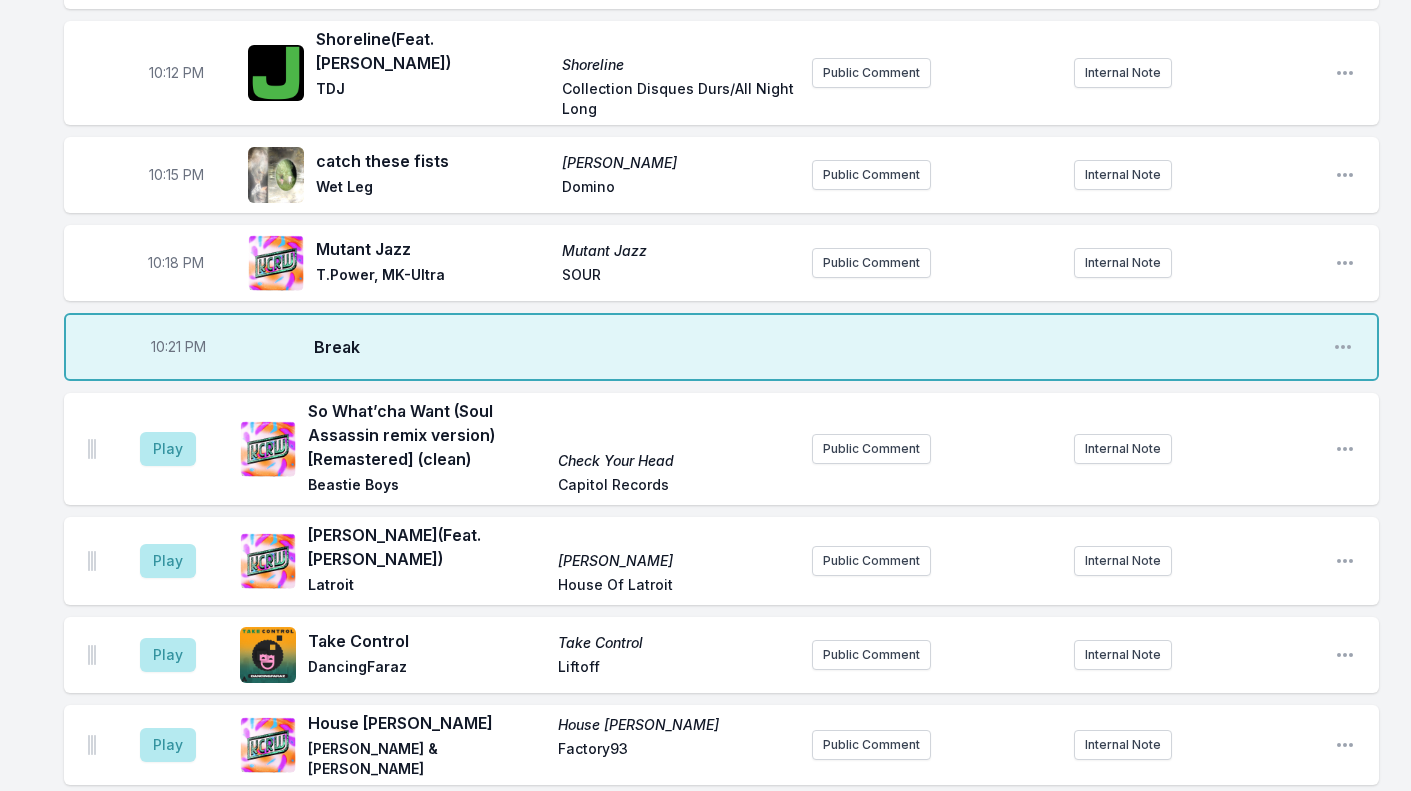 scroll, scrollTop: 453, scrollLeft: 0, axis: vertical 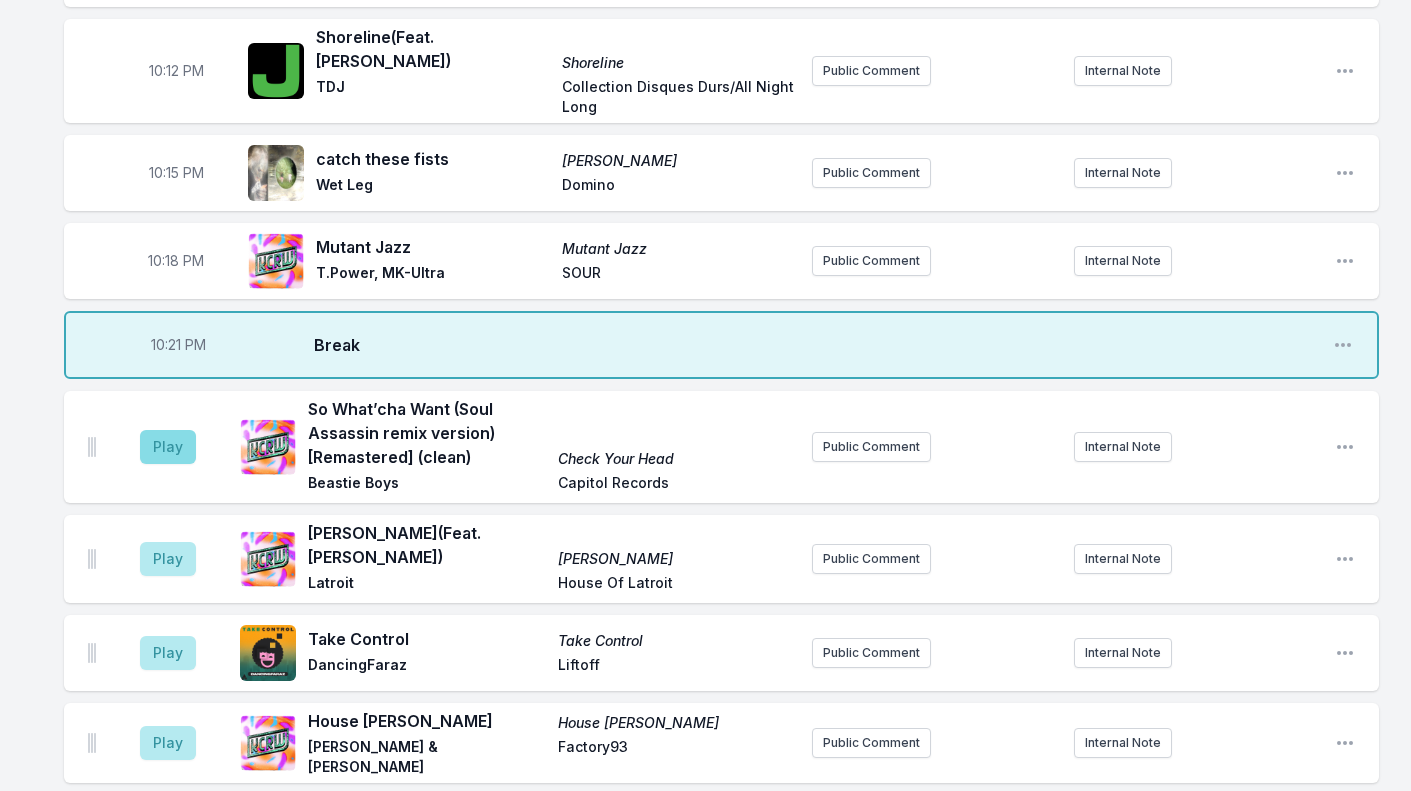 click on "Play" at bounding box center (168, 447) 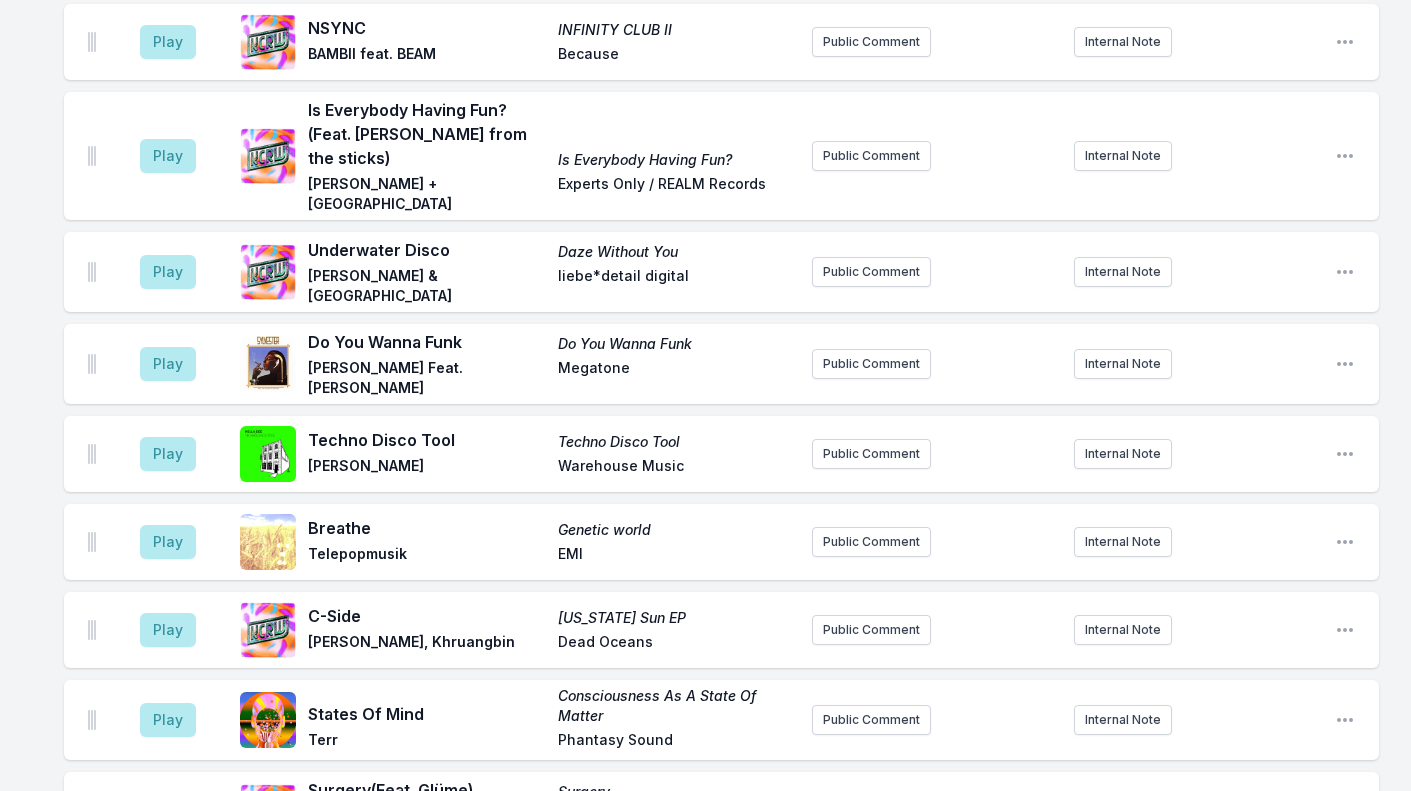 scroll, scrollTop: 1705, scrollLeft: 0, axis: vertical 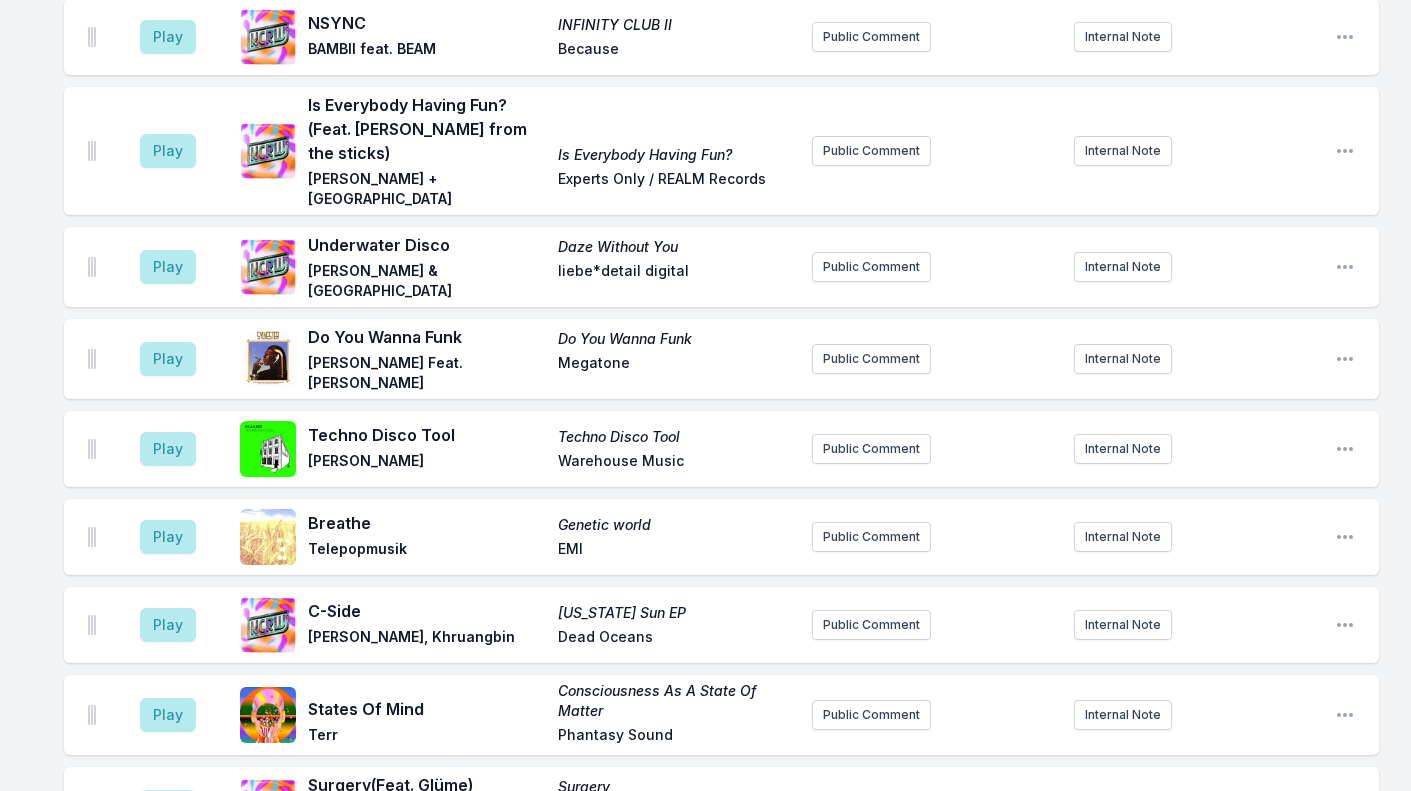 click on "Play" at bounding box center (168, 537) 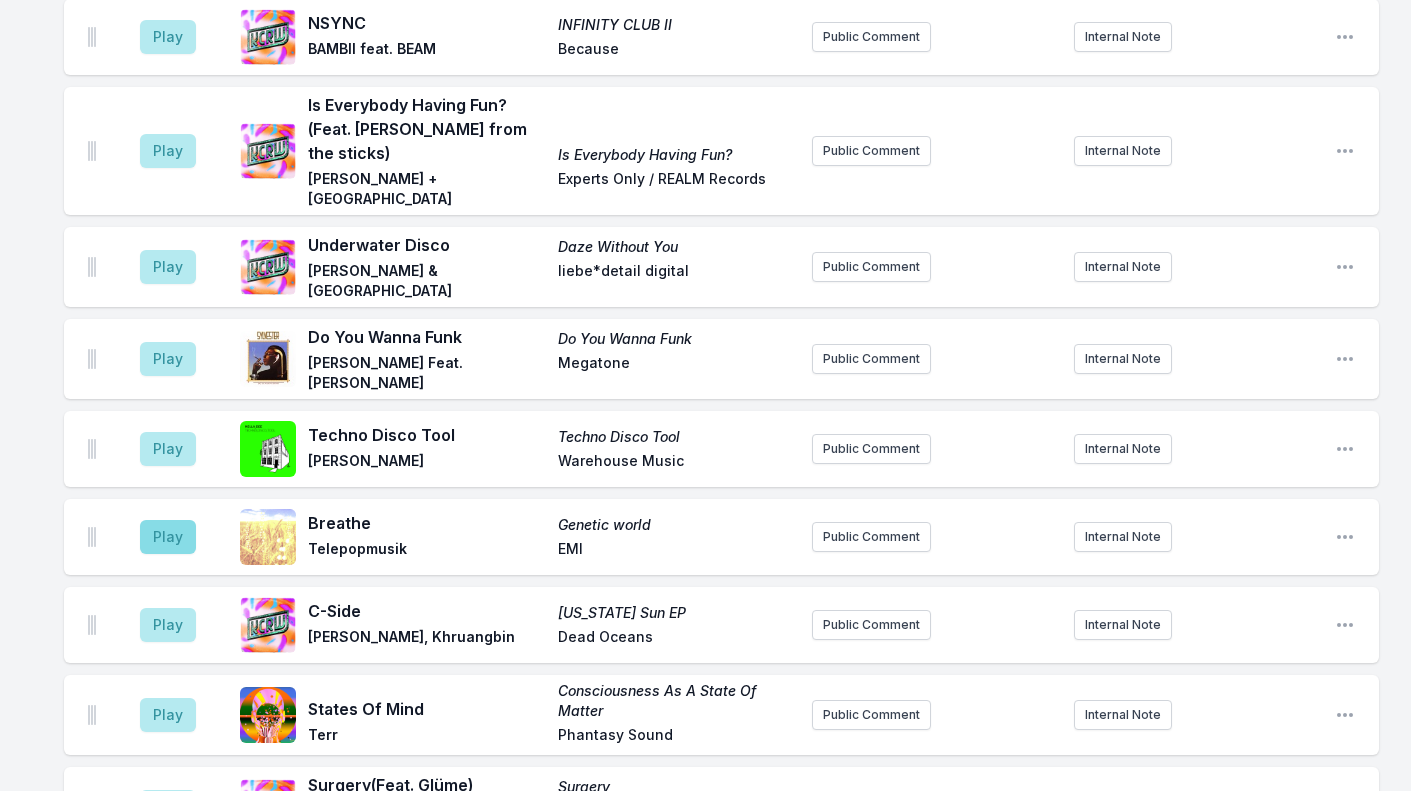 click on "Play" at bounding box center [168, 537] 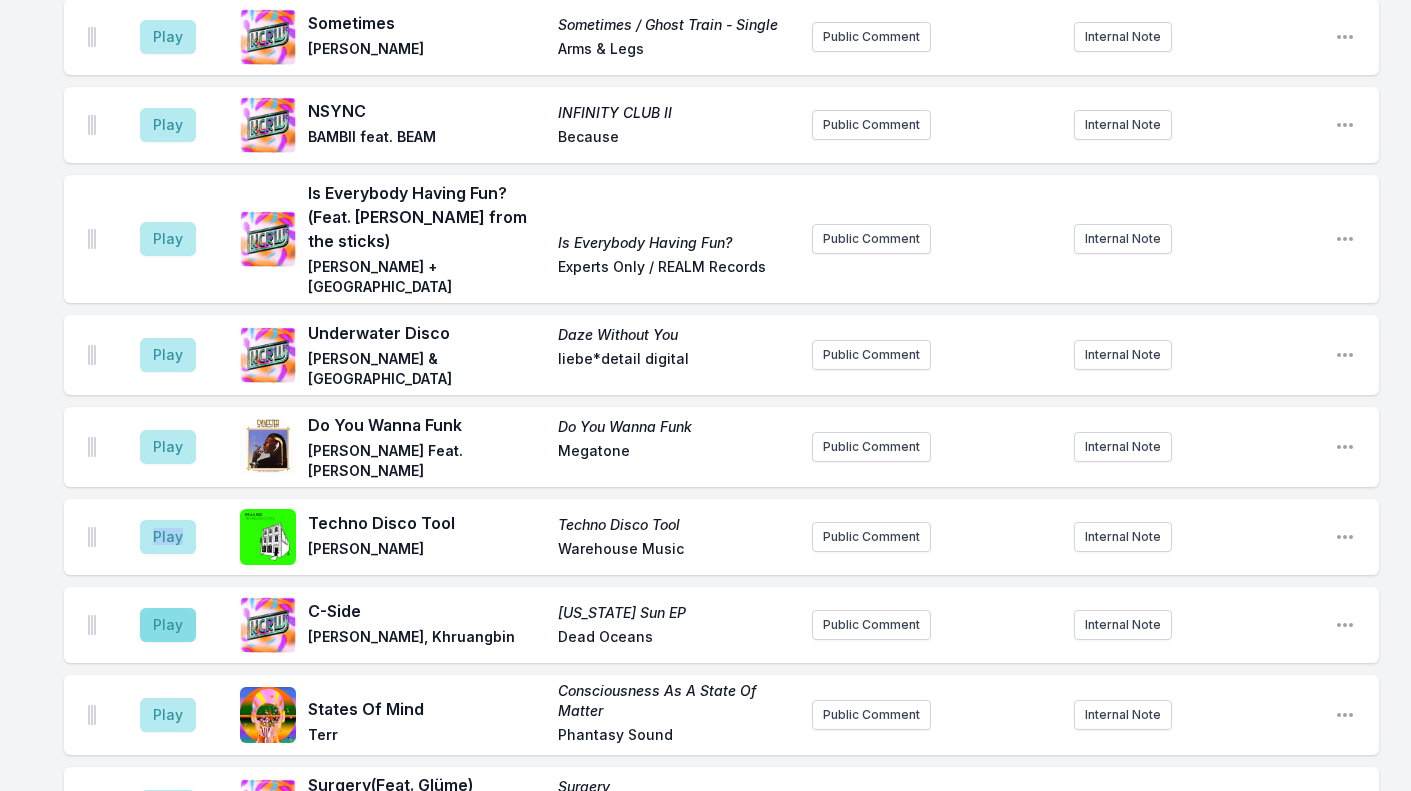 click on "Play" at bounding box center [168, 625] 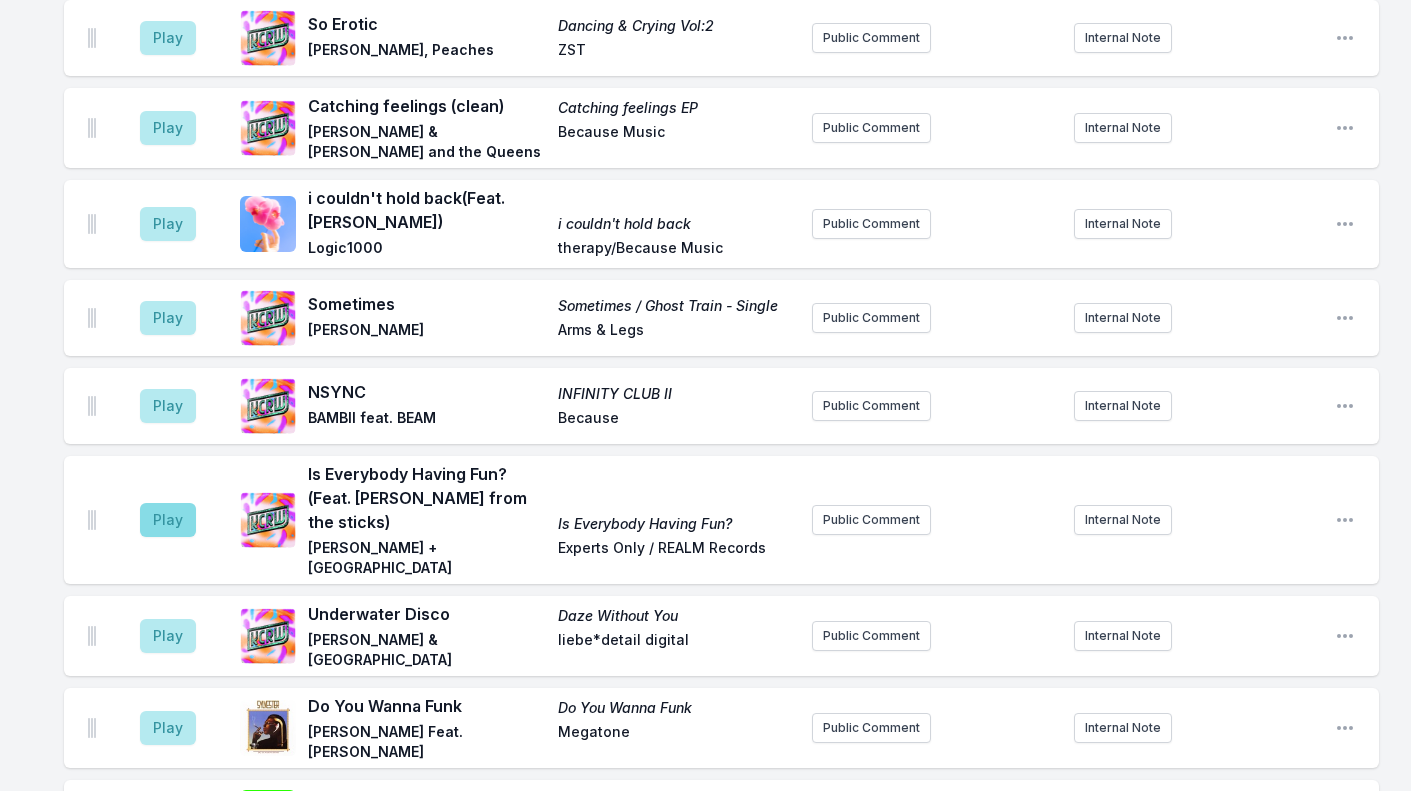 scroll, scrollTop: 1628, scrollLeft: 0, axis: vertical 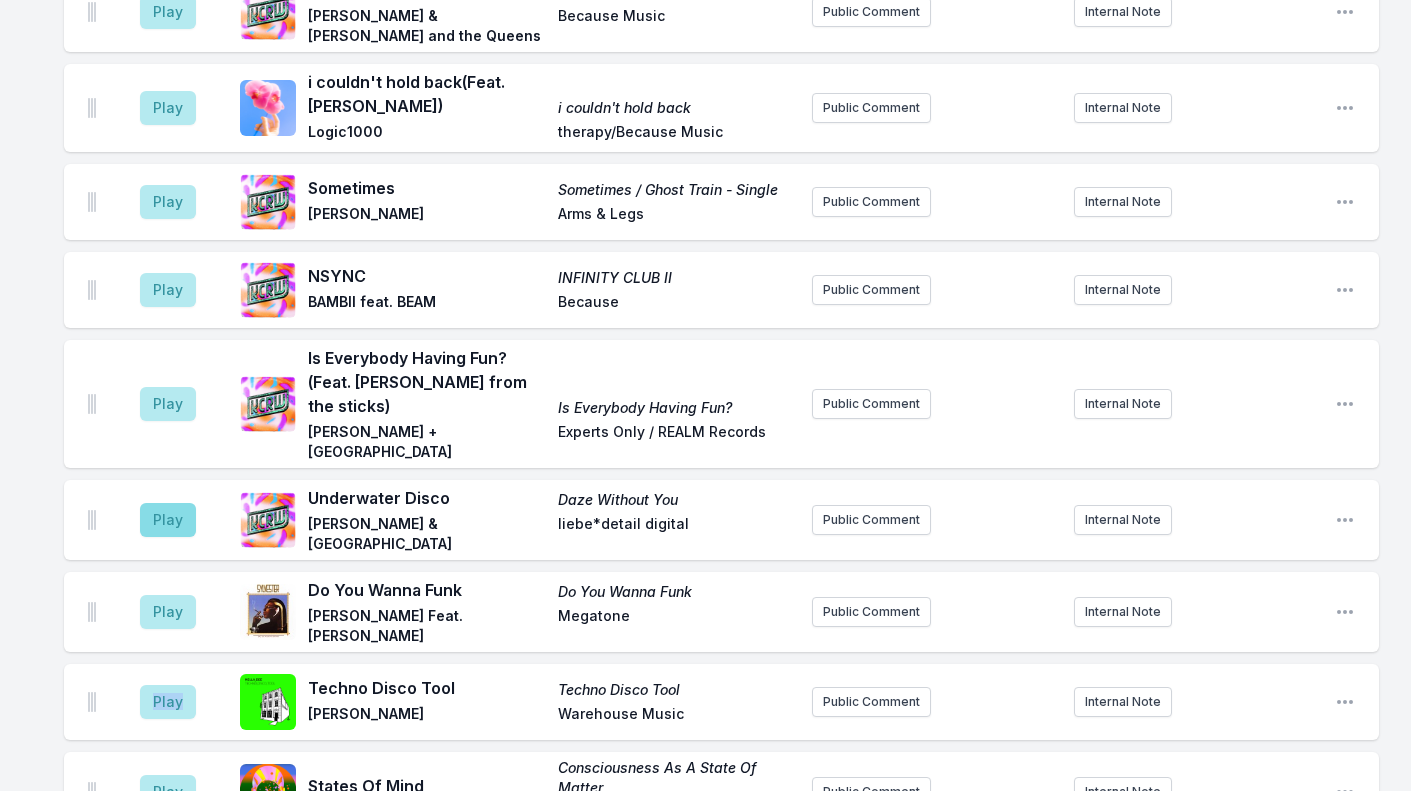 click on "Play" at bounding box center (168, 520) 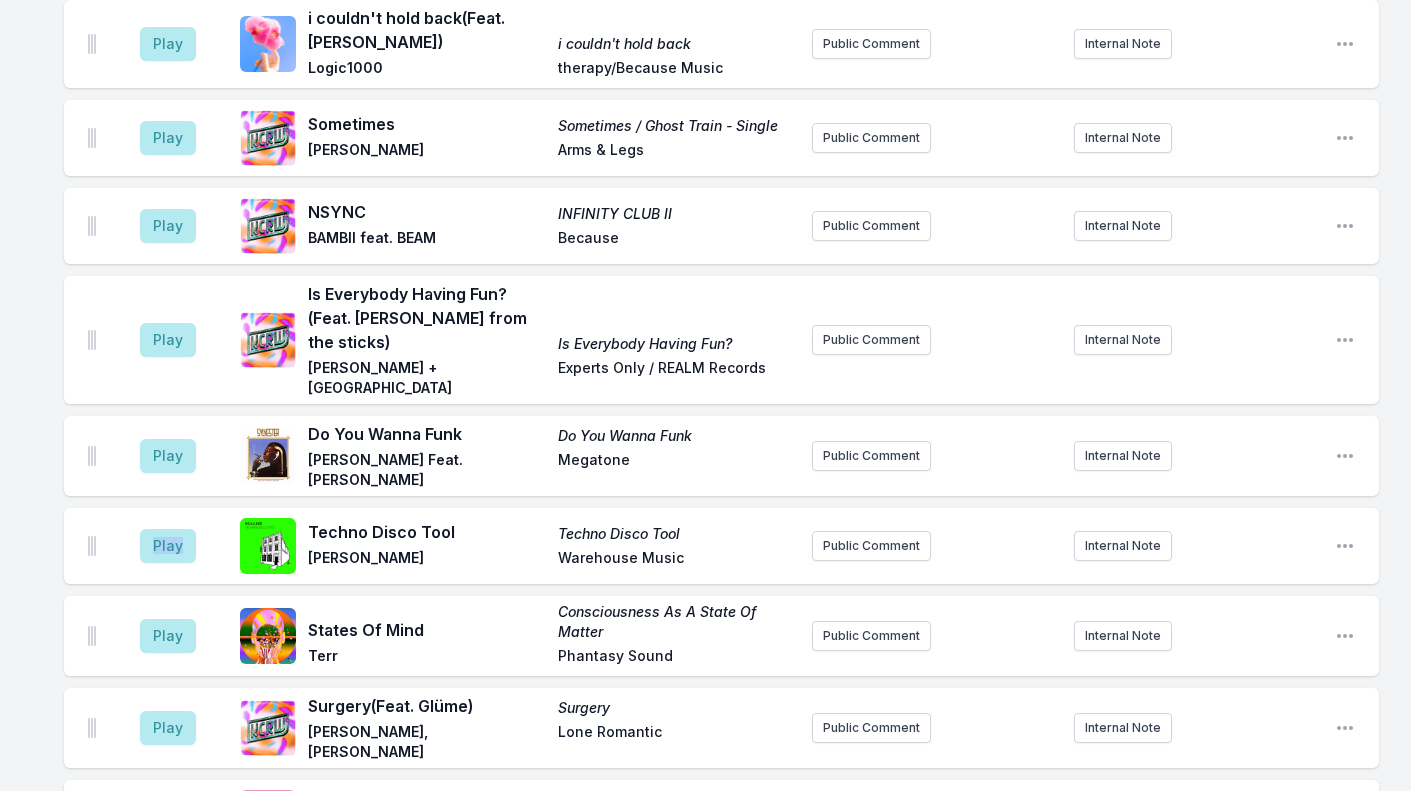 scroll, scrollTop: 2717, scrollLeft: 0, axis: vertical 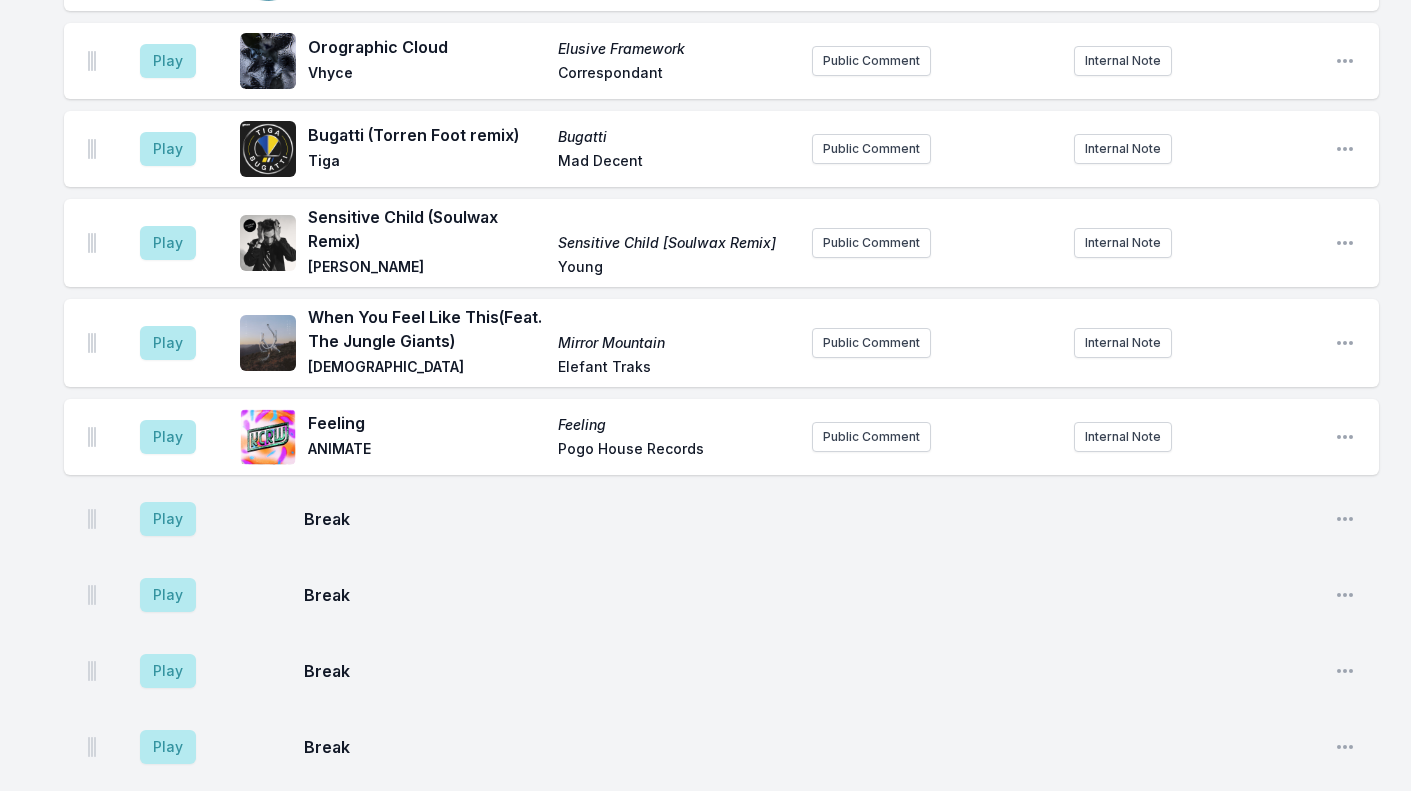 click on "Play" at bounding box center (168, 519) 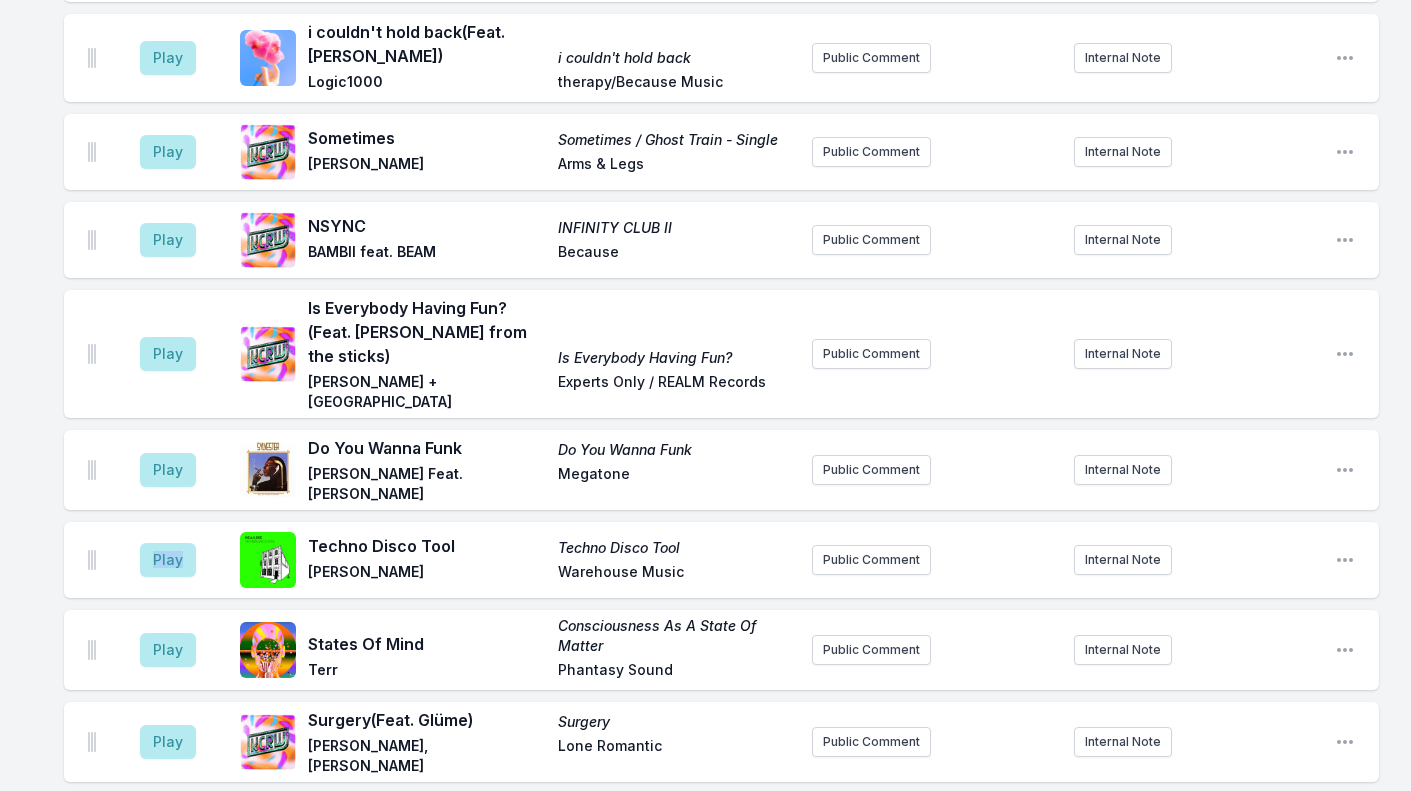 scroll, scrollTop: 1726, scrollLeft: 0, axis: vertical 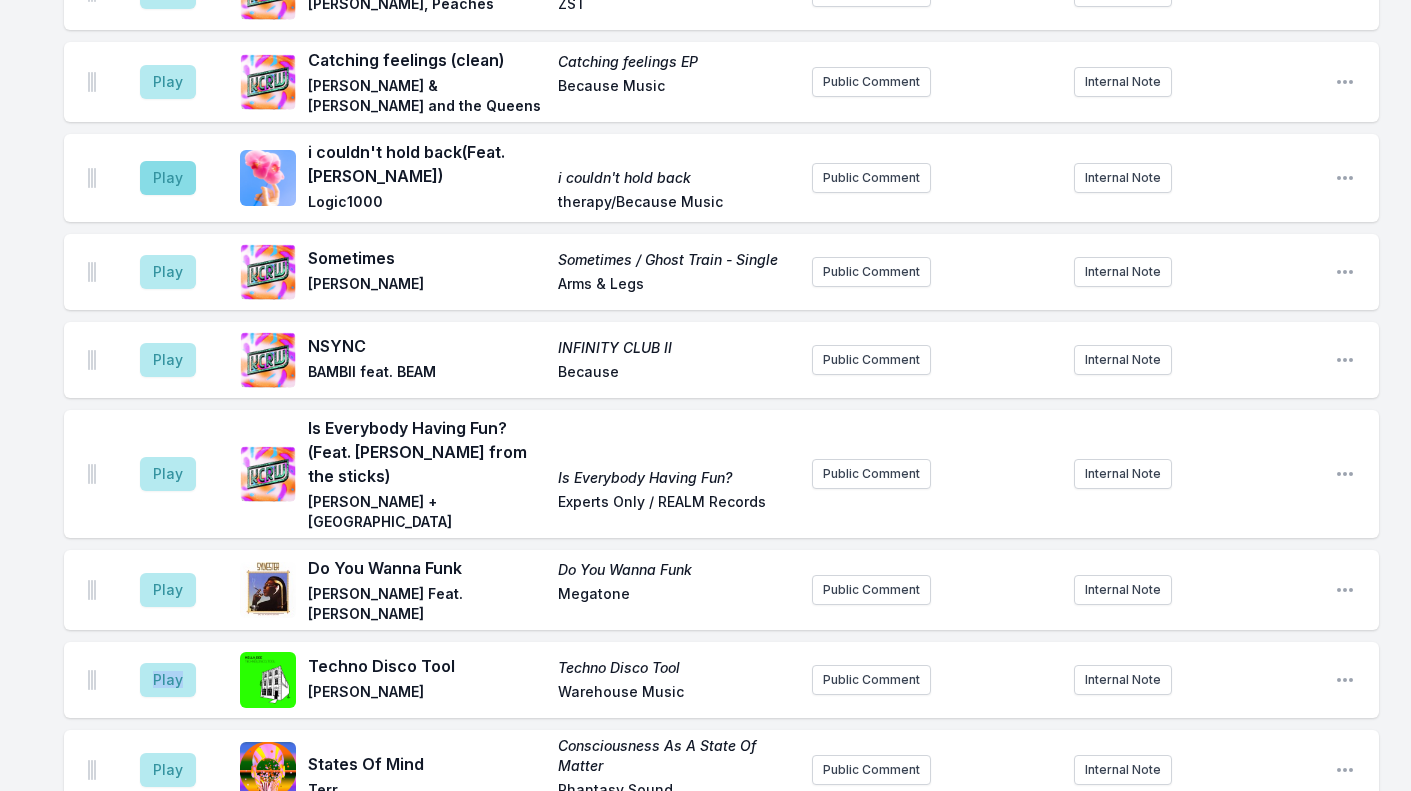 drag, startPoint x: 166, startPoint y: 456, endPoint x: 180, endPoint y: 165, distance: 291.33658 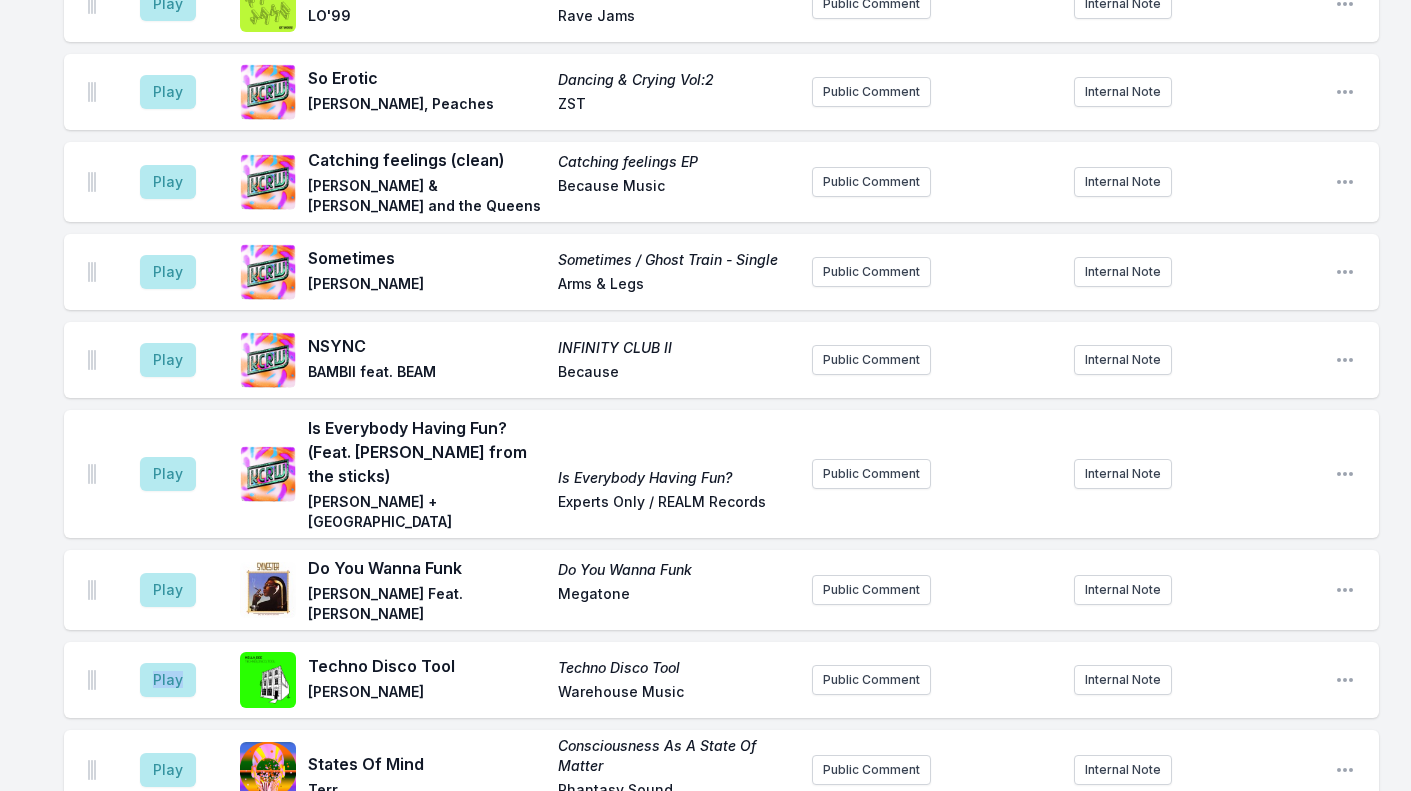 click on "Play" at bounding box center [168, 182] 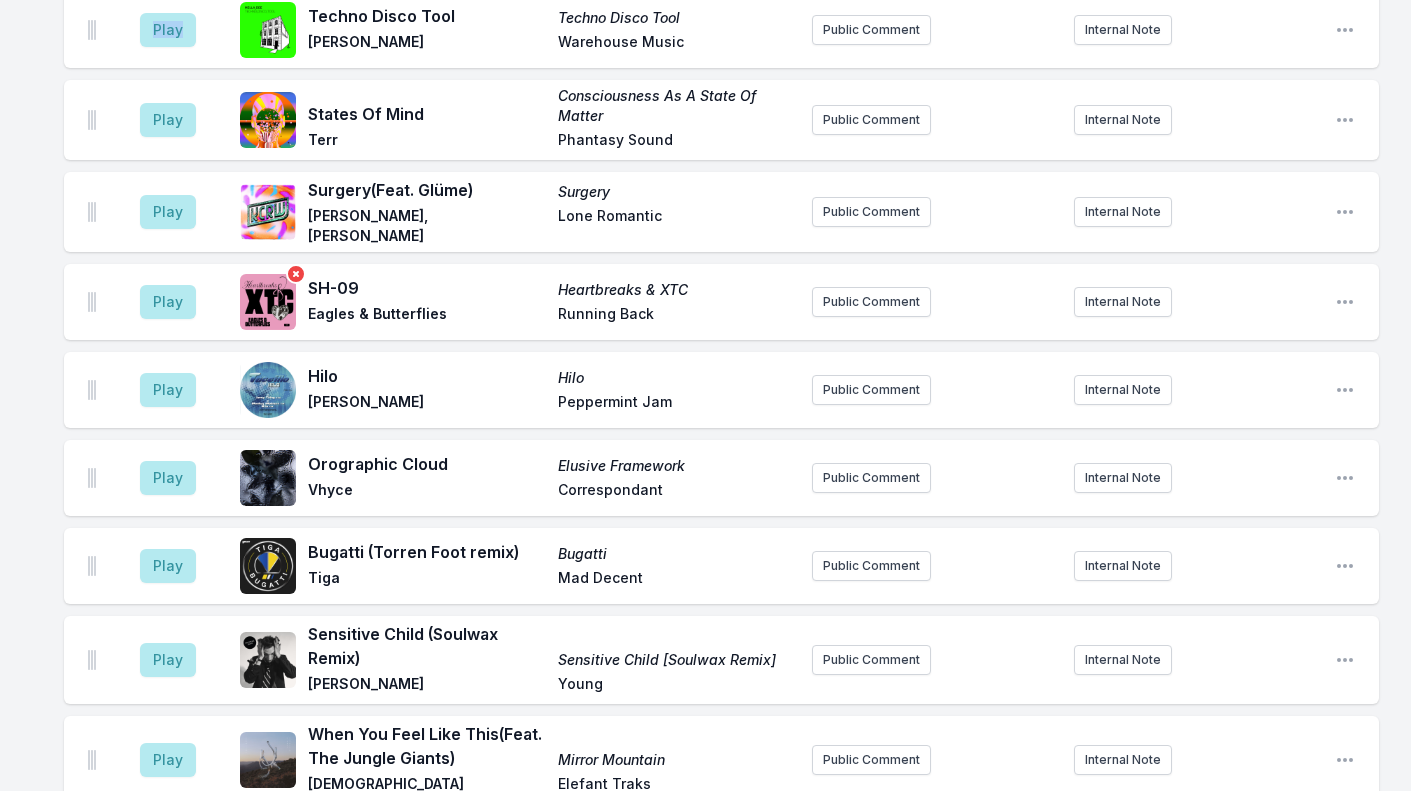 scroll, scrollTop: 2417, scrollLeft: 0, axis: vertical 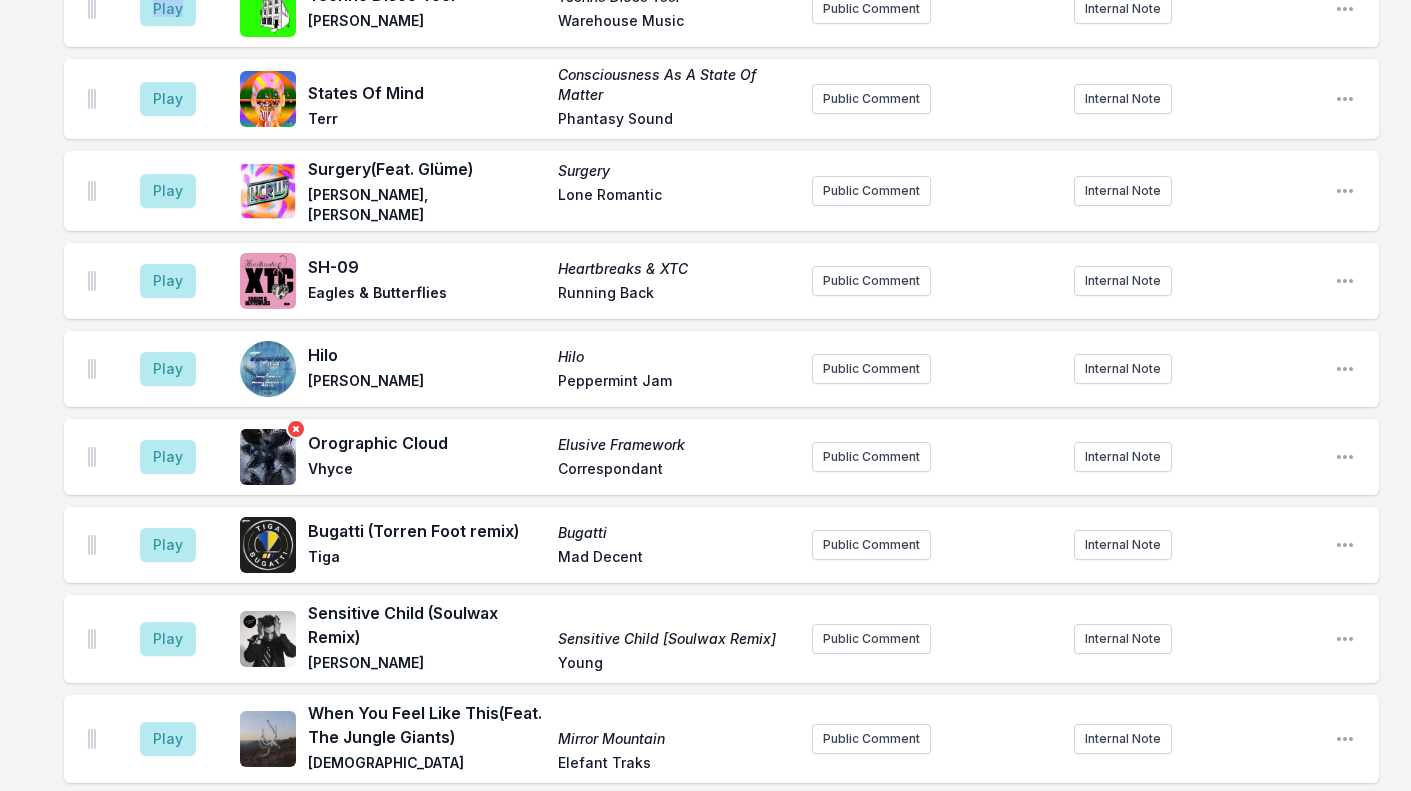 click on "Play" at bounding box center (168, 457) 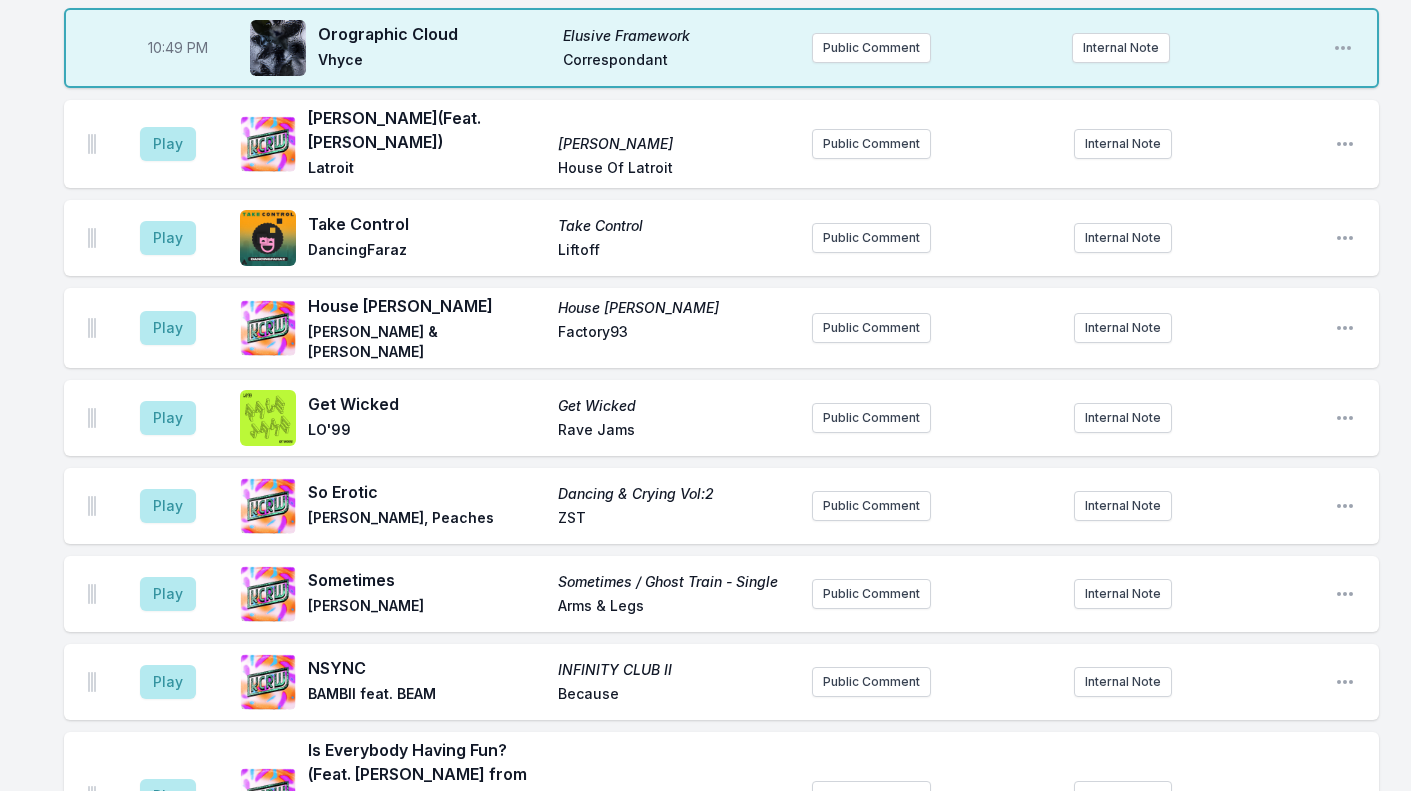 scroll, scrollTop: 1488, scrollLeft: 0, axis: vertical 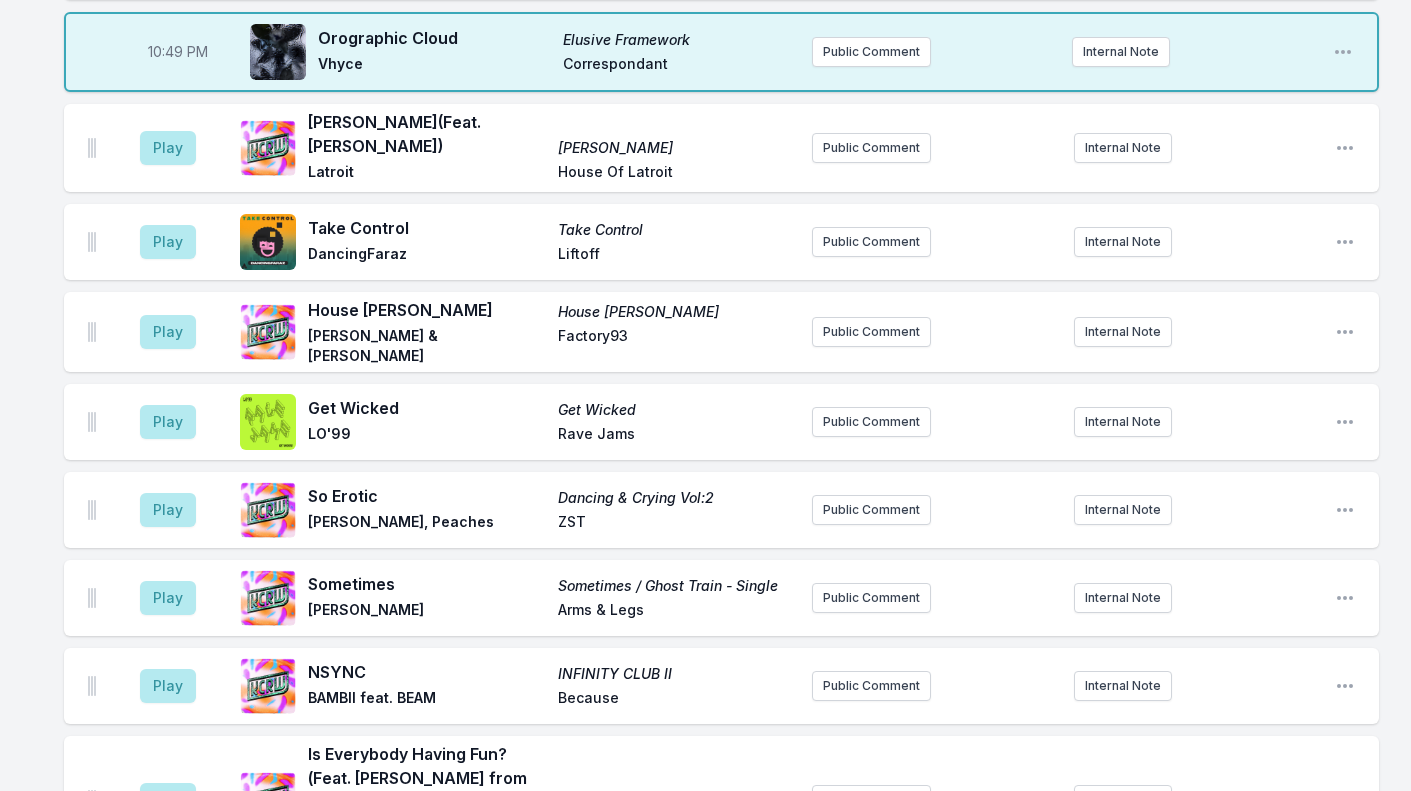 click on "Play" at bounding box center [168, 242] 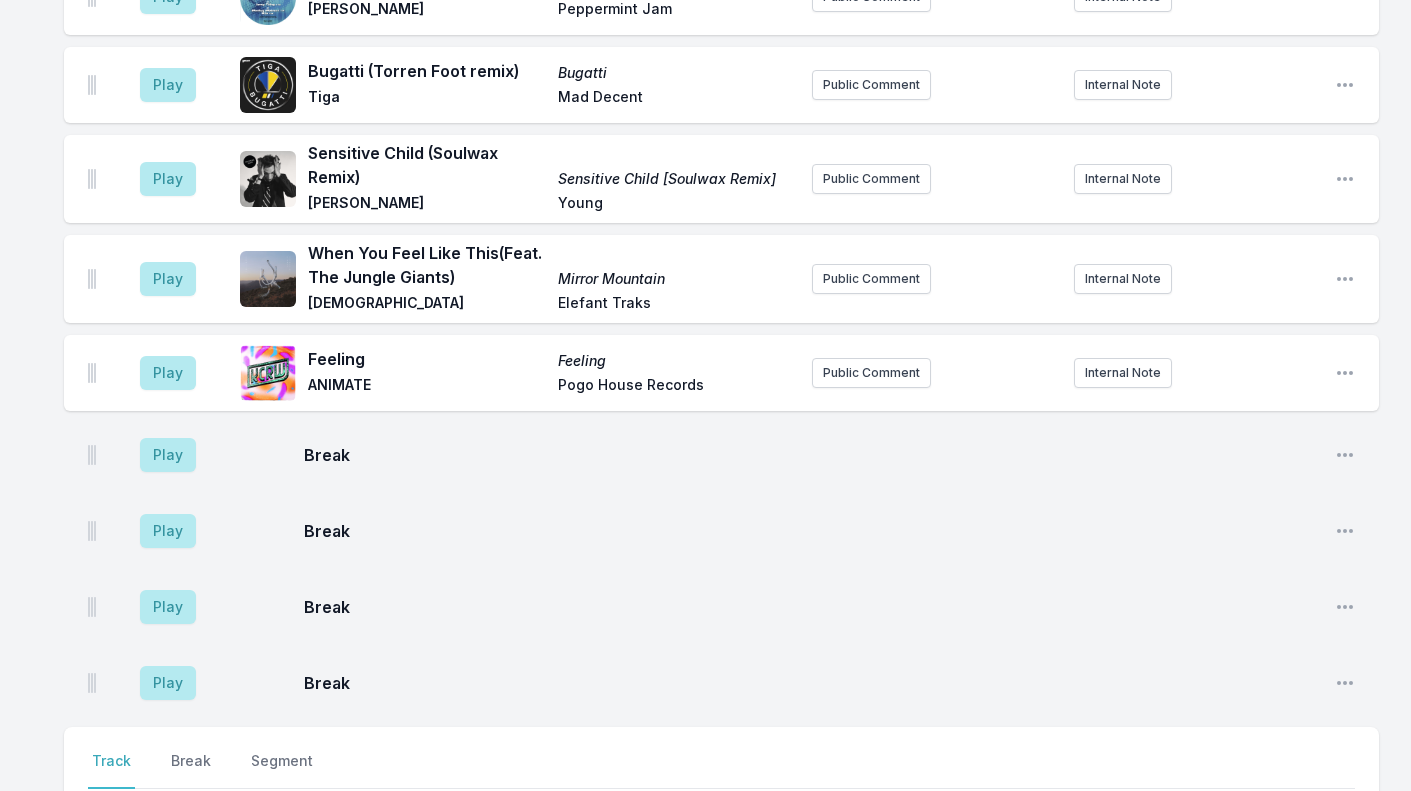 scroll, scrollTop: 2955, scrollLeft: 0, axis: vertical 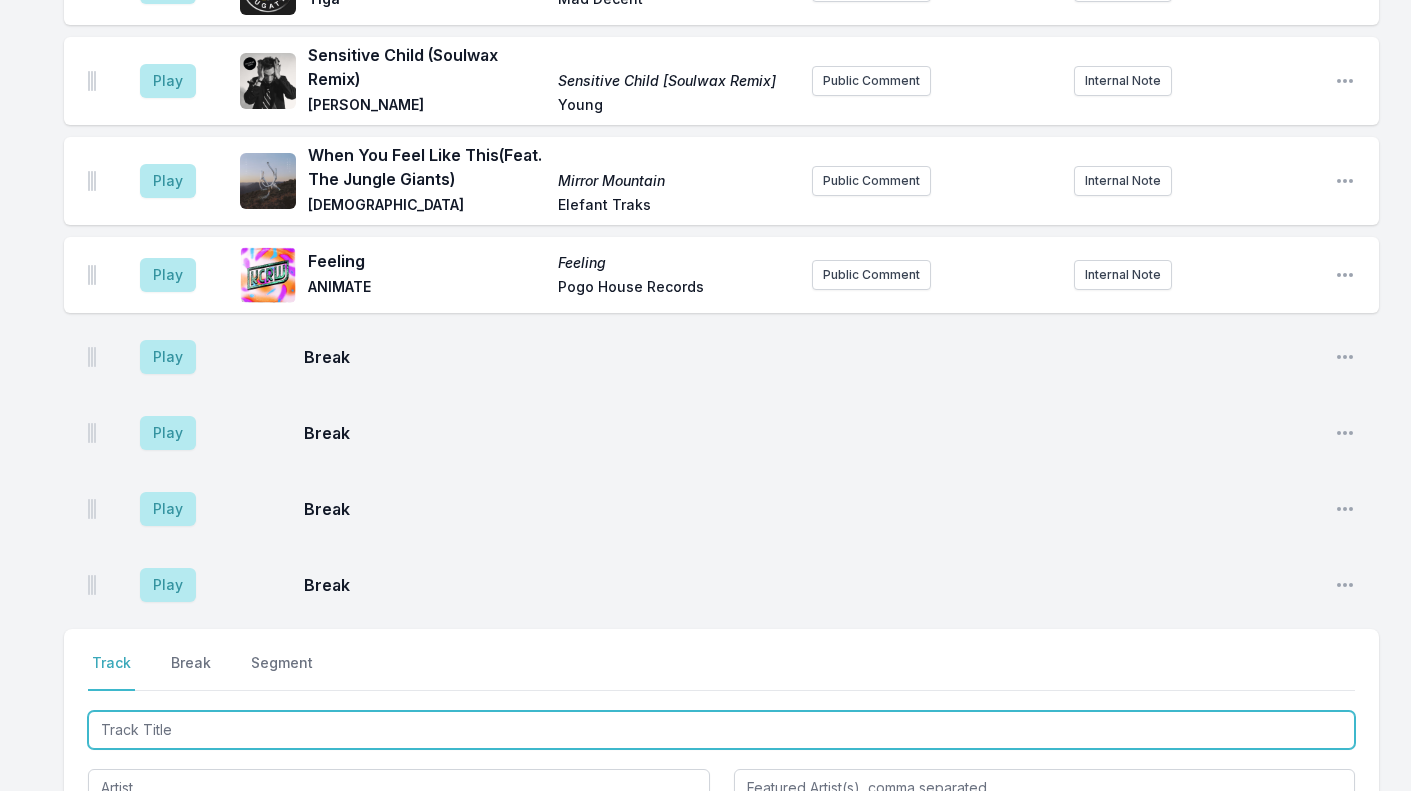 drag, startPoint x: 161, startPoint y: 228, endPoint x: 160, endPoint y: 657, distance: 429.00116 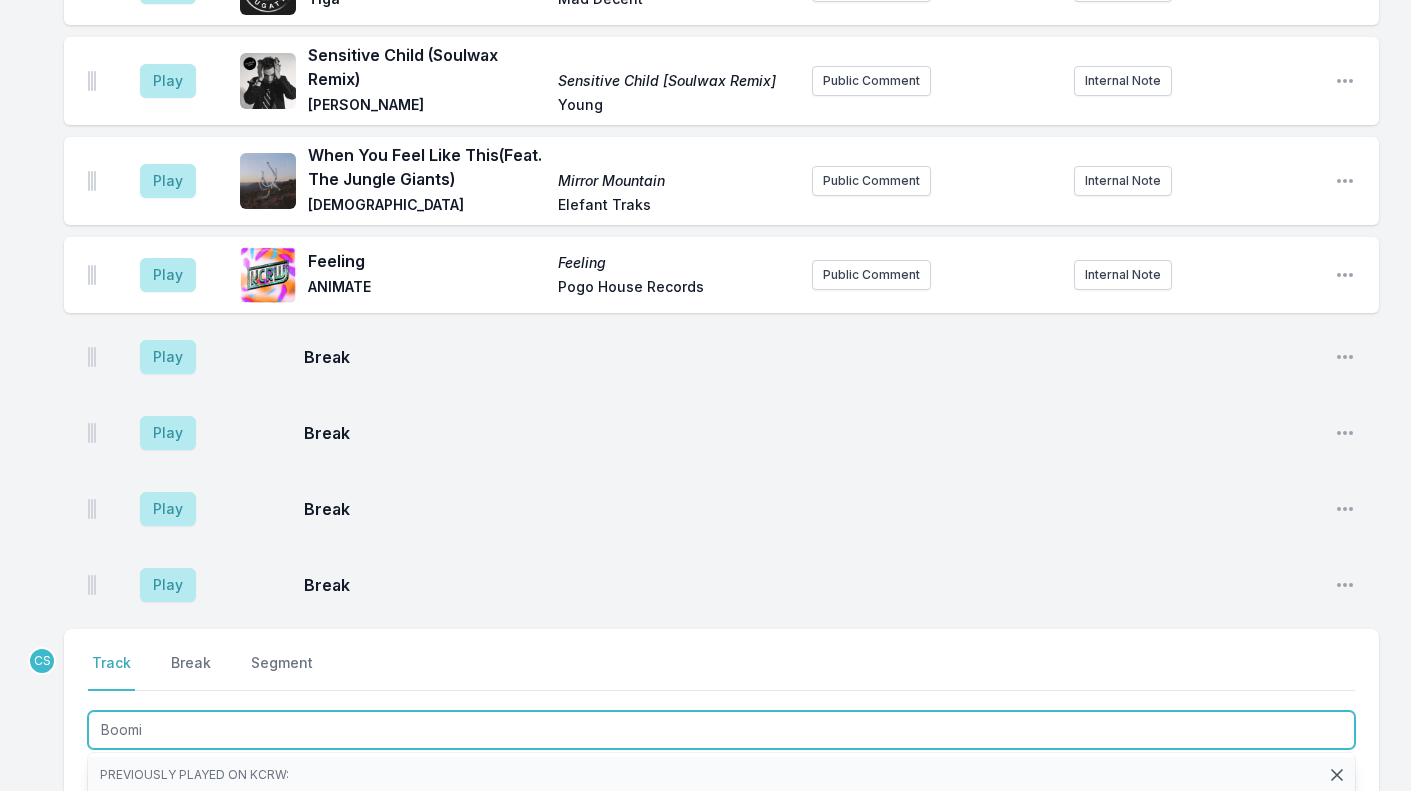 type on "Boomin" 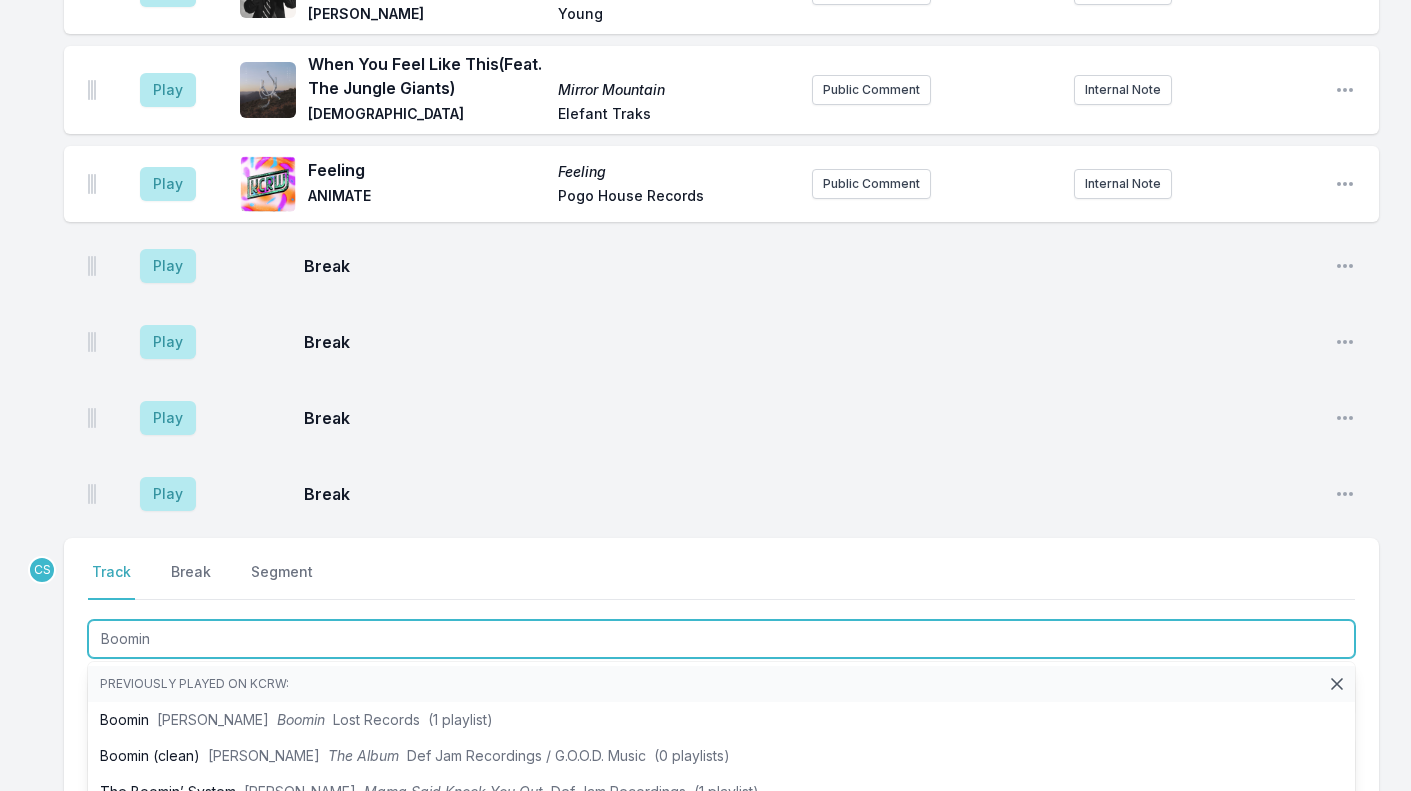 scroll, scrollTop: 3114, scrollLeft: 0, axis: vertical 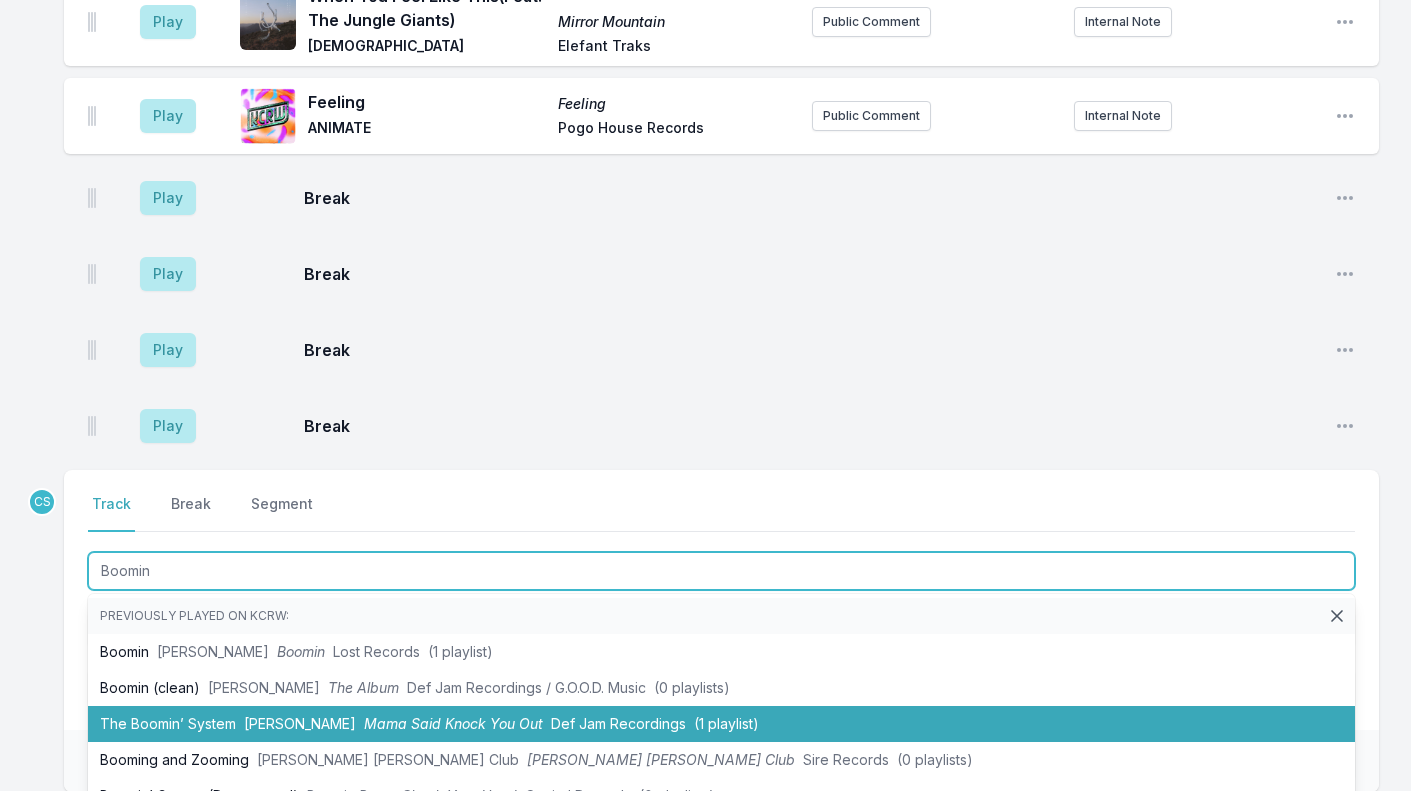 click on "[PERSON_NAME]" at bounding box center [213, 651] 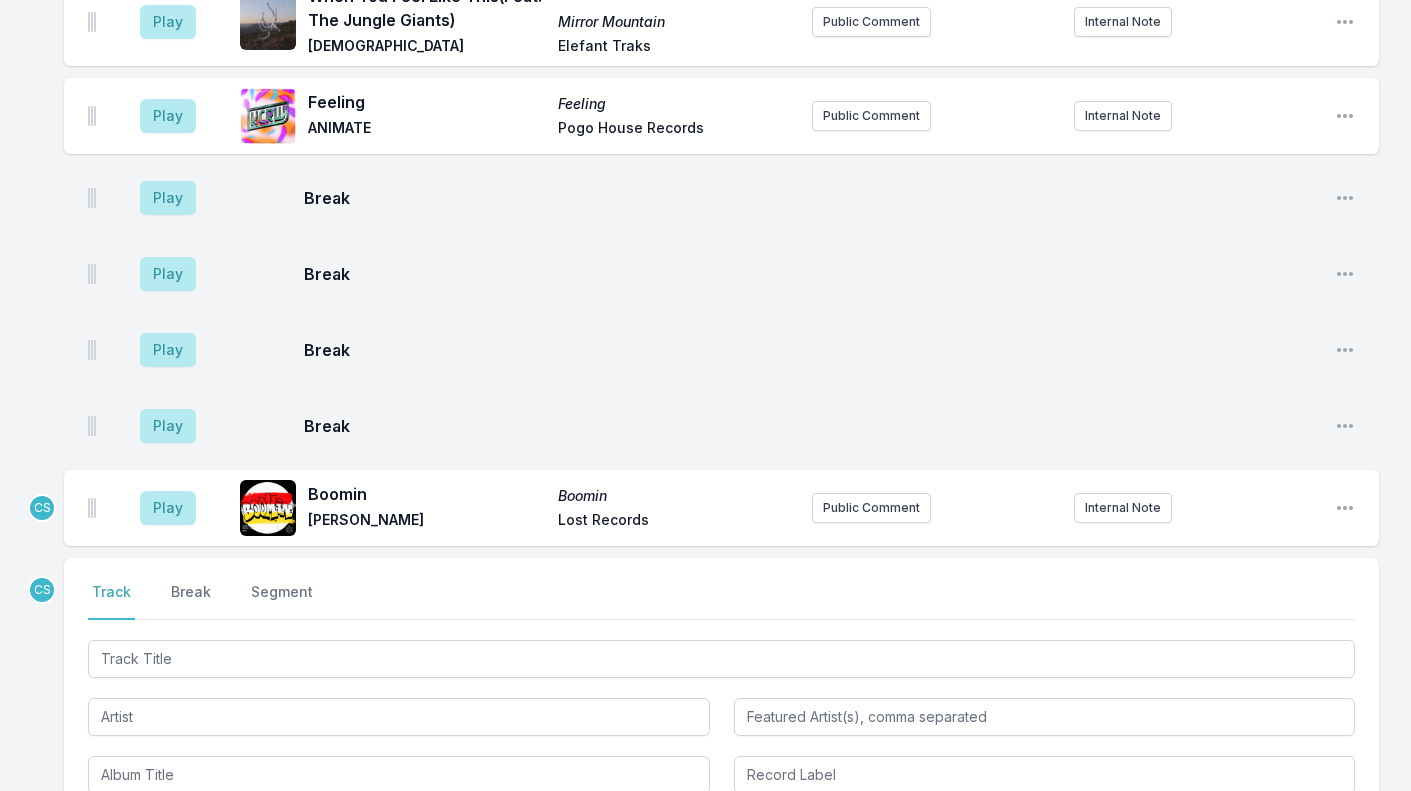 click on "Play" at bounding box center (168, 508) 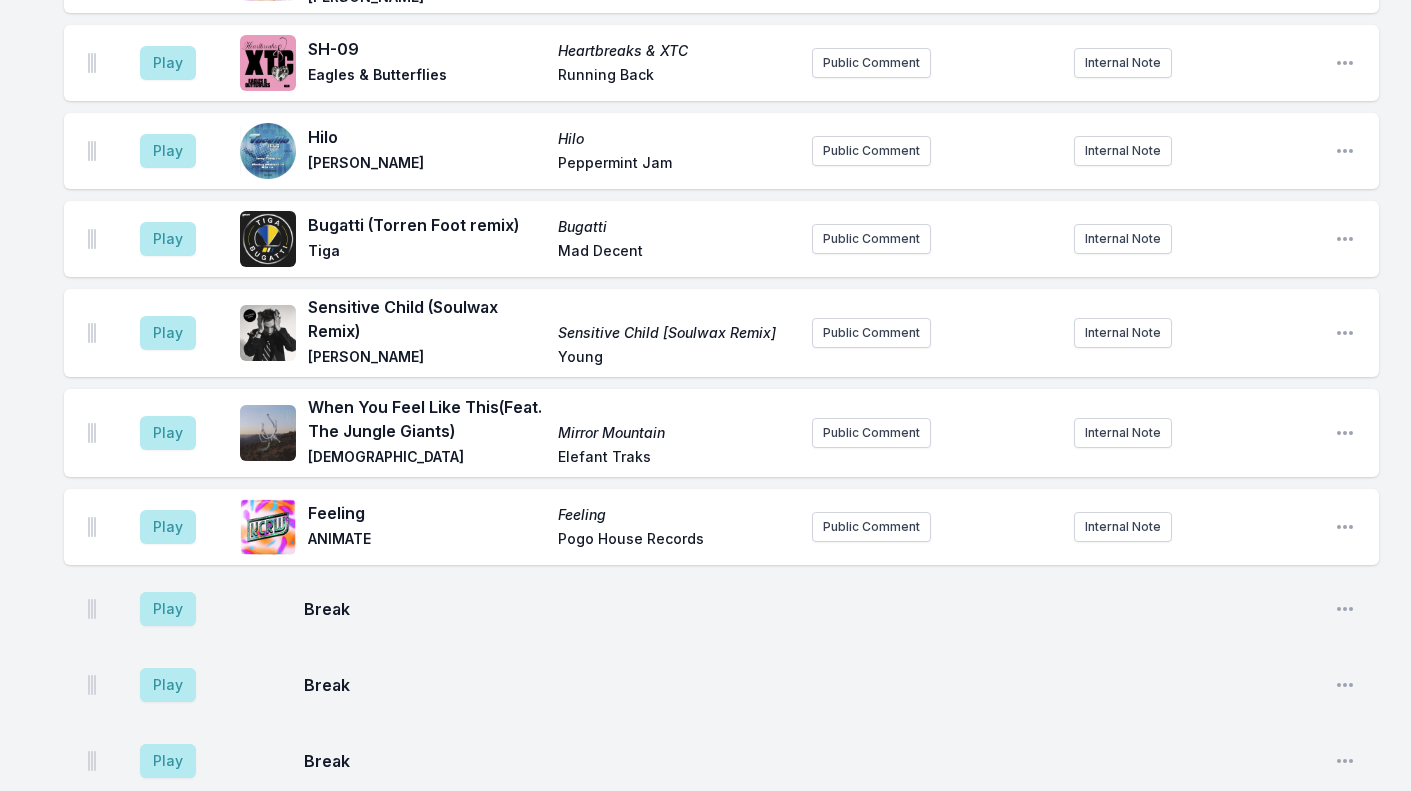 scroll, scrollTop: 2956, scrollLeft: 0, axis: vertical 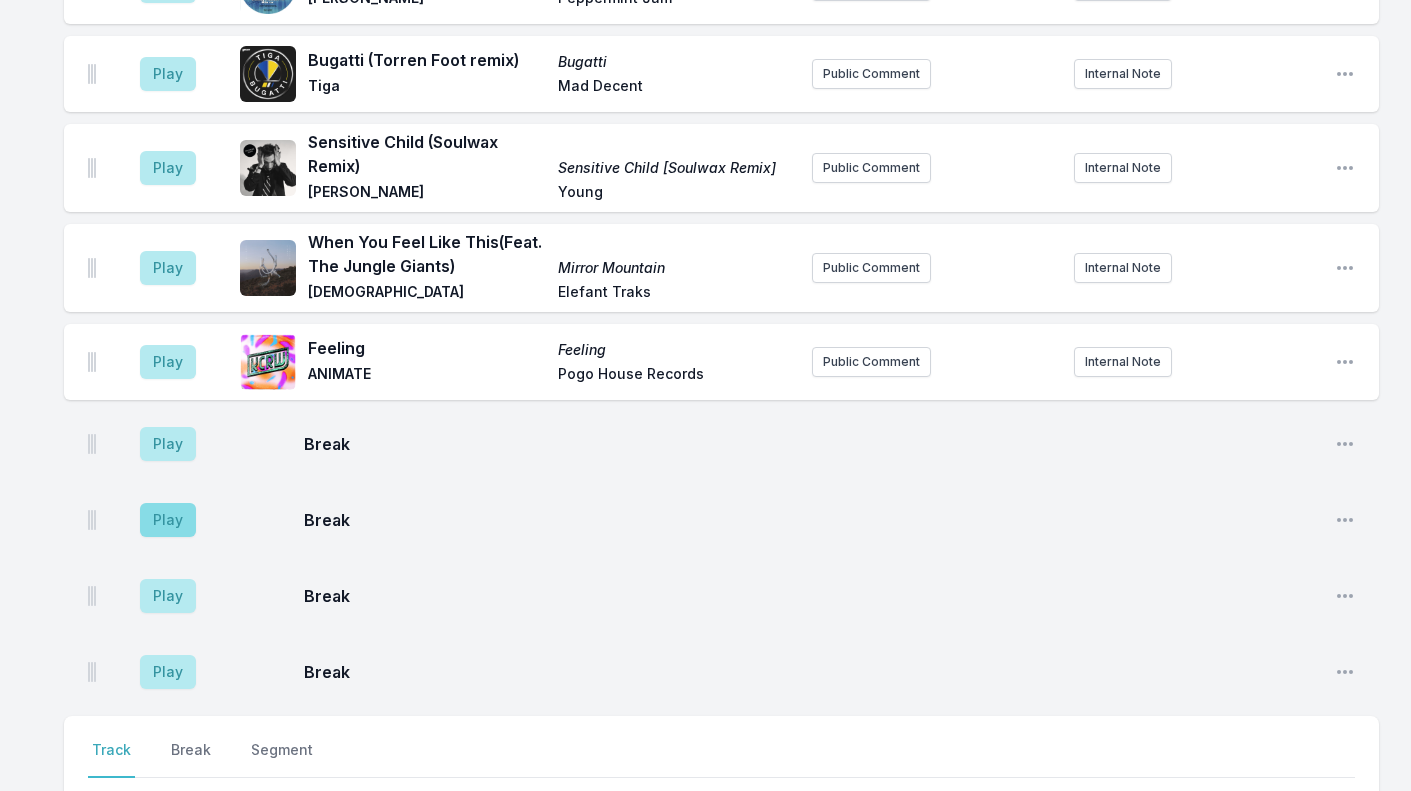 click on "Play" at bounding box center [168, 444] 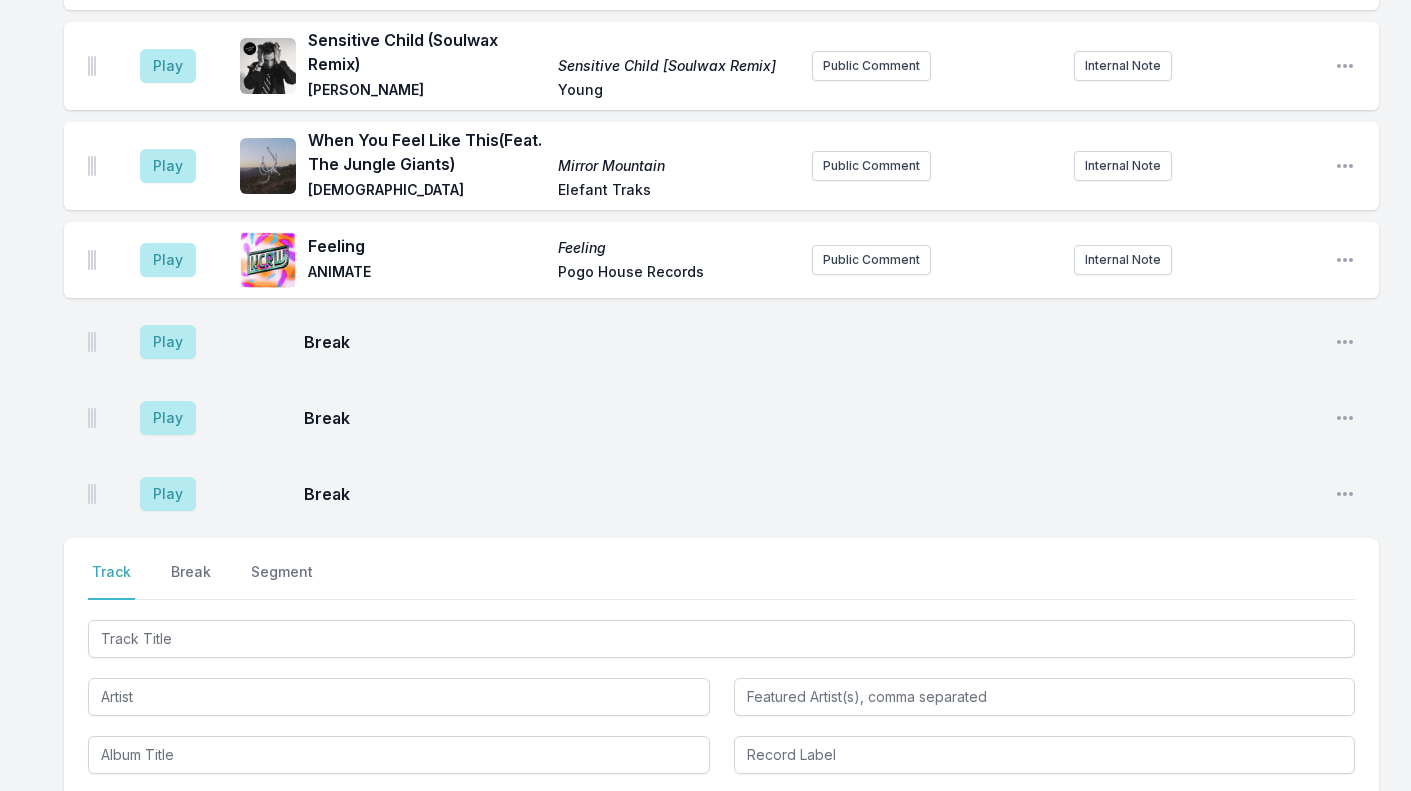 scroll, scrollTop: 3132, scrollLeft: 0, axis: vertical 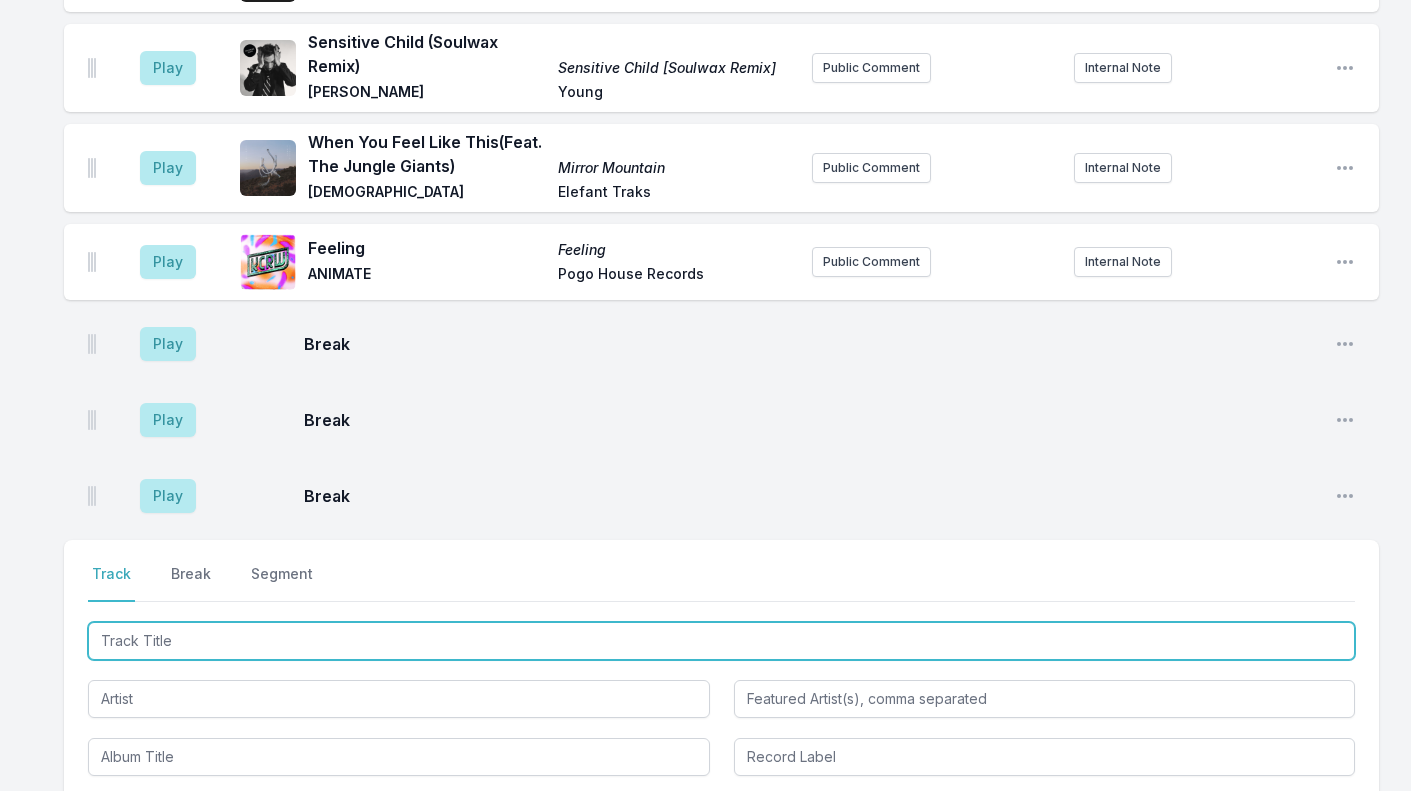 click at bounding box center (721, 641) 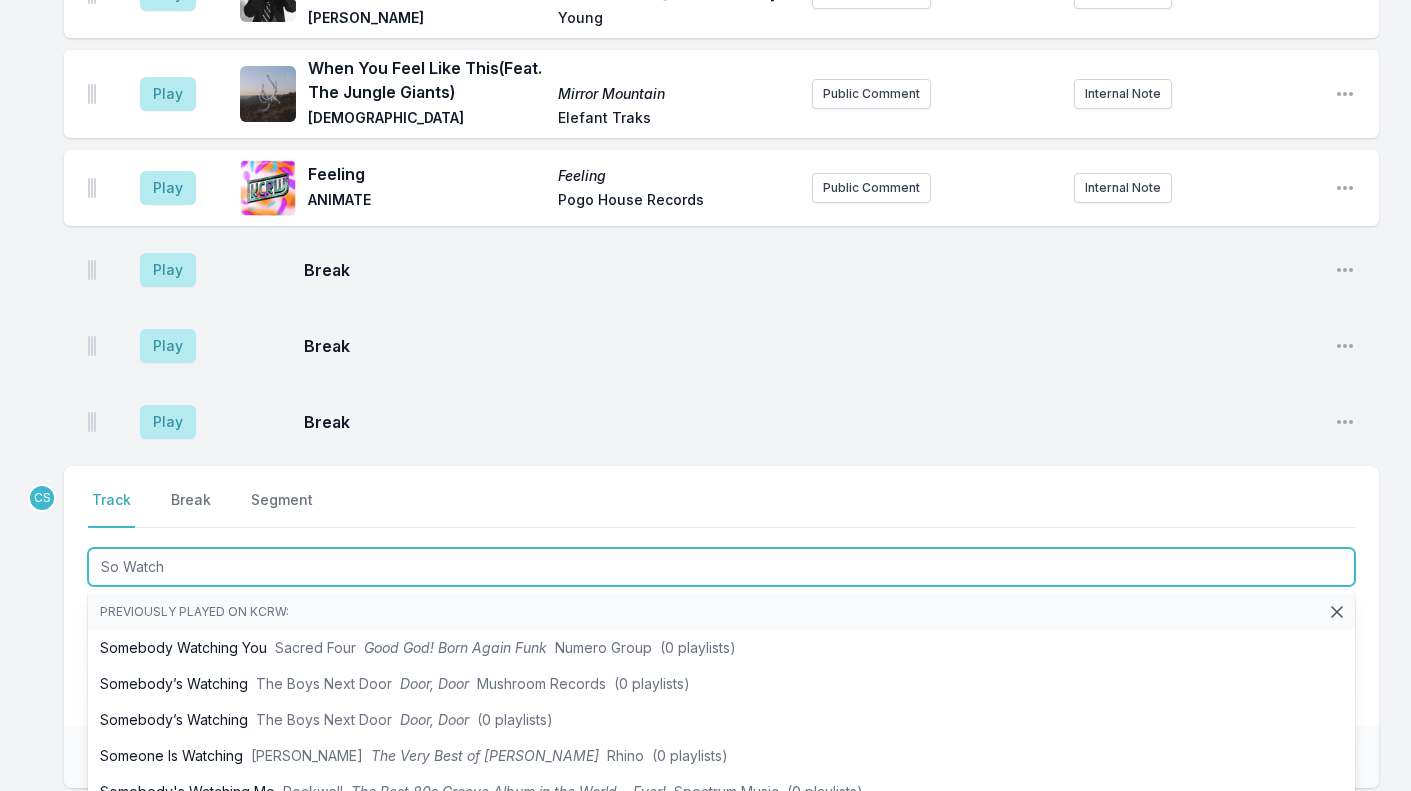 scroll, scrollTop: 3315, scrollLeft: 0, axis: vertical 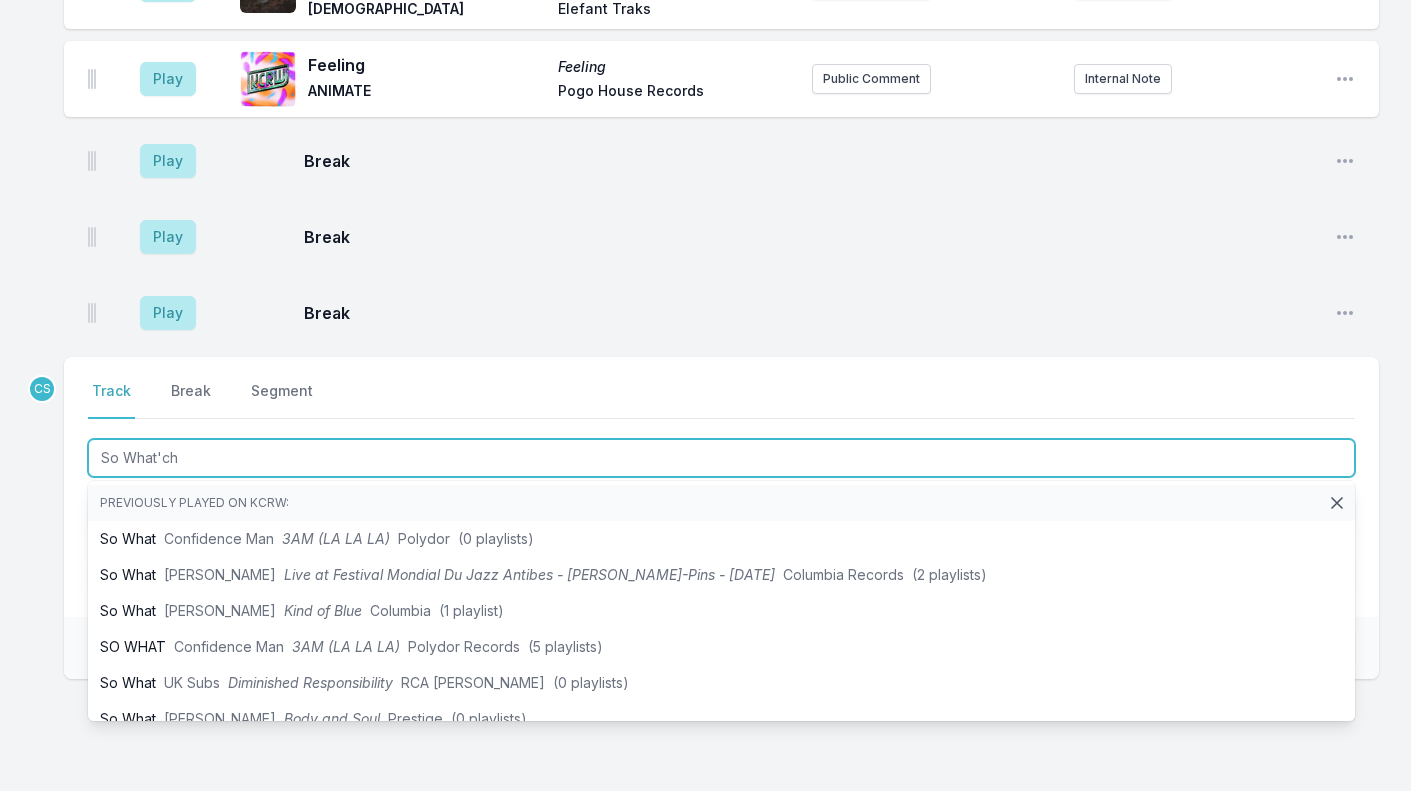 type on "So What'cha" 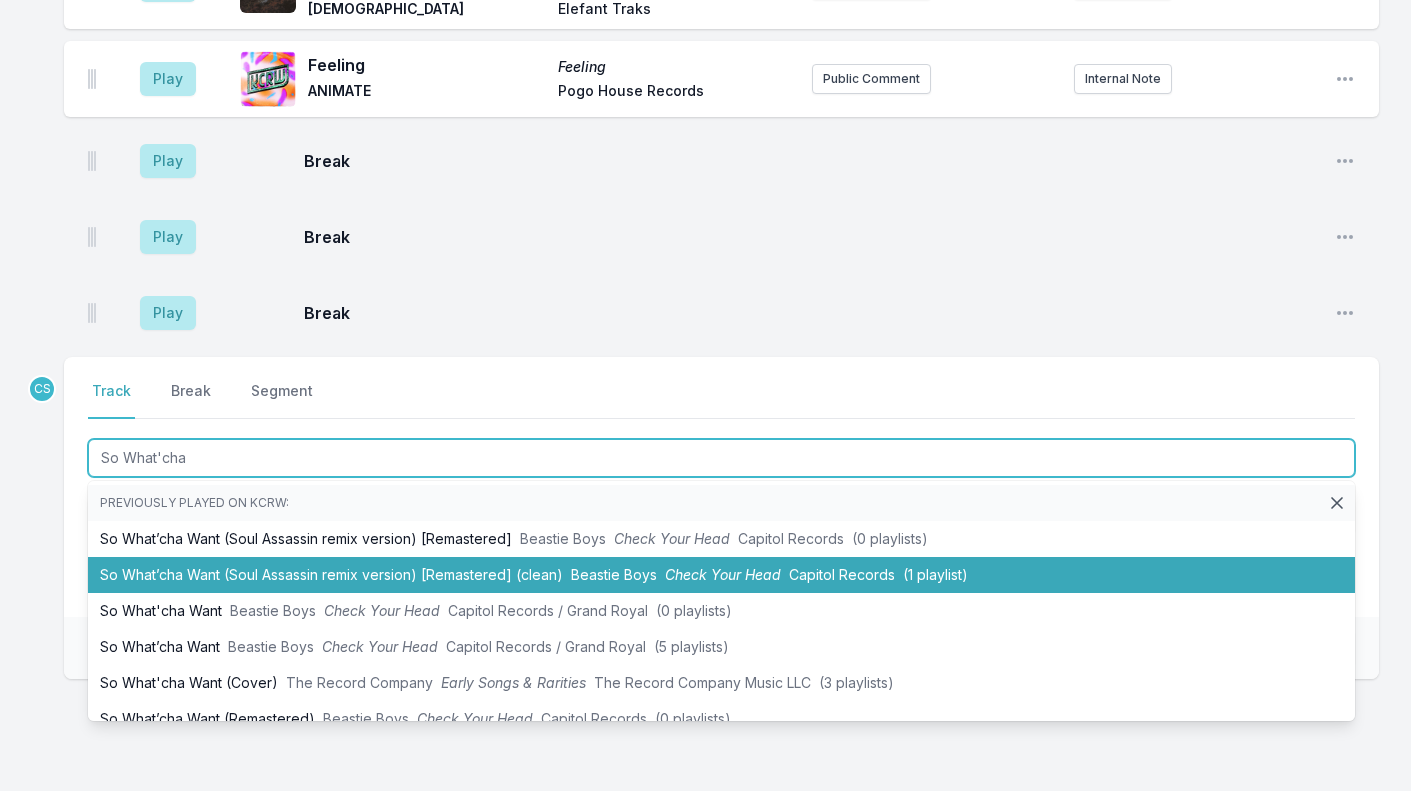 drag, startPoint x: 173, startPoint y: 563, endPoint x: 145, endPoint y: 516, distance: 54.708317 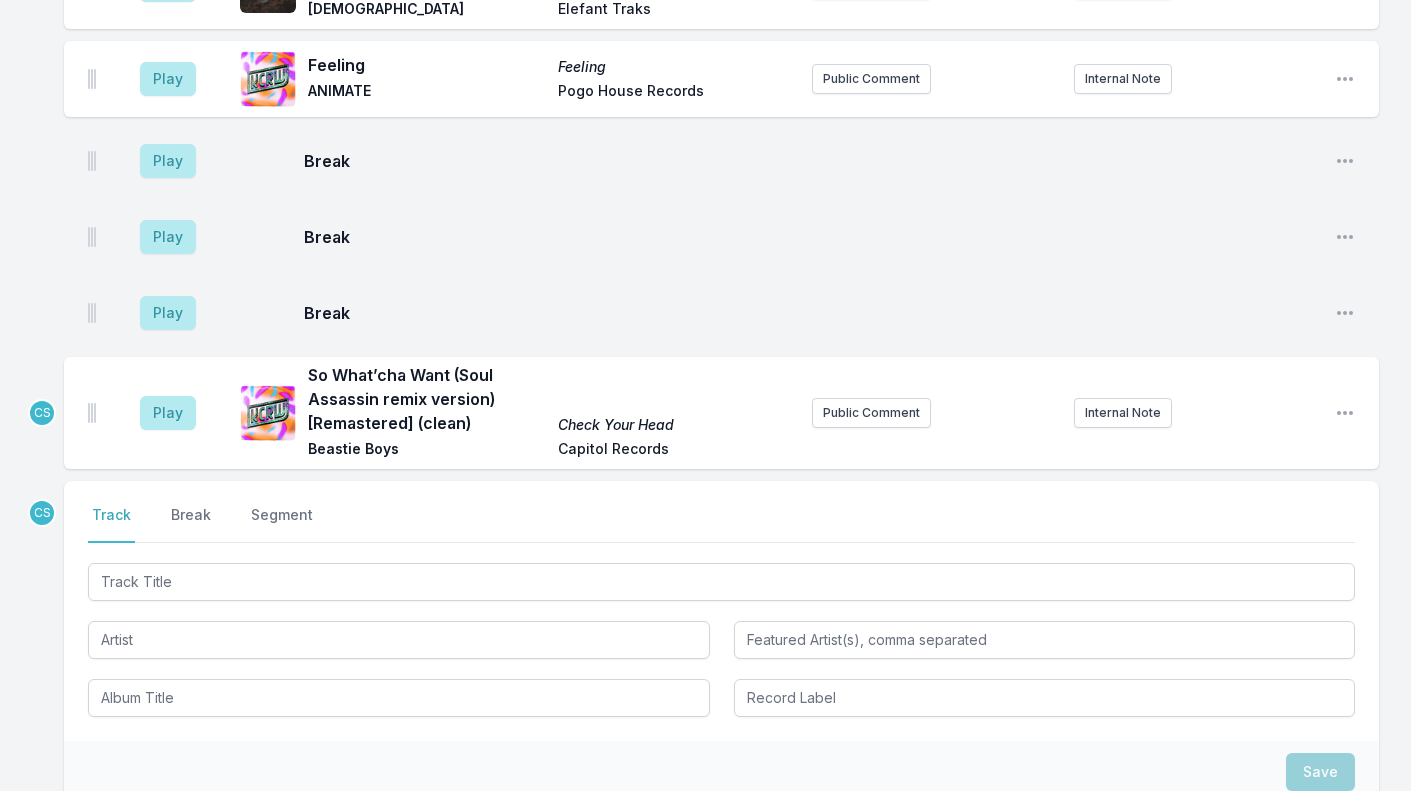 click on "Play" at bounding box center (168, 413) 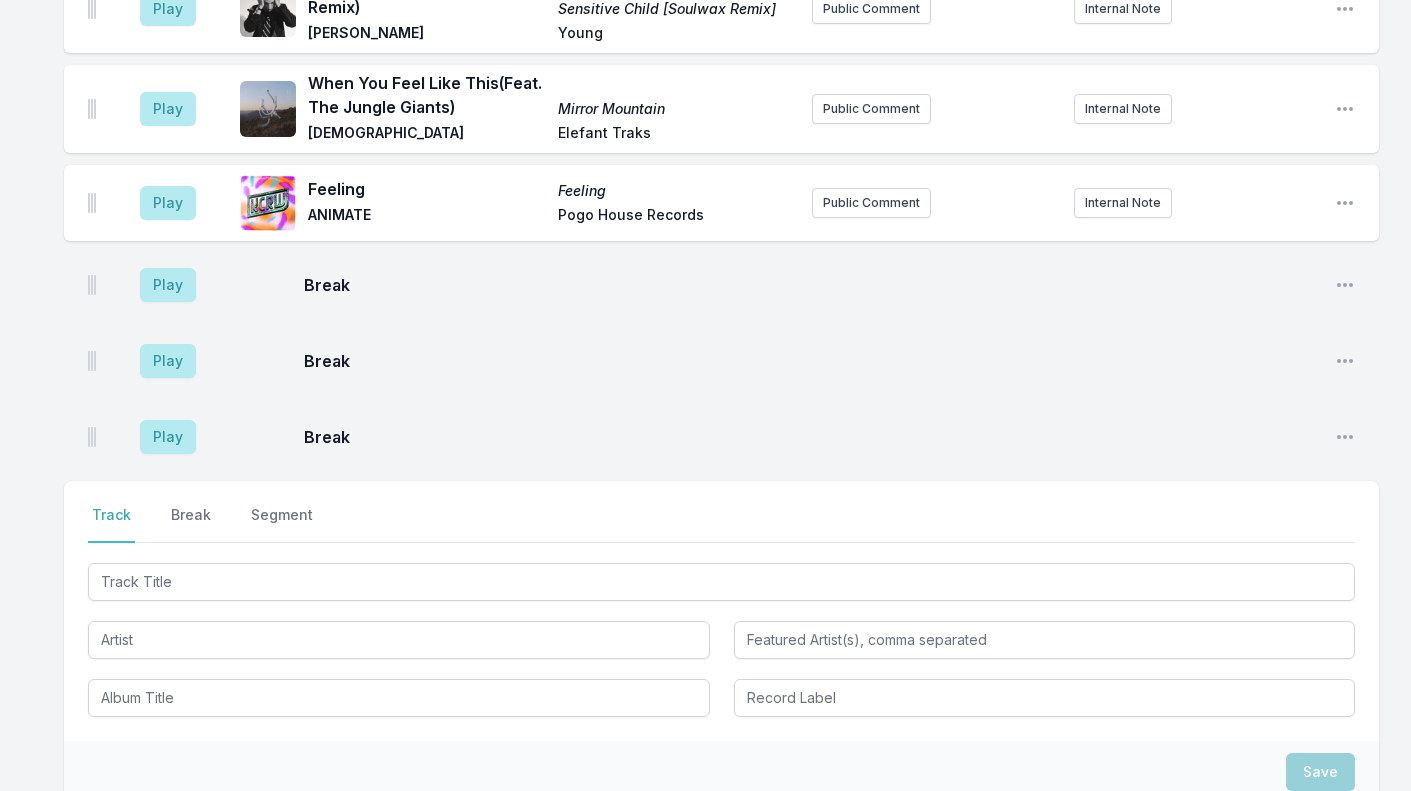 click on "Play" at bounding box center [168, 203] 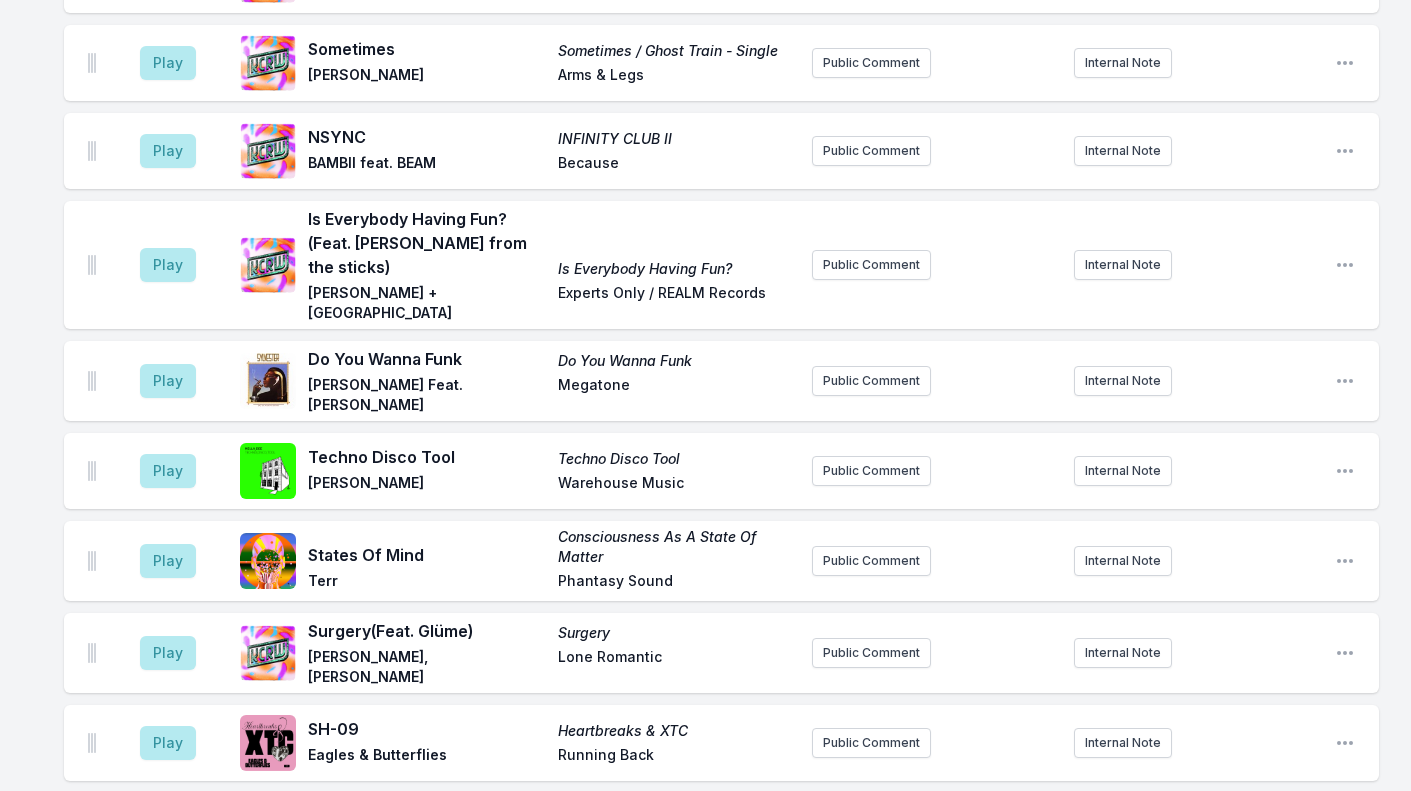 scroll, scrollTop: 2396, scrollLeft: 0, axis: vertical 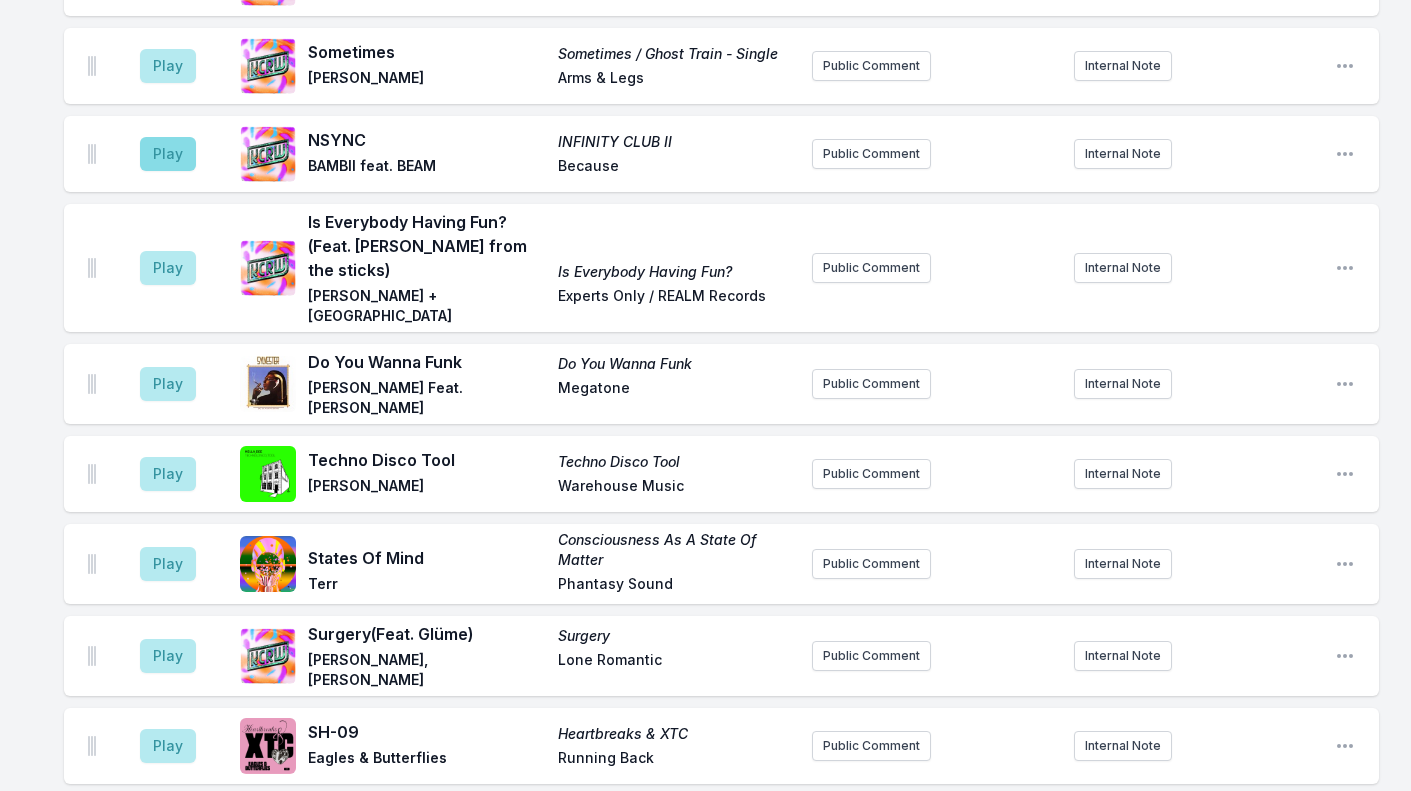 drag, startPoint x: 170, startPoint y: 142, endPoint x: 190, endPoint y: 123, distance: 27.58623 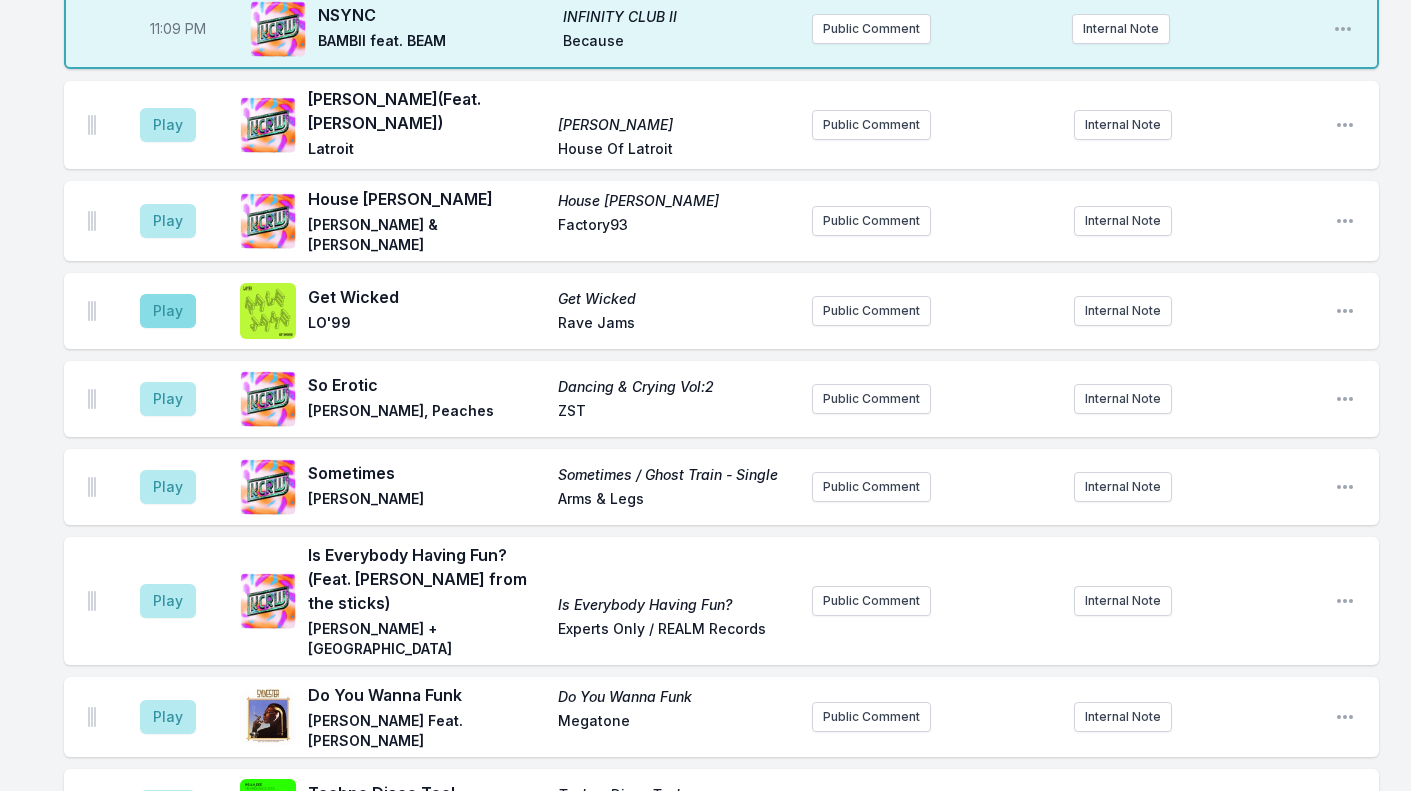 scroll, scrollTop: 2059, scrollLeft: 0, axis: vertical 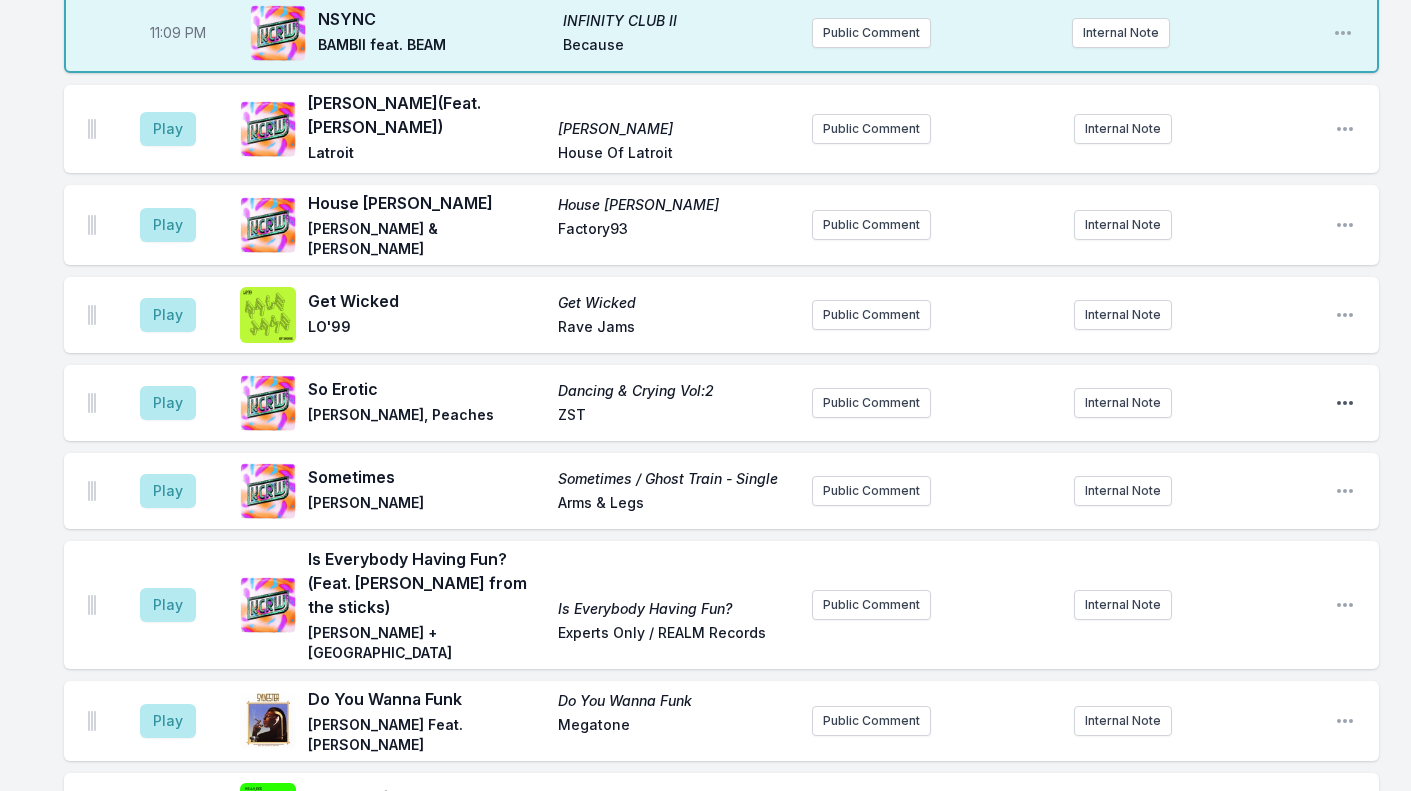 drag, startPoint x: 190, startPoint y: 123, endPoint x: 1338, endPoint y: 377, distance: 1175.7635 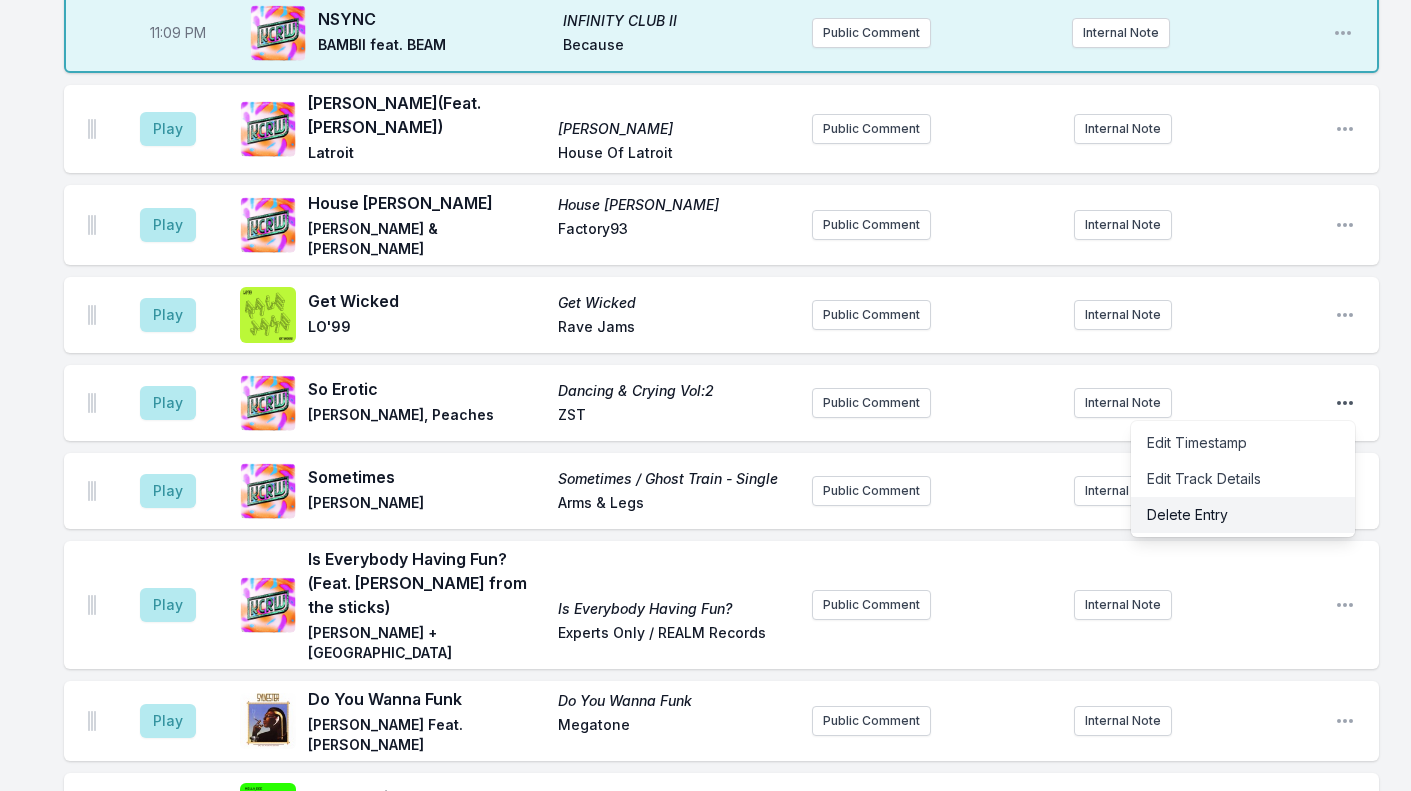 click on "Delete Entry" at bounding box center [1243, 515] 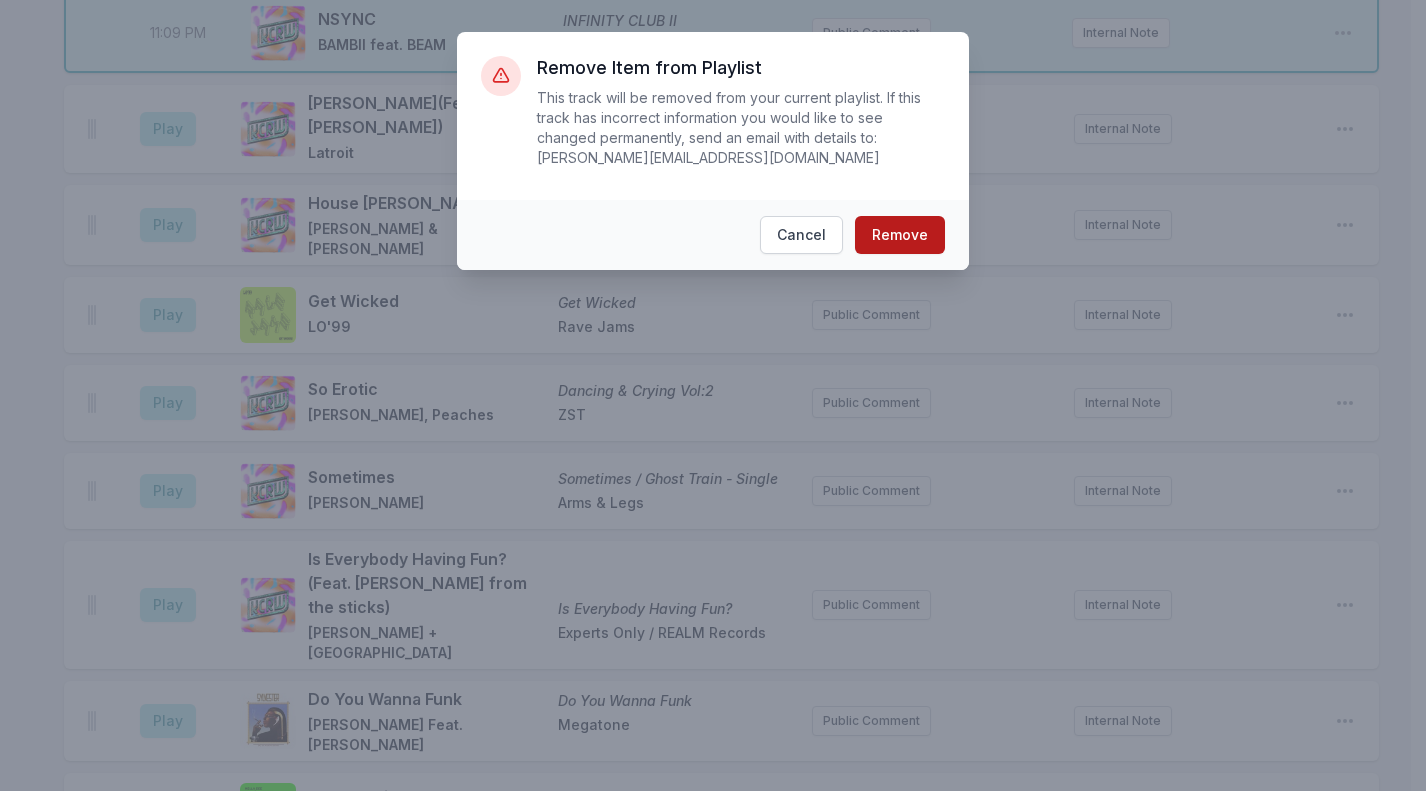 drag, startPoint x: 1338, startPoint y: 377, endPoint x: 928, endPoint y: 241, distance: 431.9676 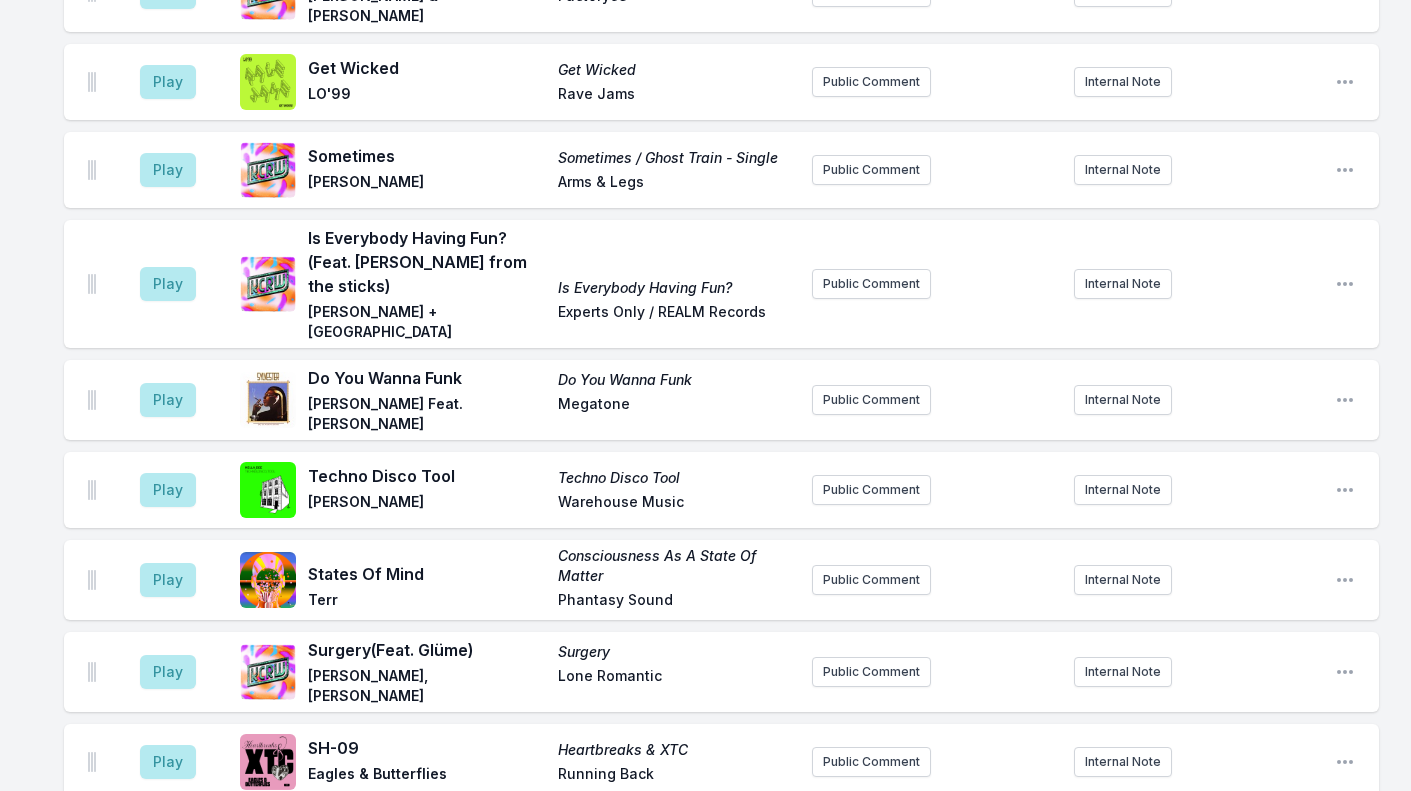scroll, scrollTop: 2315, scrollLeft: 0, axis: vertical 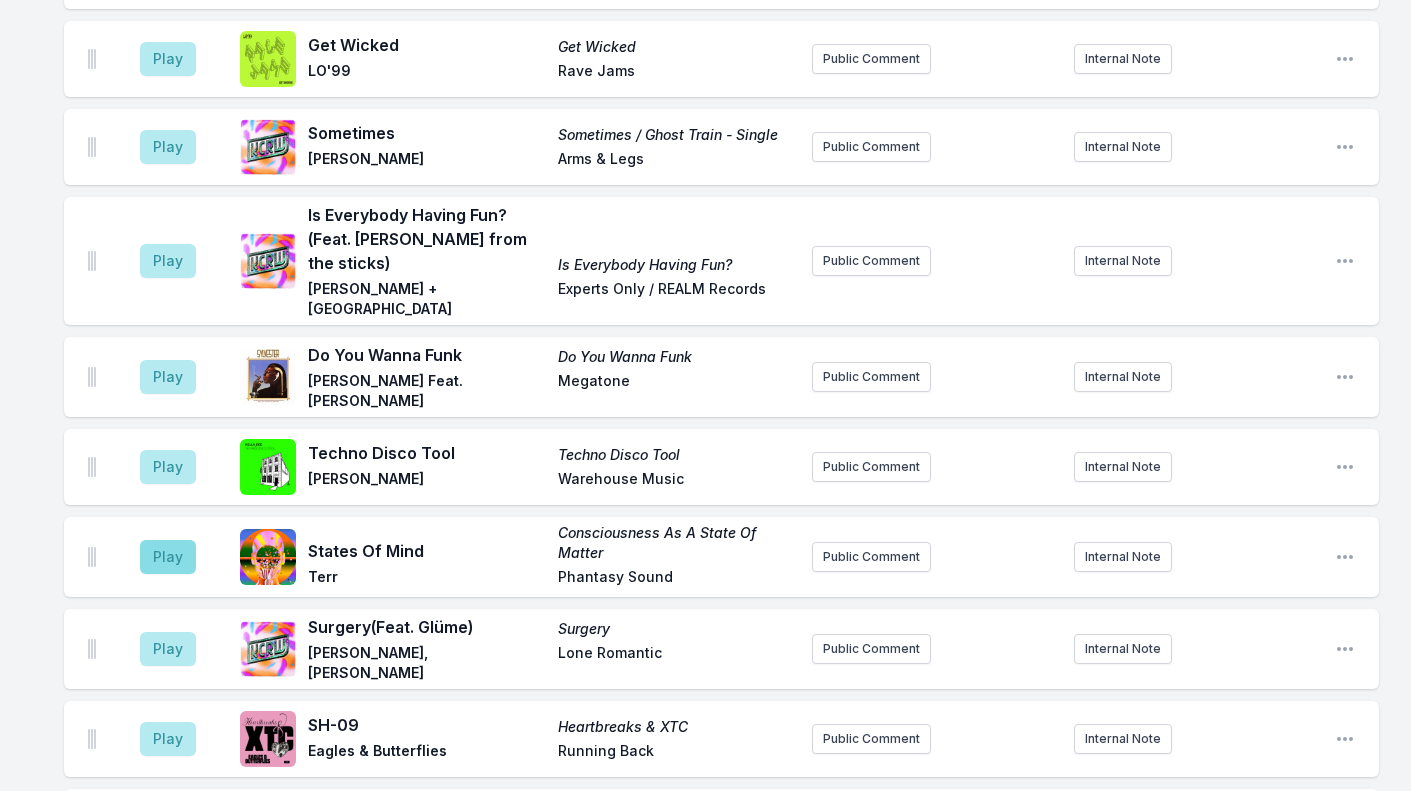 drag, startPoint x: 928, startPoint y: 241, endPoint x: 170, endPoint y: 504, distance: 802.3297 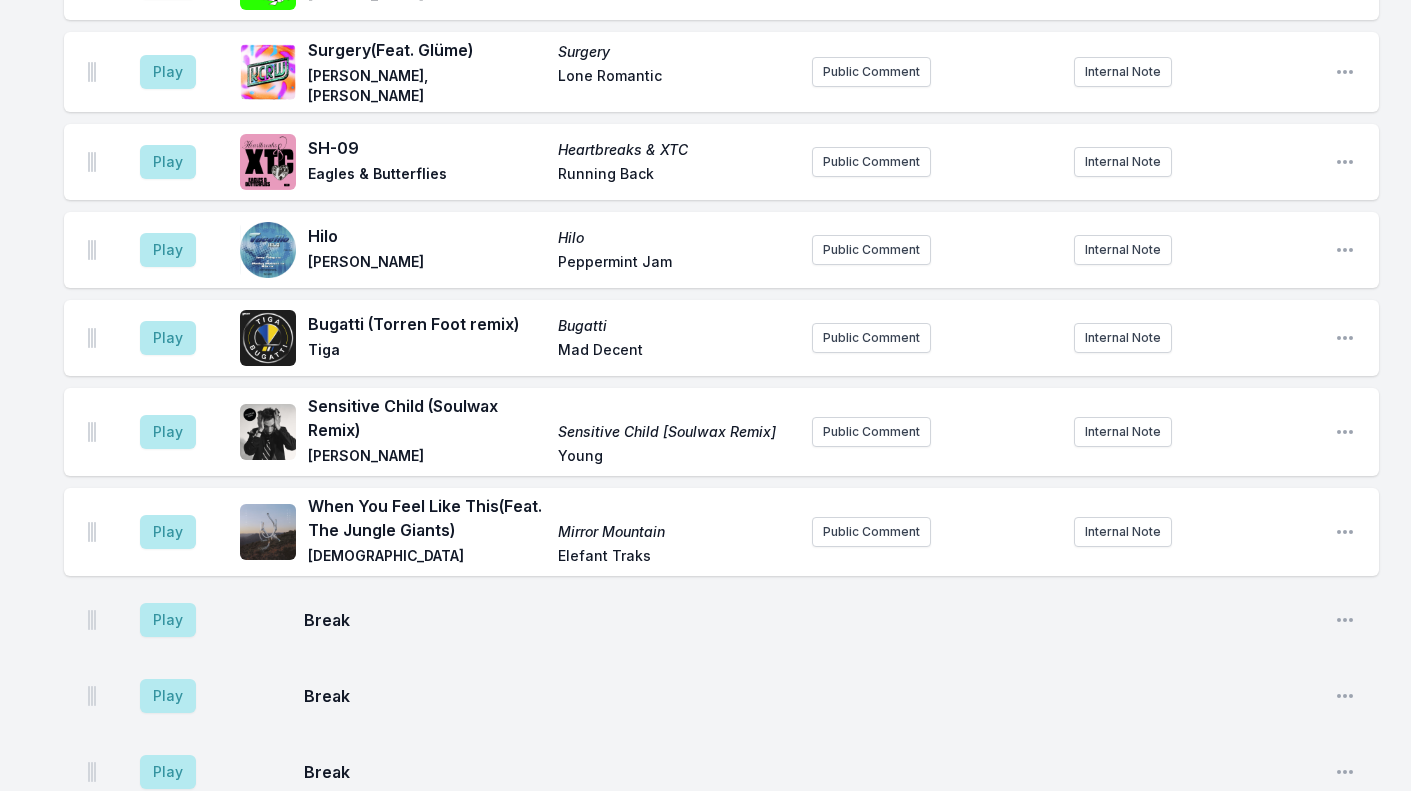 scroll, scrollTop: 2994, scrollLeft: 0, axis: vertical 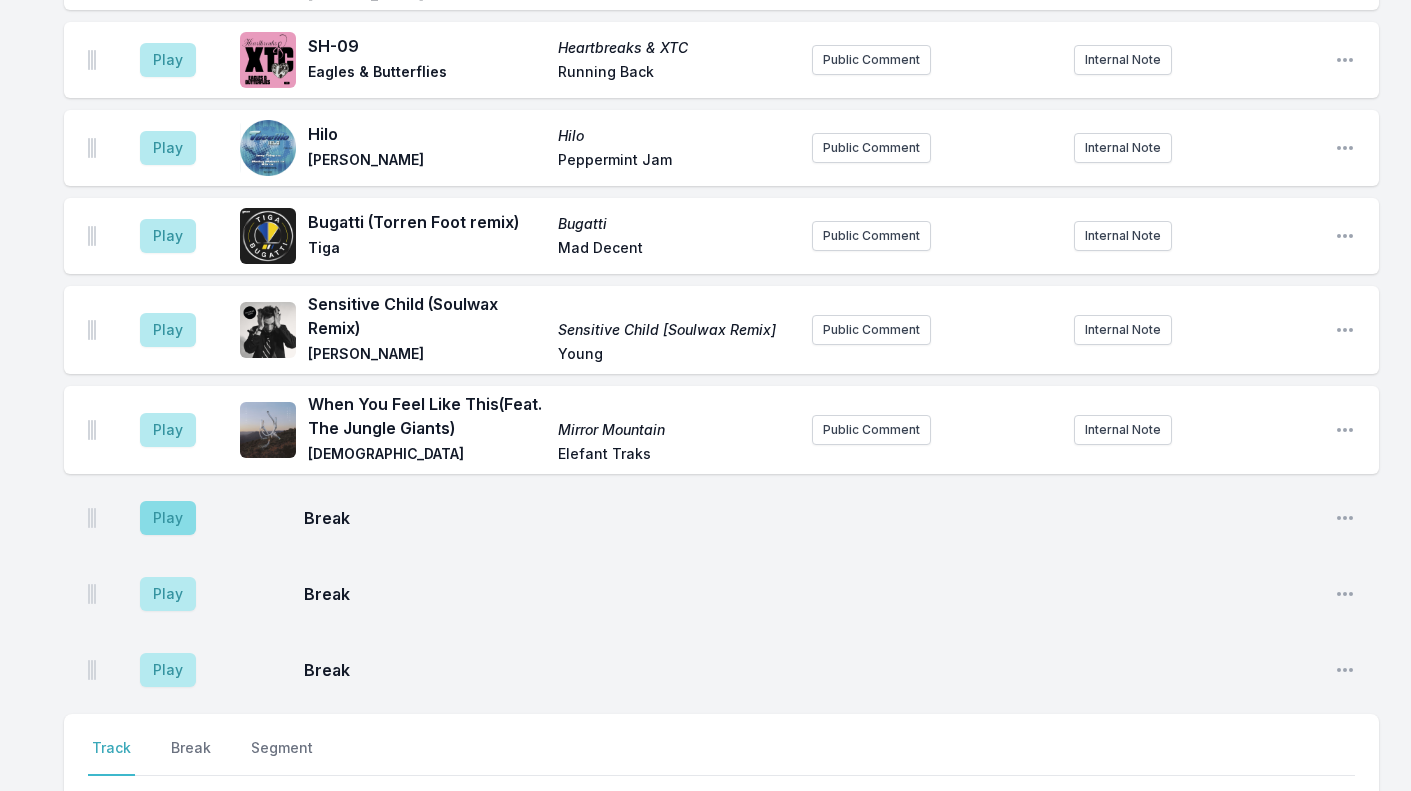 drag, startPoint x: 170, startPoint y: 504, endPoint x: 172, endPoint y: 454, distance: 50.039986 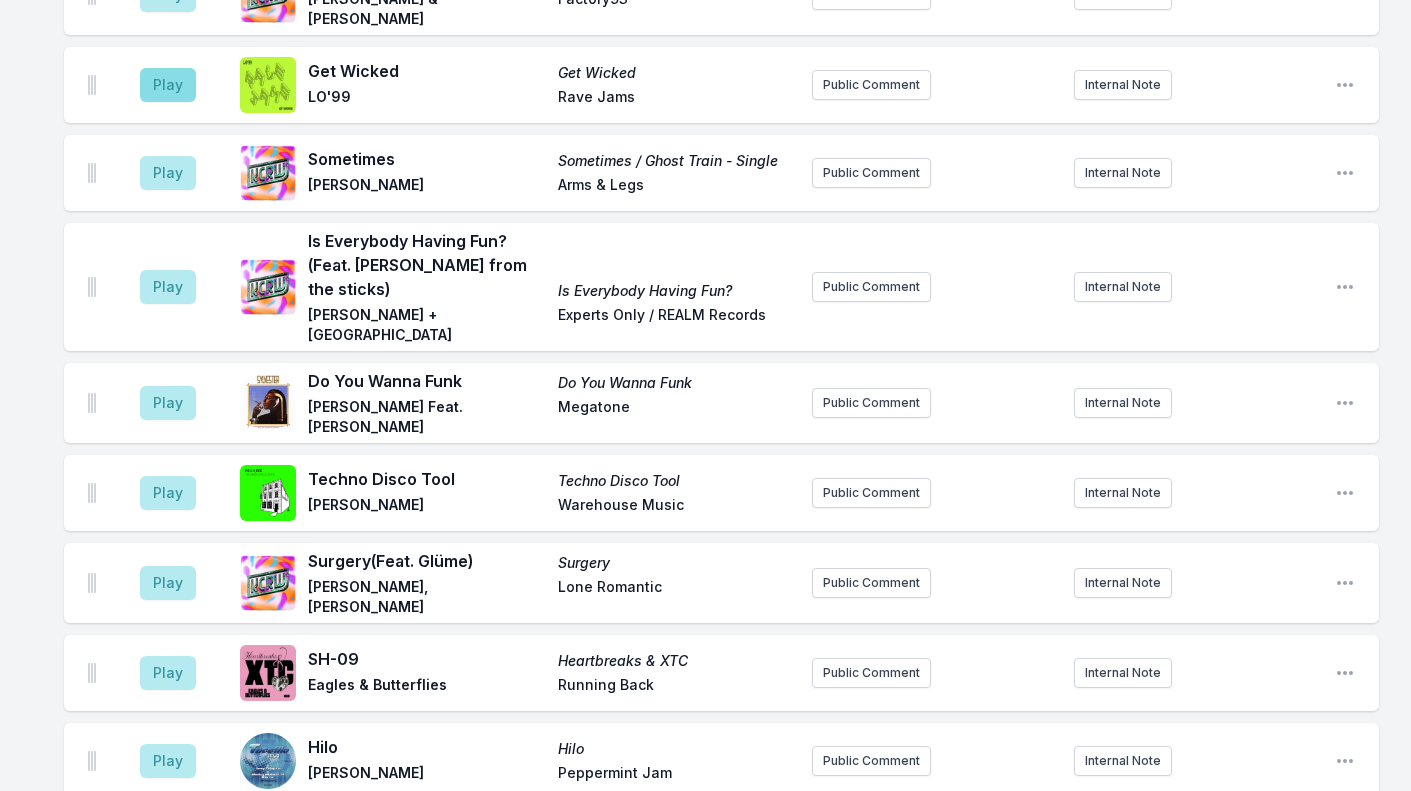scroll, scrollTop: 2472, scrollLeft: 0, axis: vertical 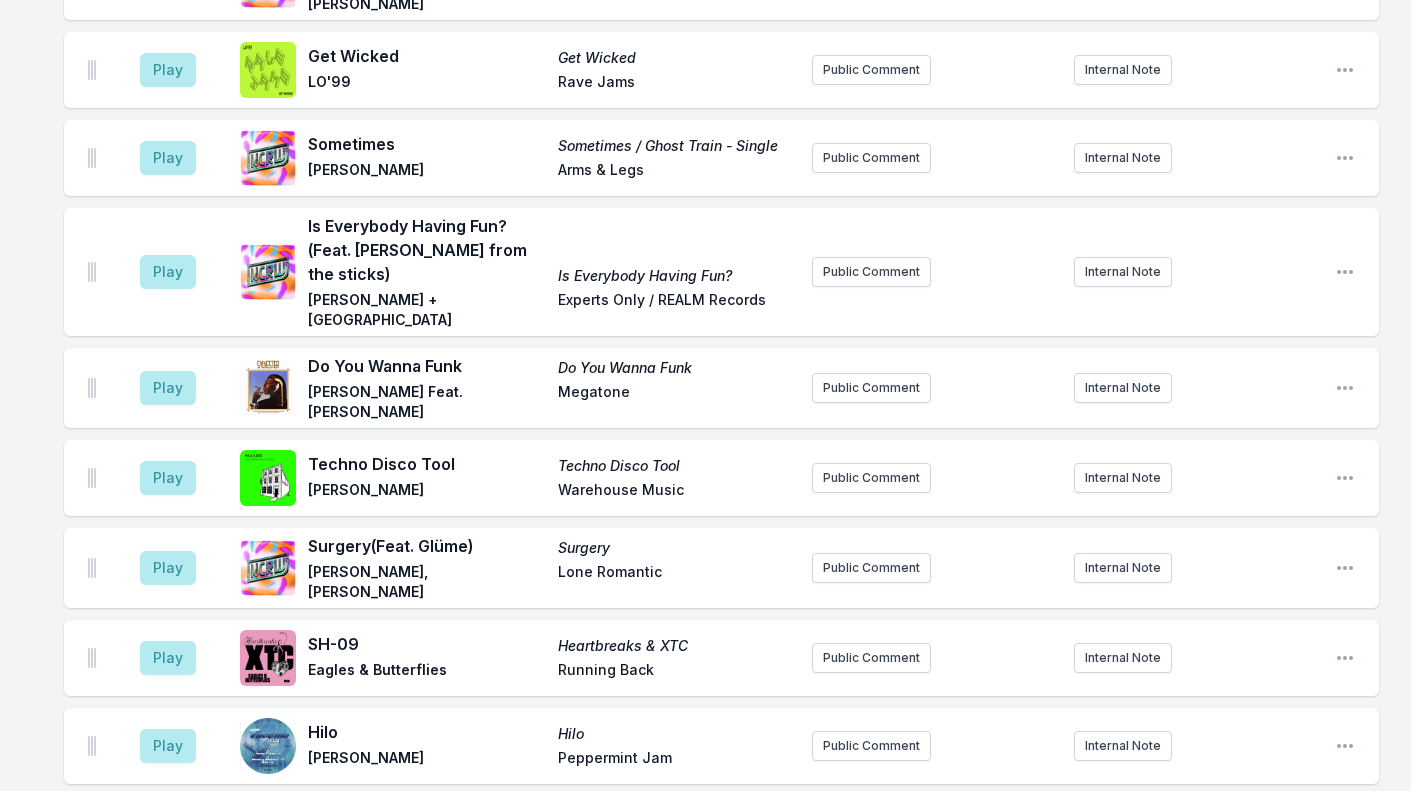 click on "Play" at bounding box center (168, 568) 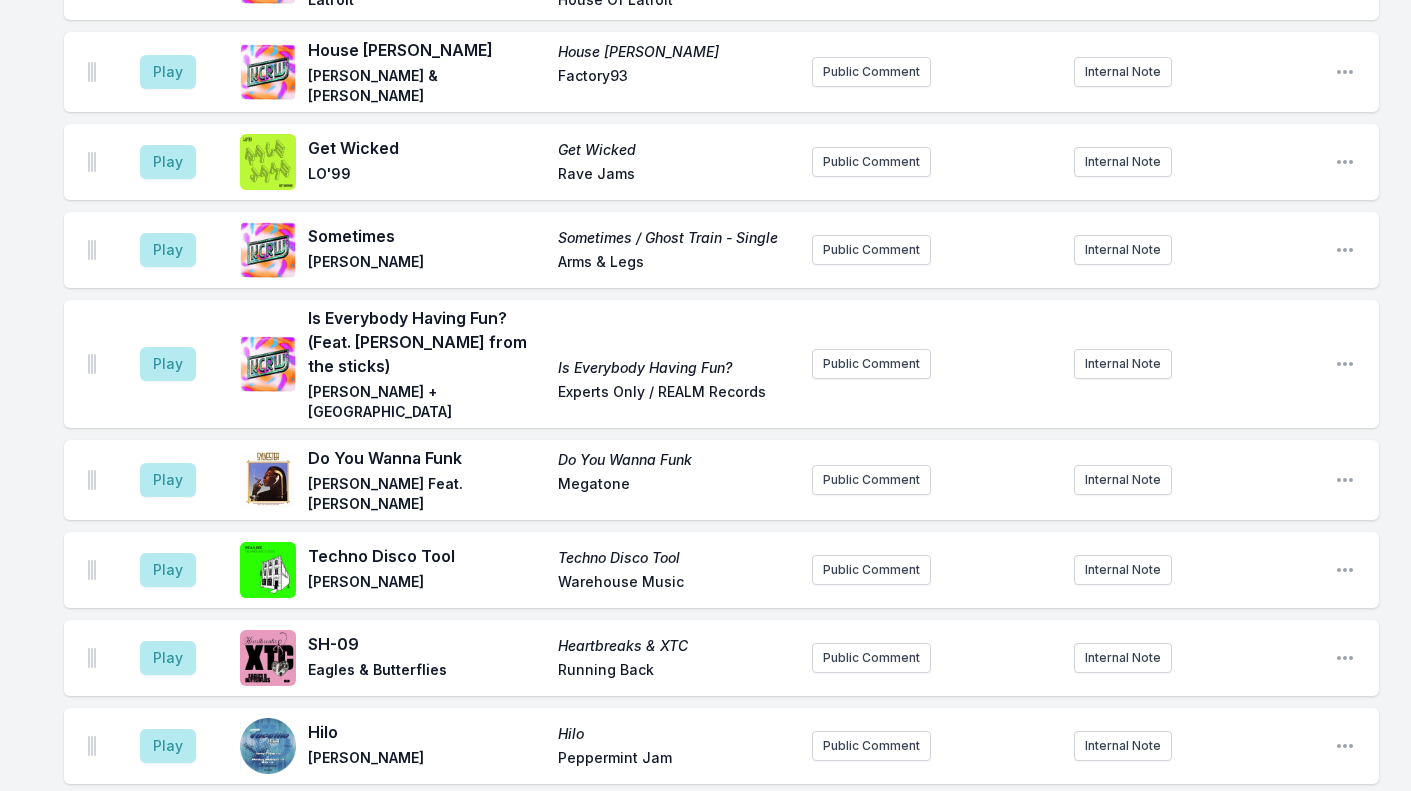 drag, startPoint x: 172, startPoint y: 454, endPoint x: 336, endPoint y: 317, distance: 213.69371 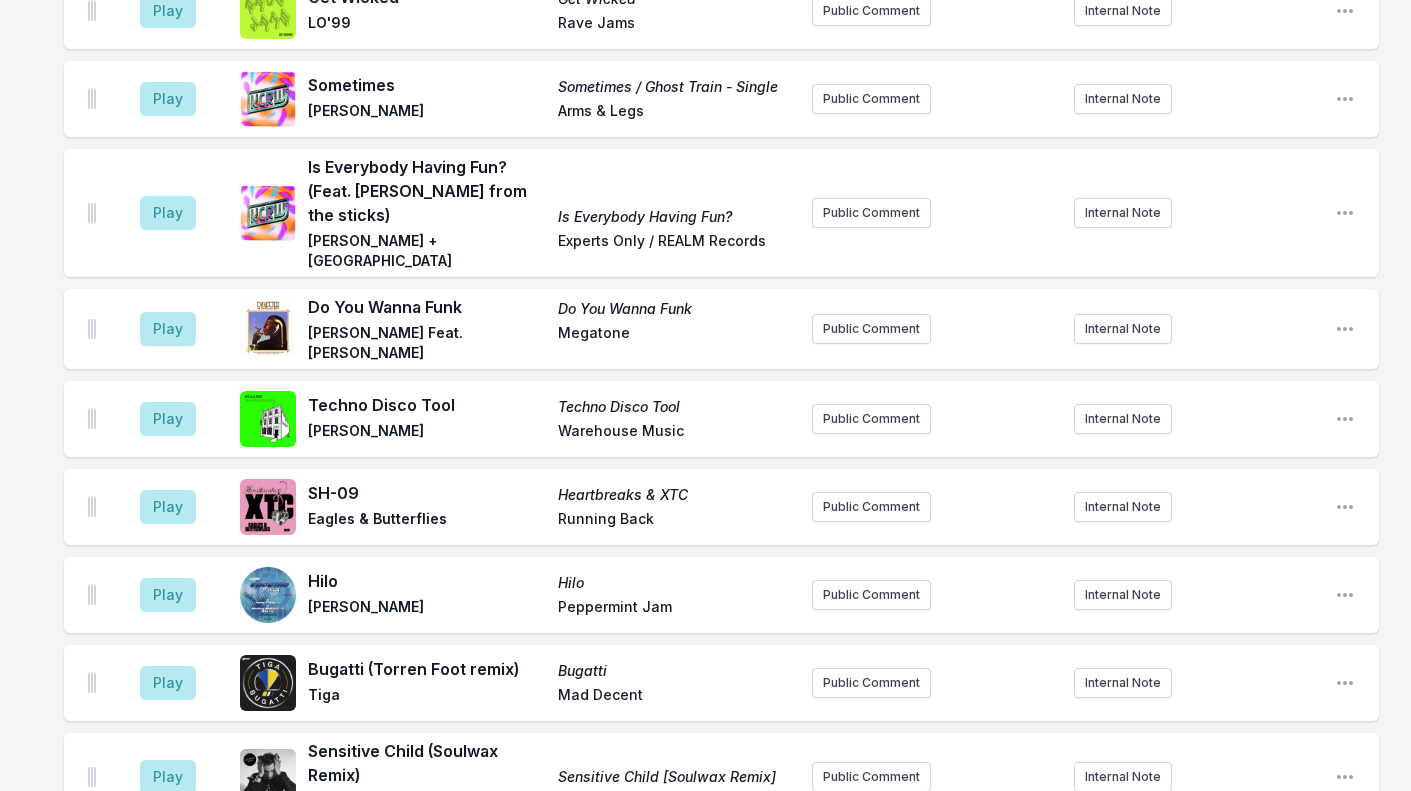 scroll, scrollTop: 2623, scrollLeft: 0, axis: vertical 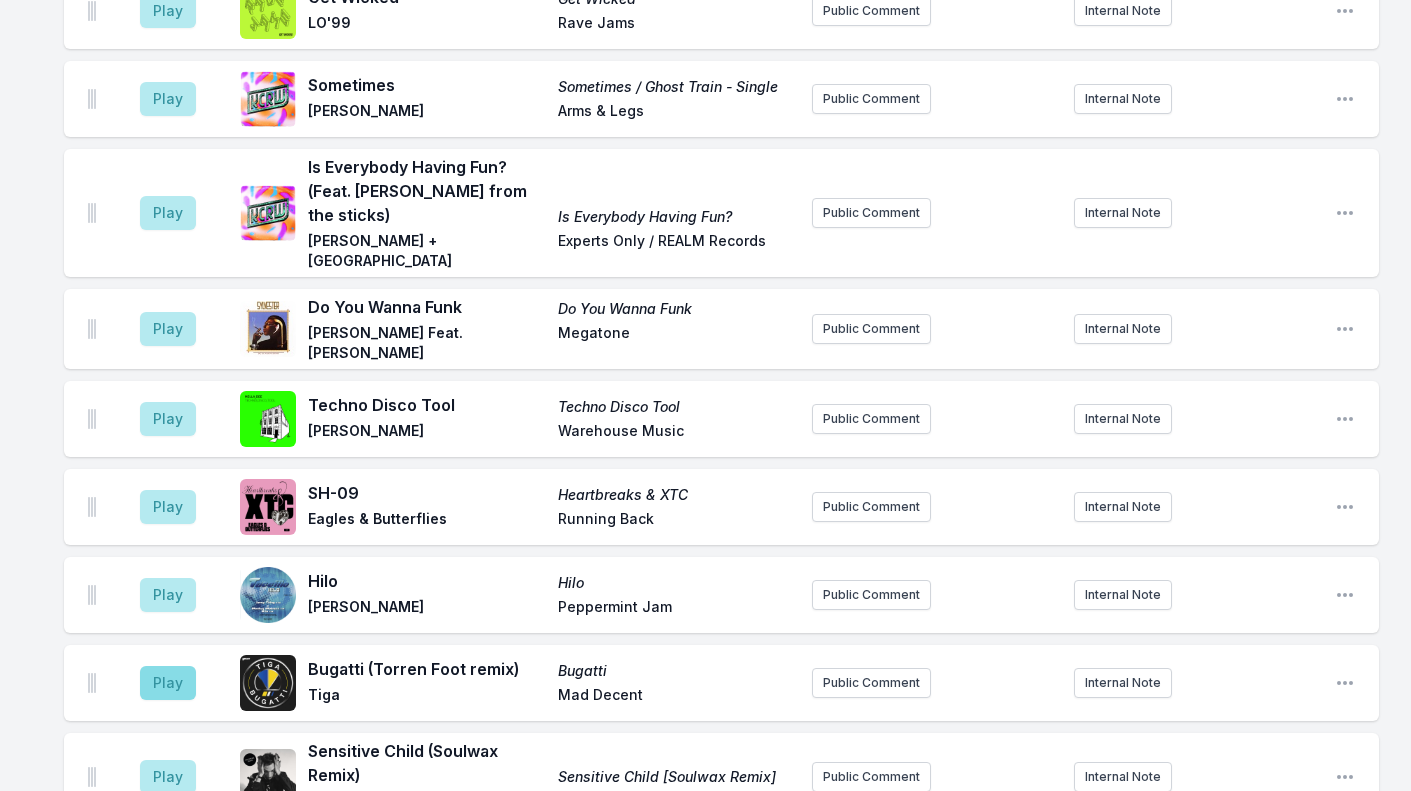 drag, startPoint x: 336, startPoint y: 317, endPoint x: 168, endPoint y: 611, distance: 338.61484 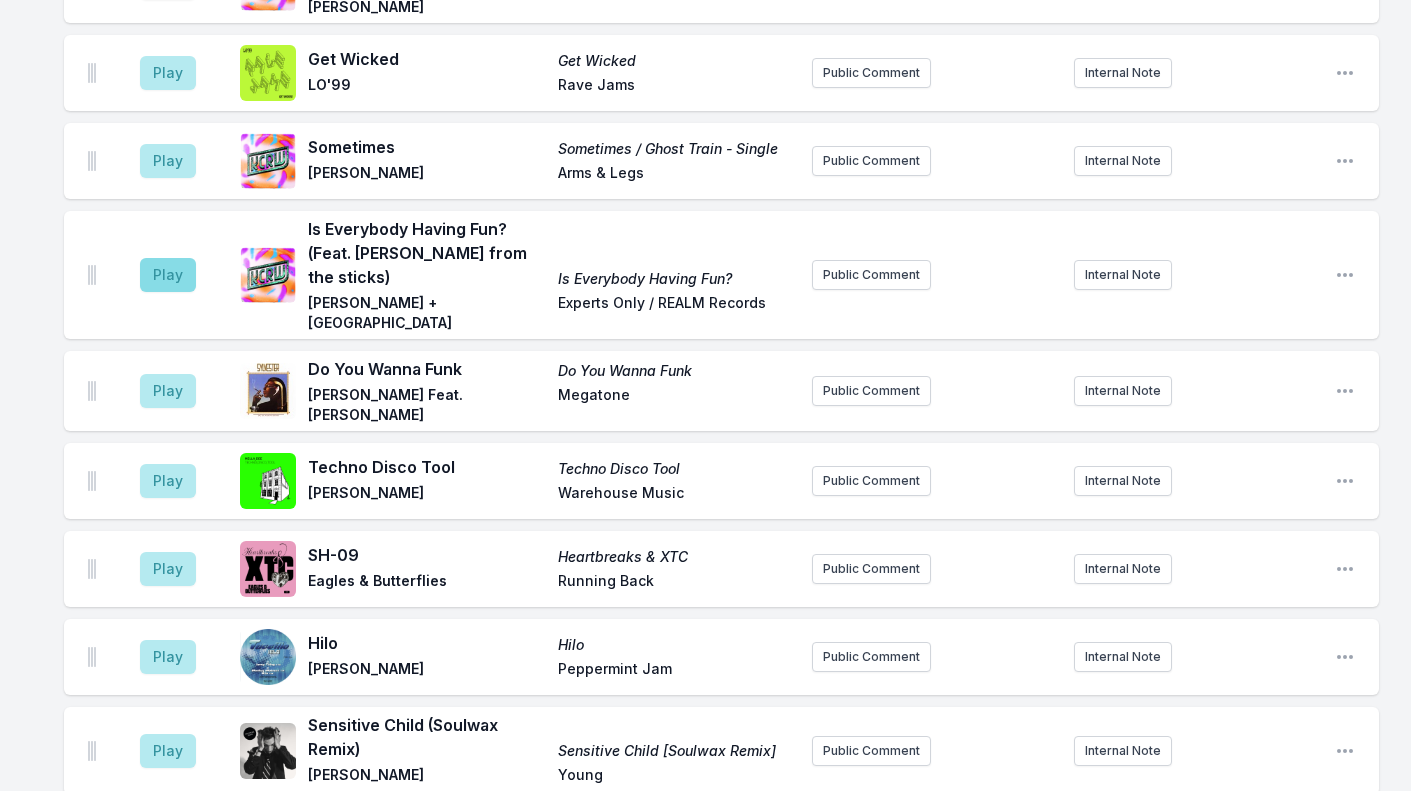 scroll, scrollTop: 2659, scrollLeft: 0, axis: vertical 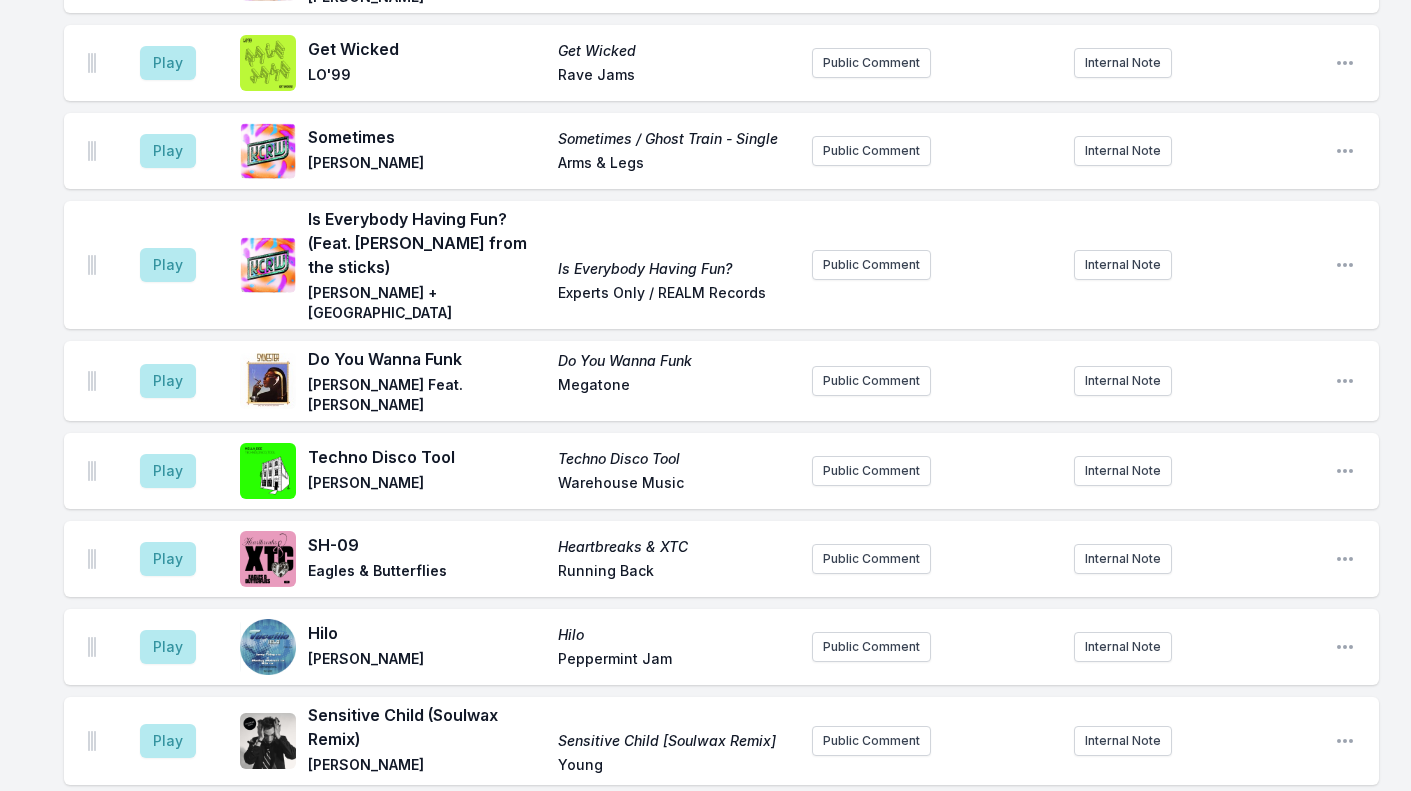 click on "Play" at bounding box center (168, 559) 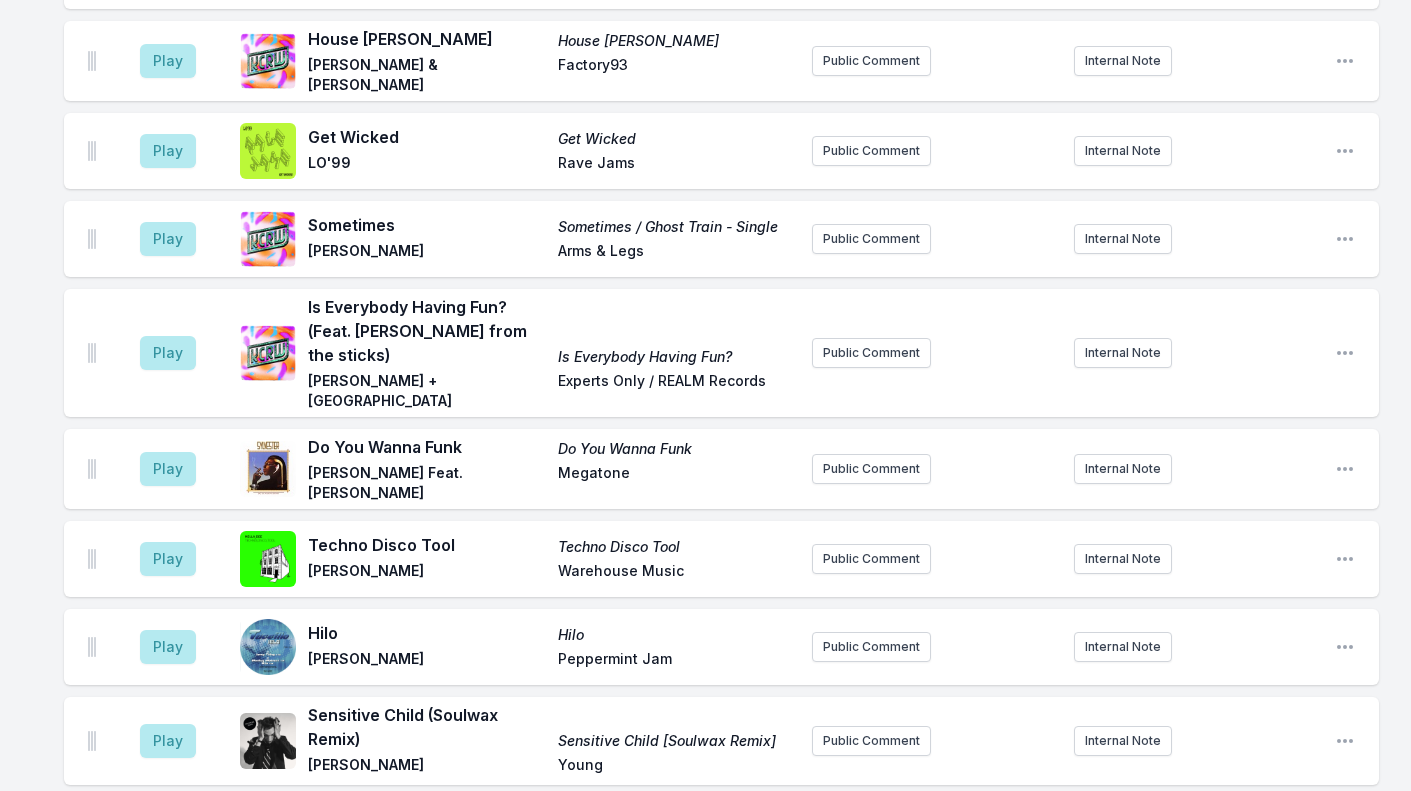 click 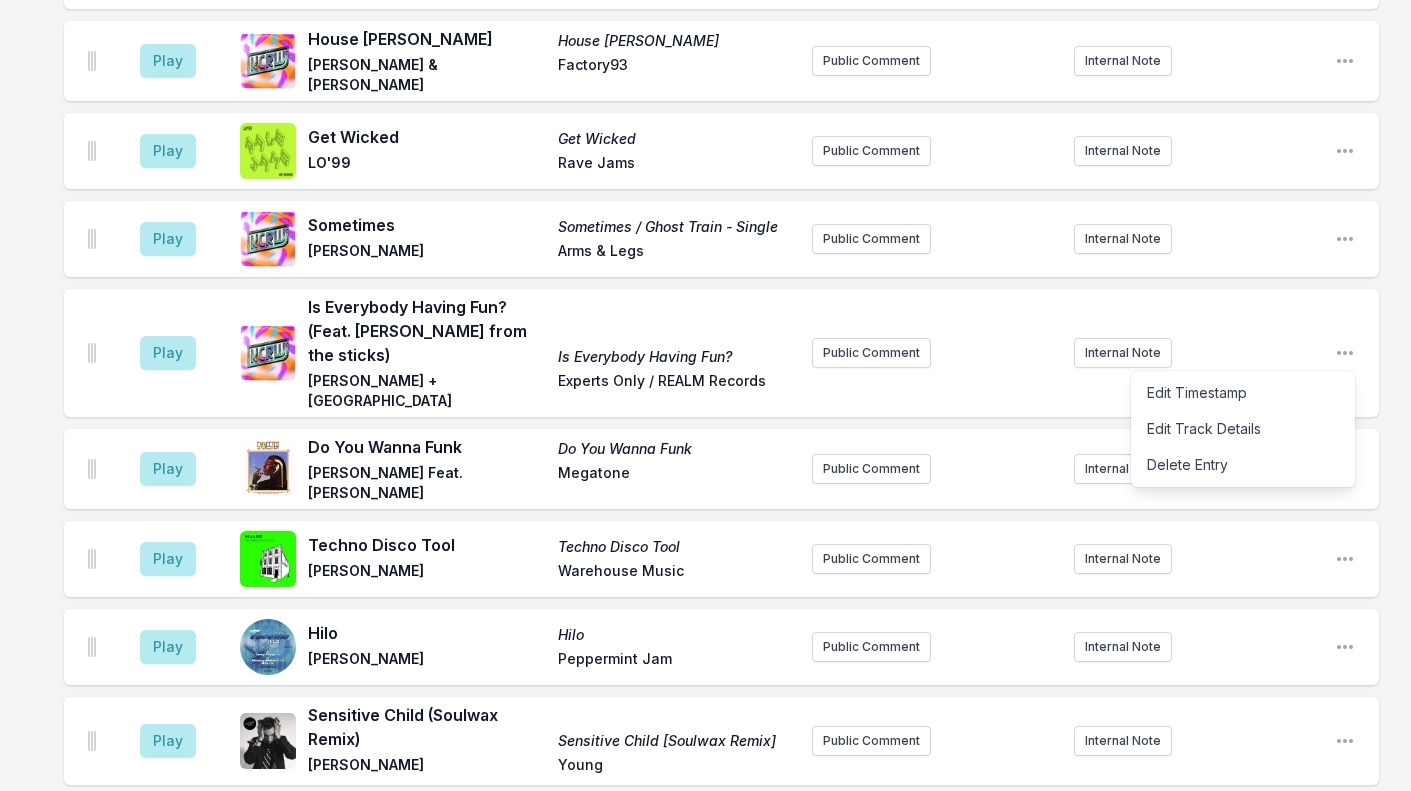 drag, startPoint x: 1336, startPoint y: 305, endPoint x: 1480, endPoint y: 344, distance: 149.1878 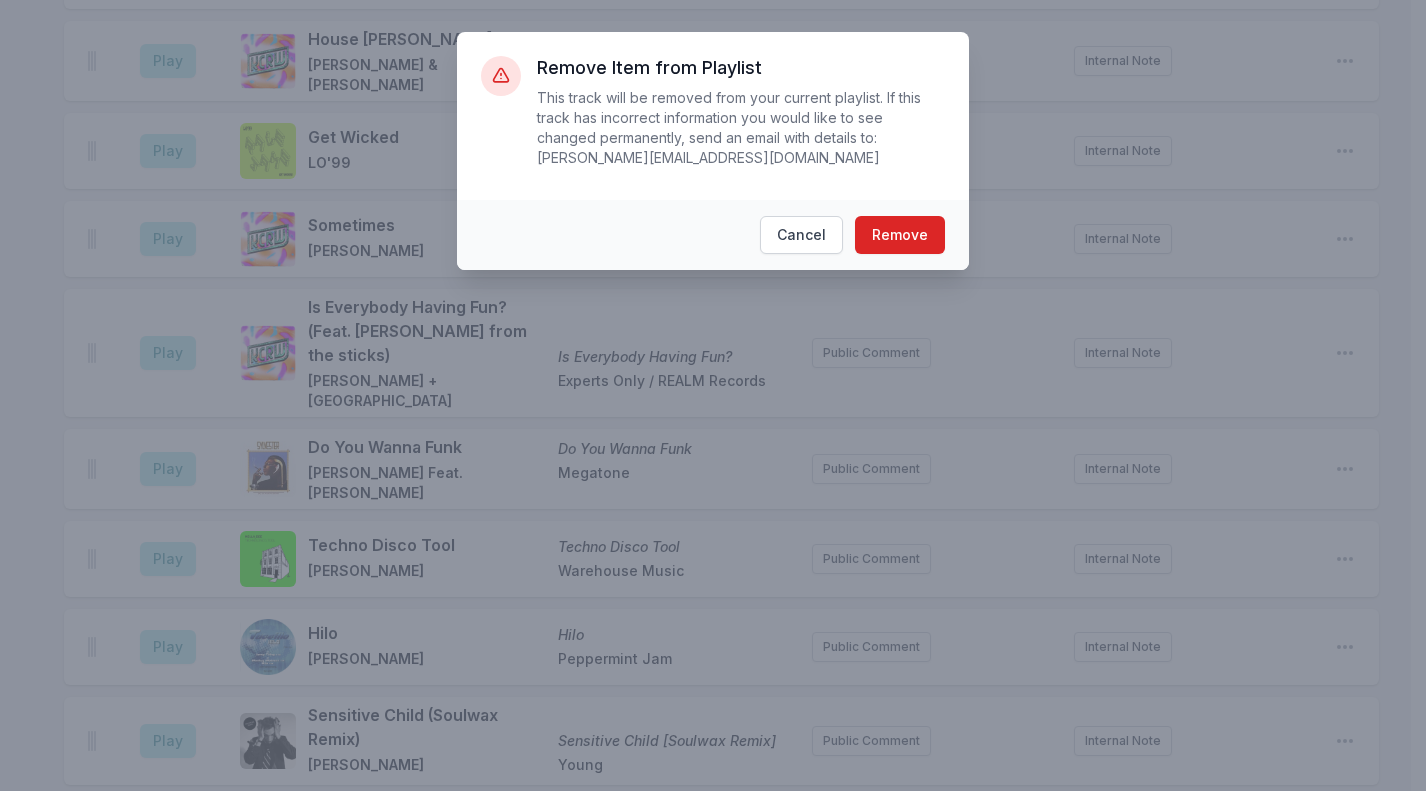 click on "Remove" at bounding box center [900, 235] 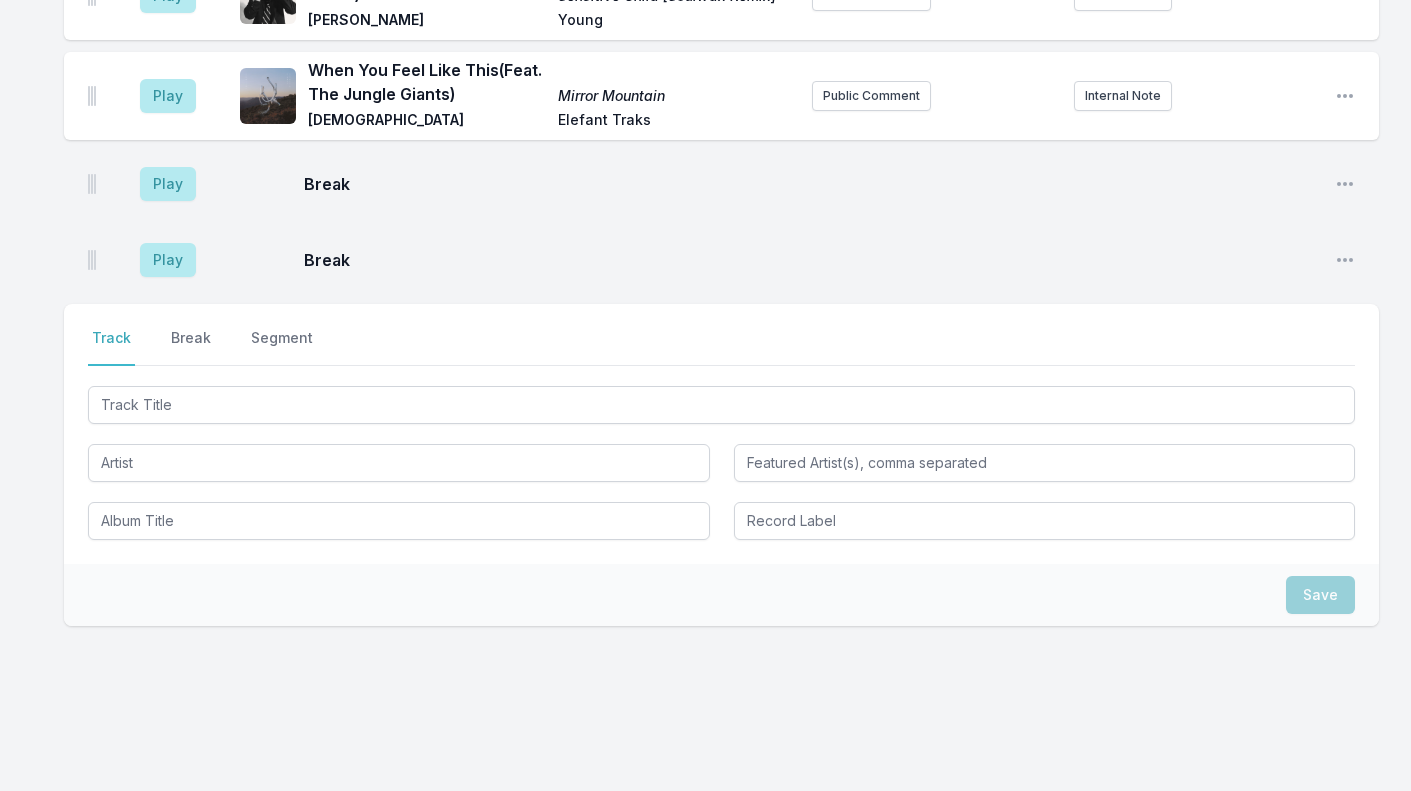 scroll, scrollTop: 3263, scrollLeft: 0, axis: vertical 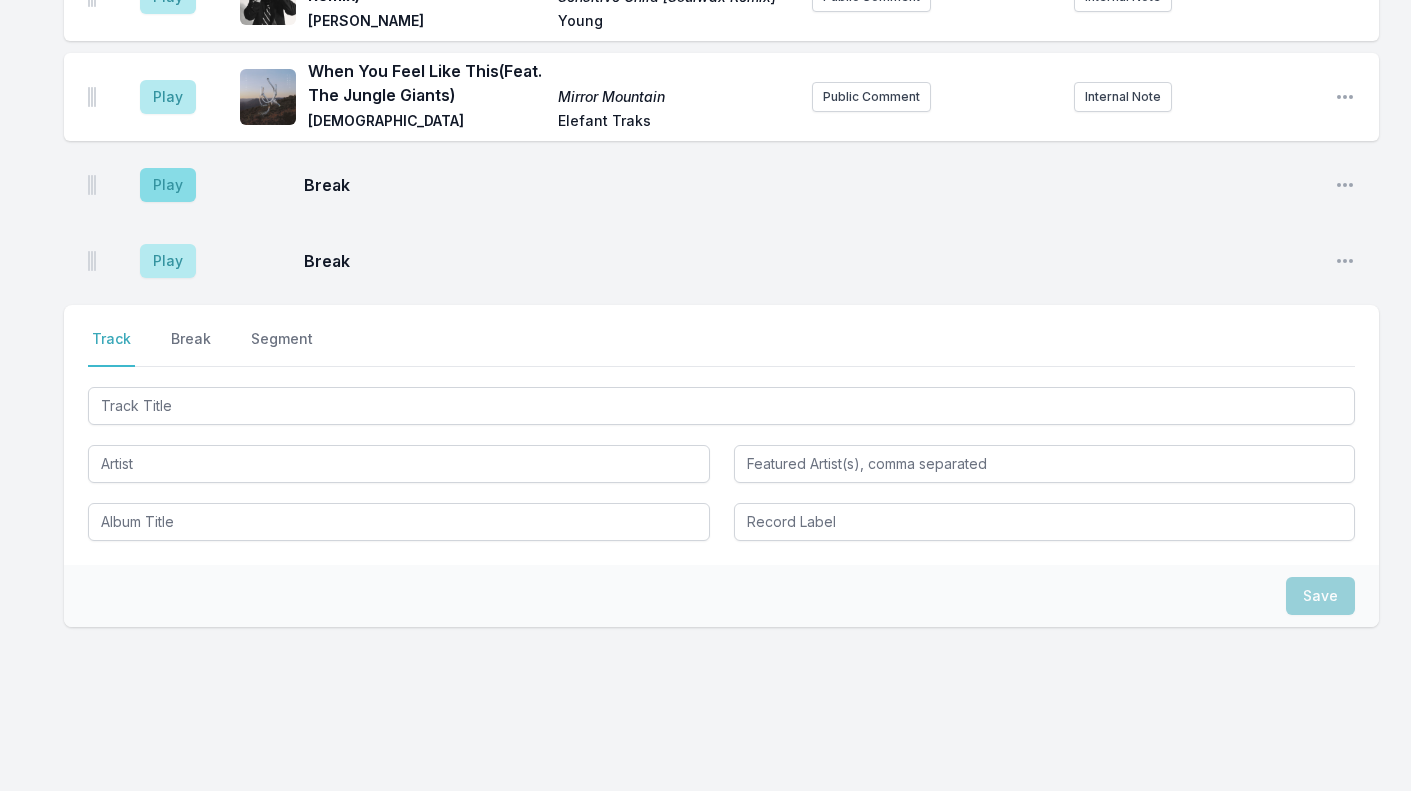 drag, startPoint x: 511, startPoint y: 787, endPoint x: 172, endPoint y: 151, distance: 720.70593 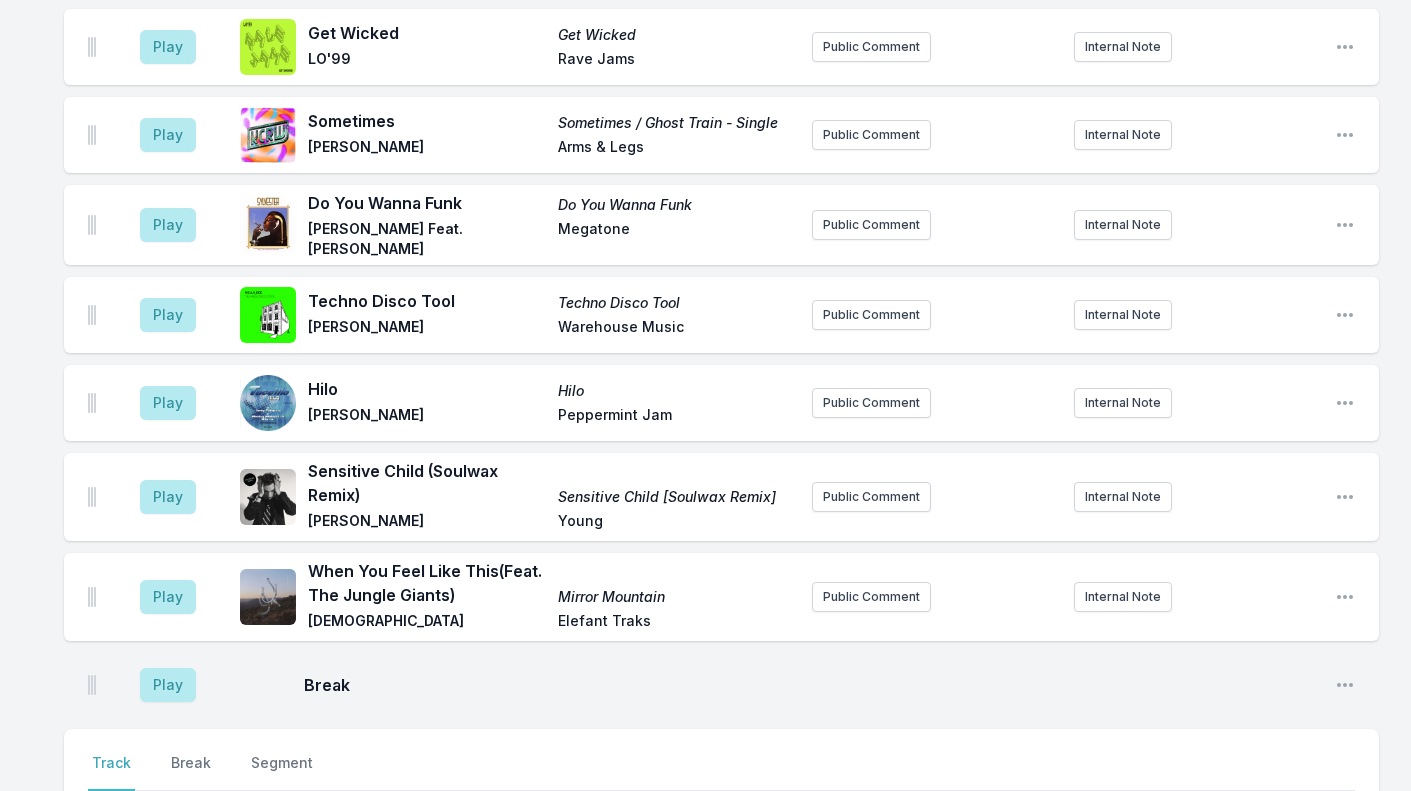 scroll, scrollTop: 2867, scrollLeft: 0, axis: vertical 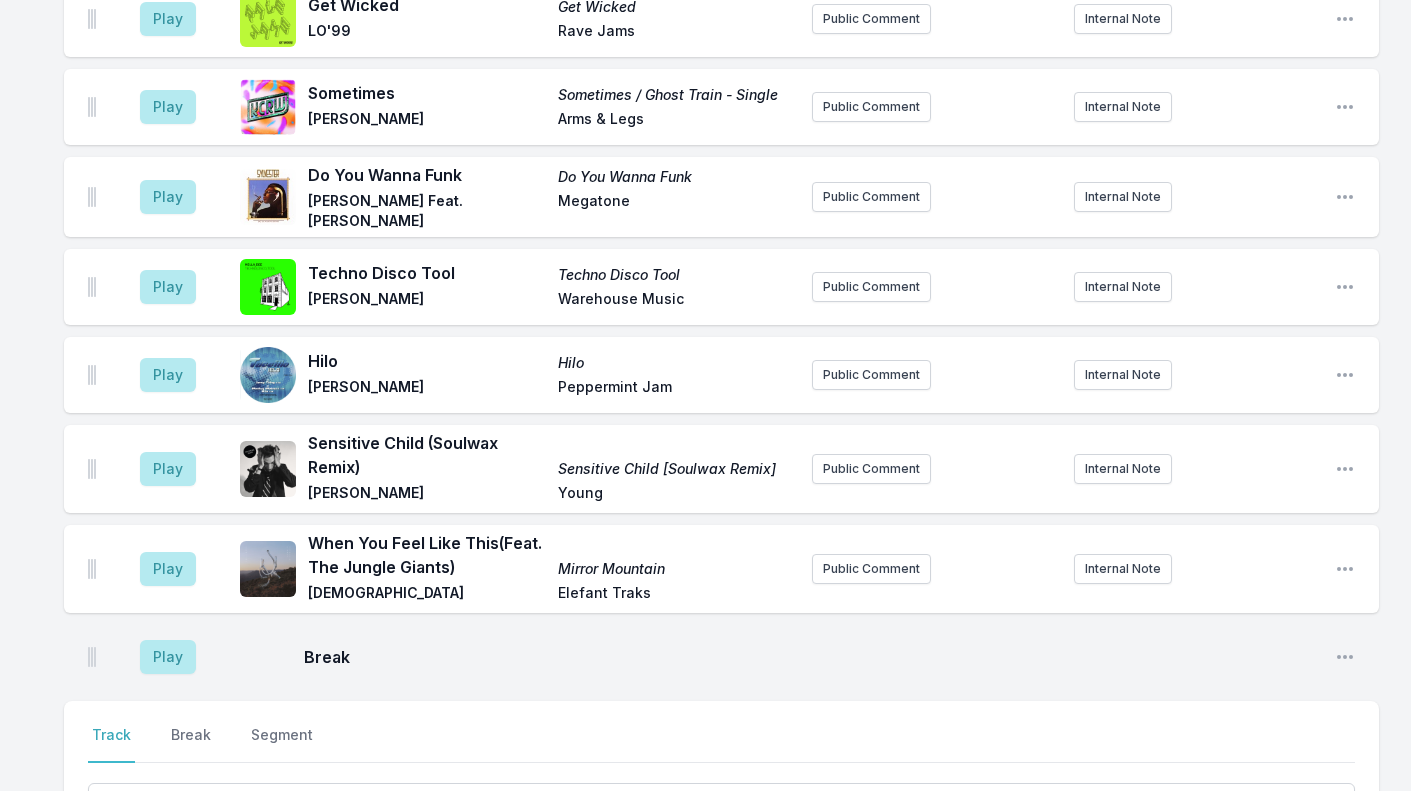 click on "Play" at bounding box center [168, 469] 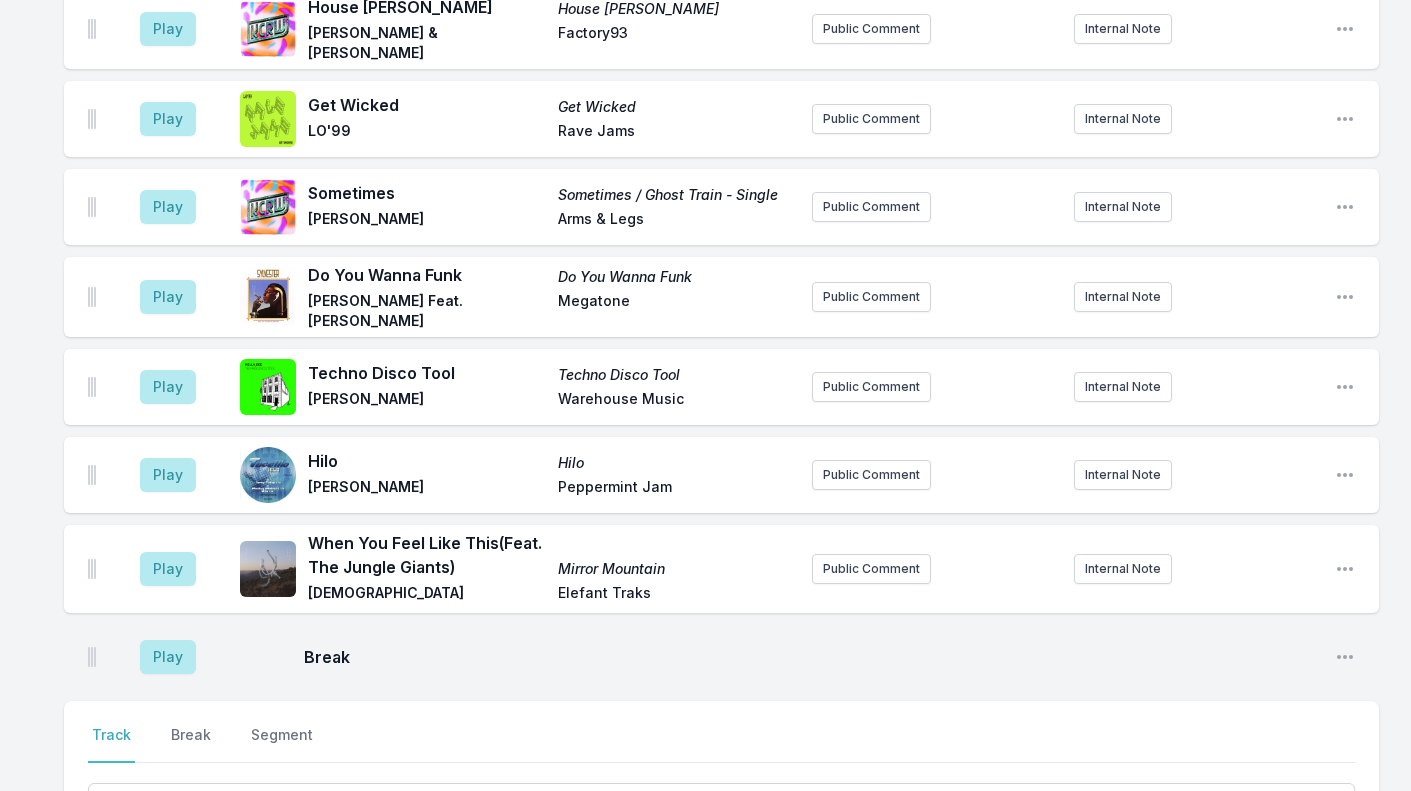 click on "Play" at bounding box center [168, 207] 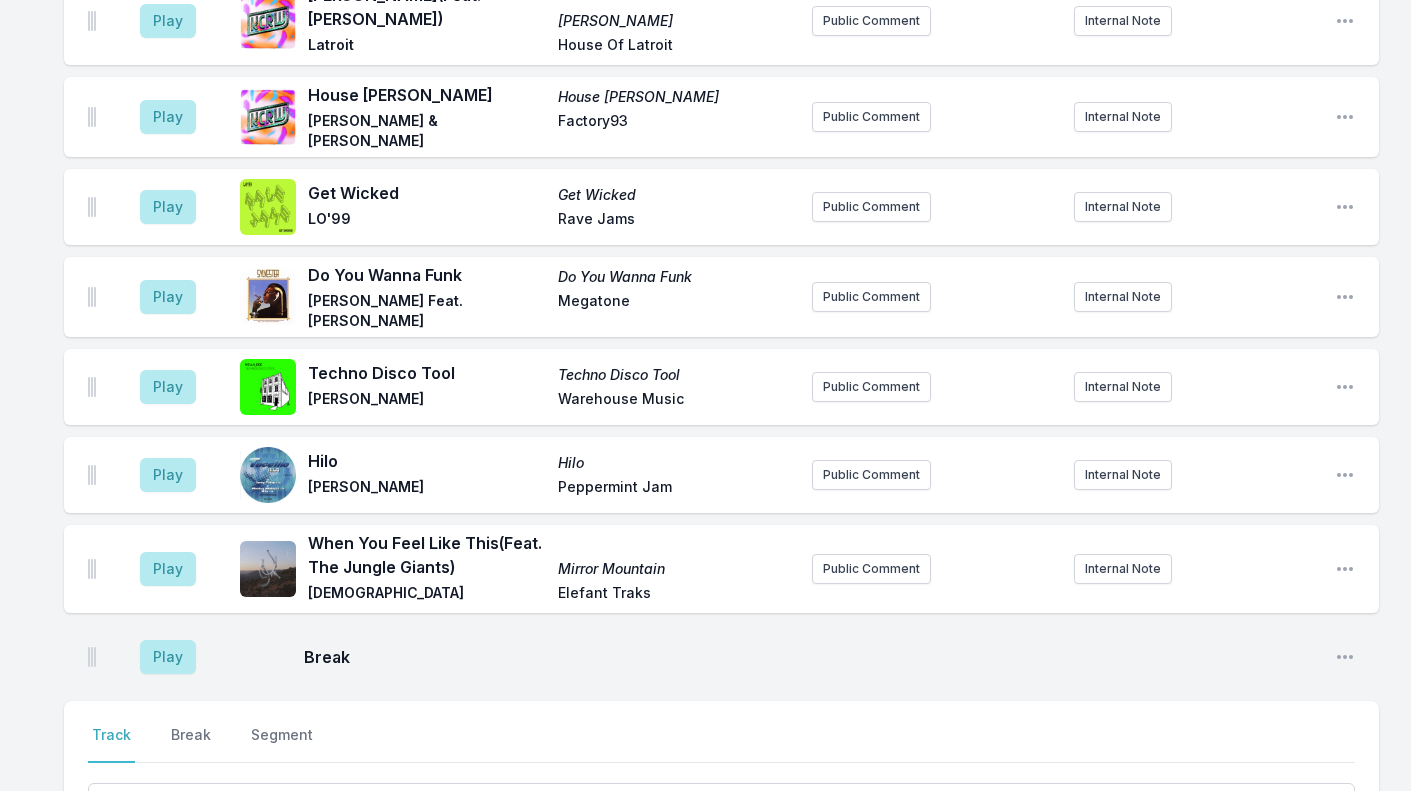click on "Play" at bounding box center [168, 387] 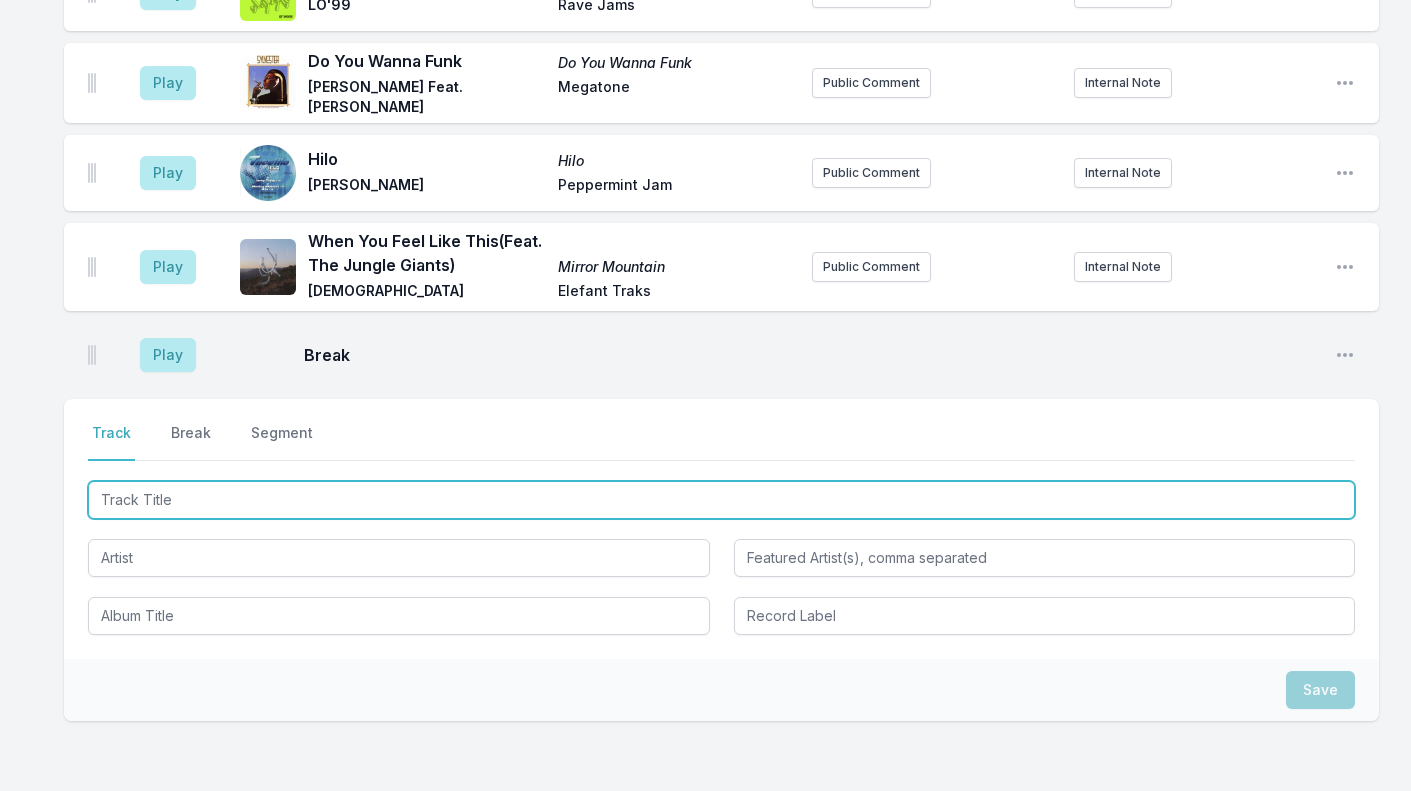 drag, startPoint x: 199, startPoint y: 465, endPoint x: 1259, endPoint y: -81, distance: 1192.3573 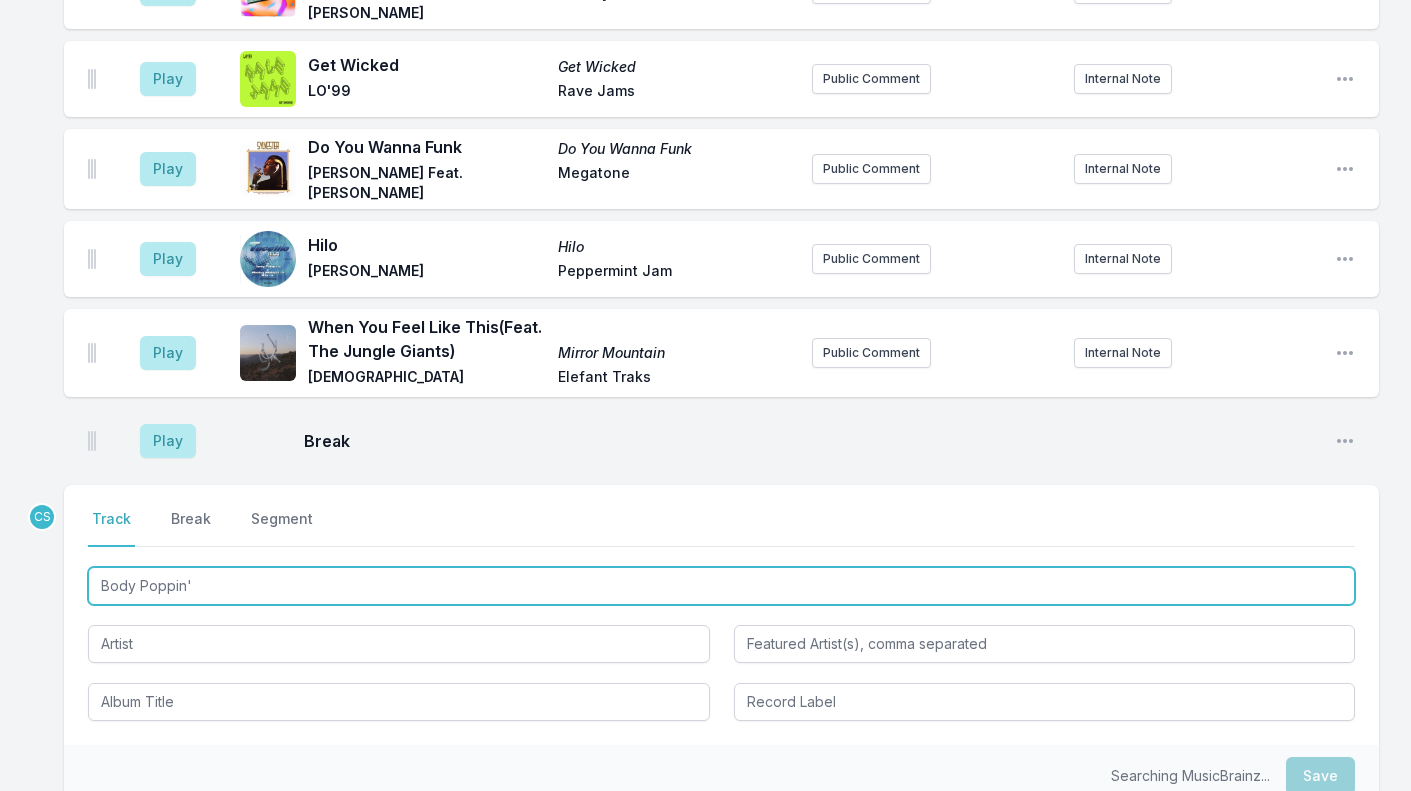 type on "Body Poppin'" 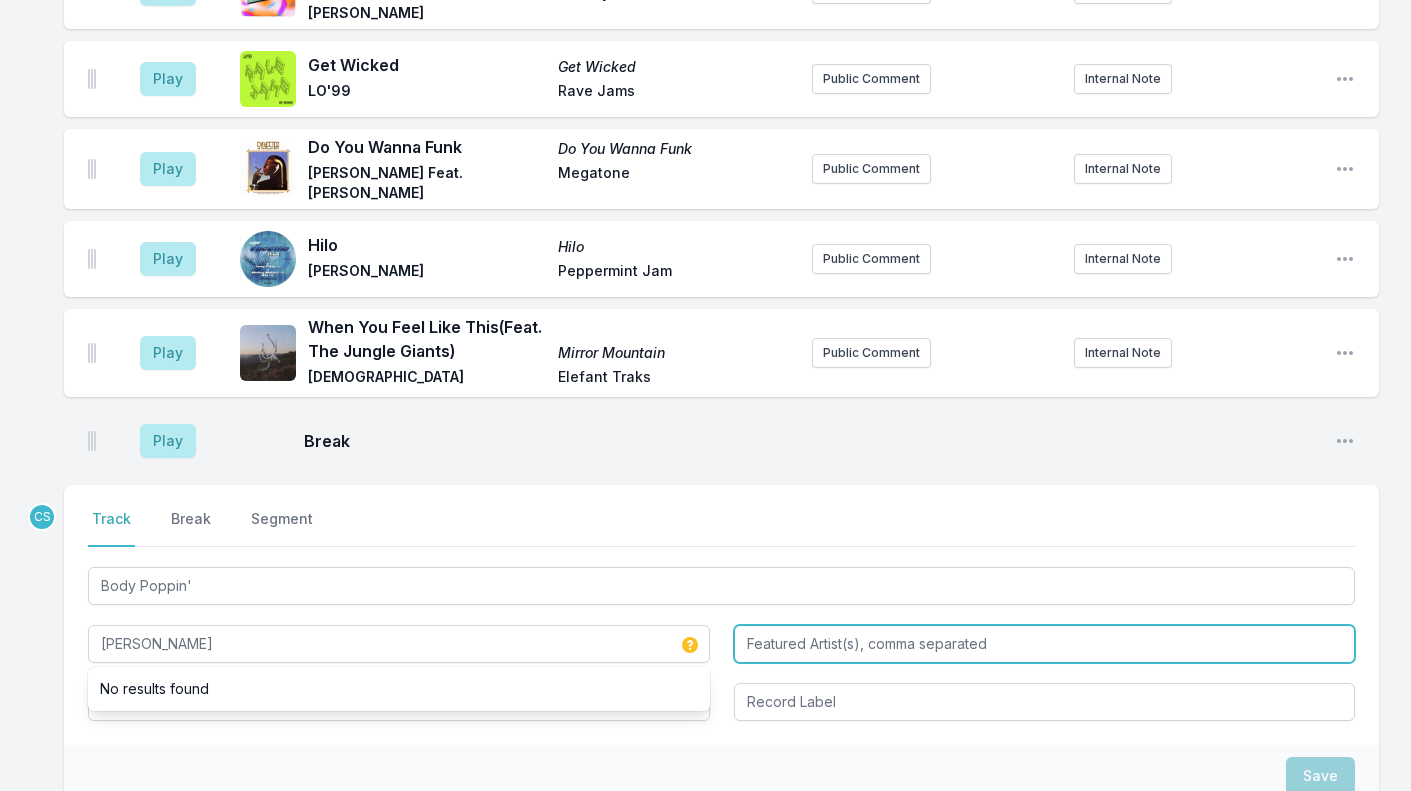 type on "[PERSON_NAME]" 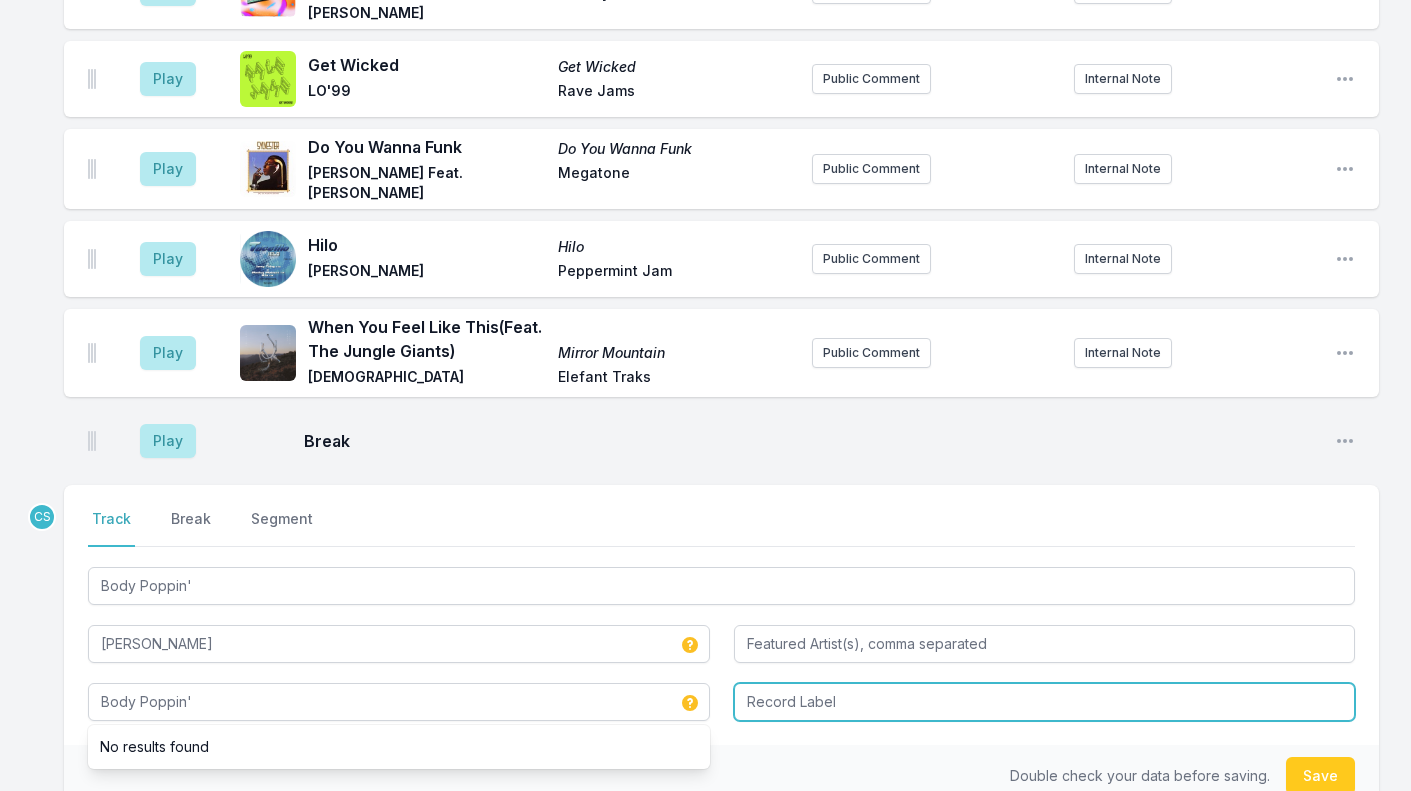 type on "Body Poppin'" 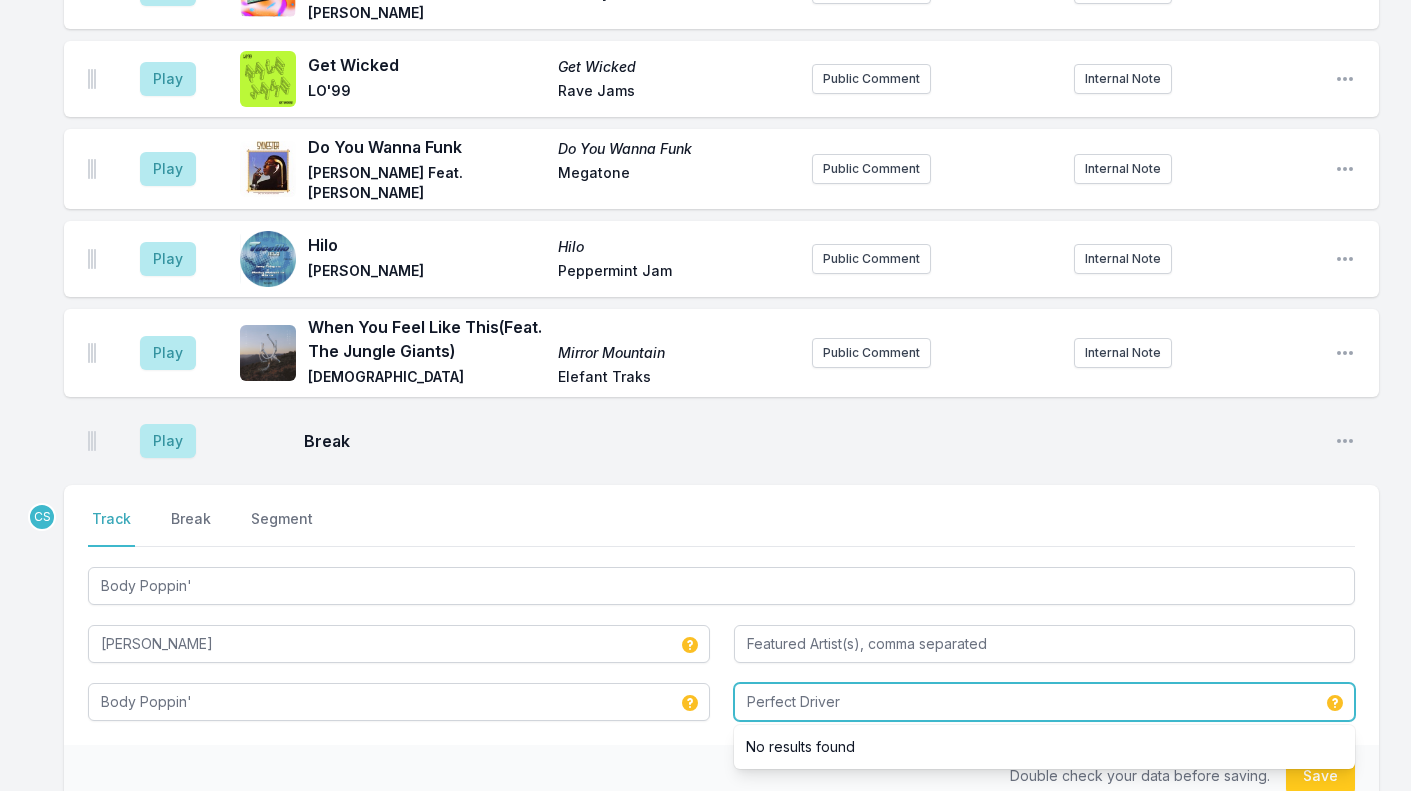 type on "Perfect Driver" 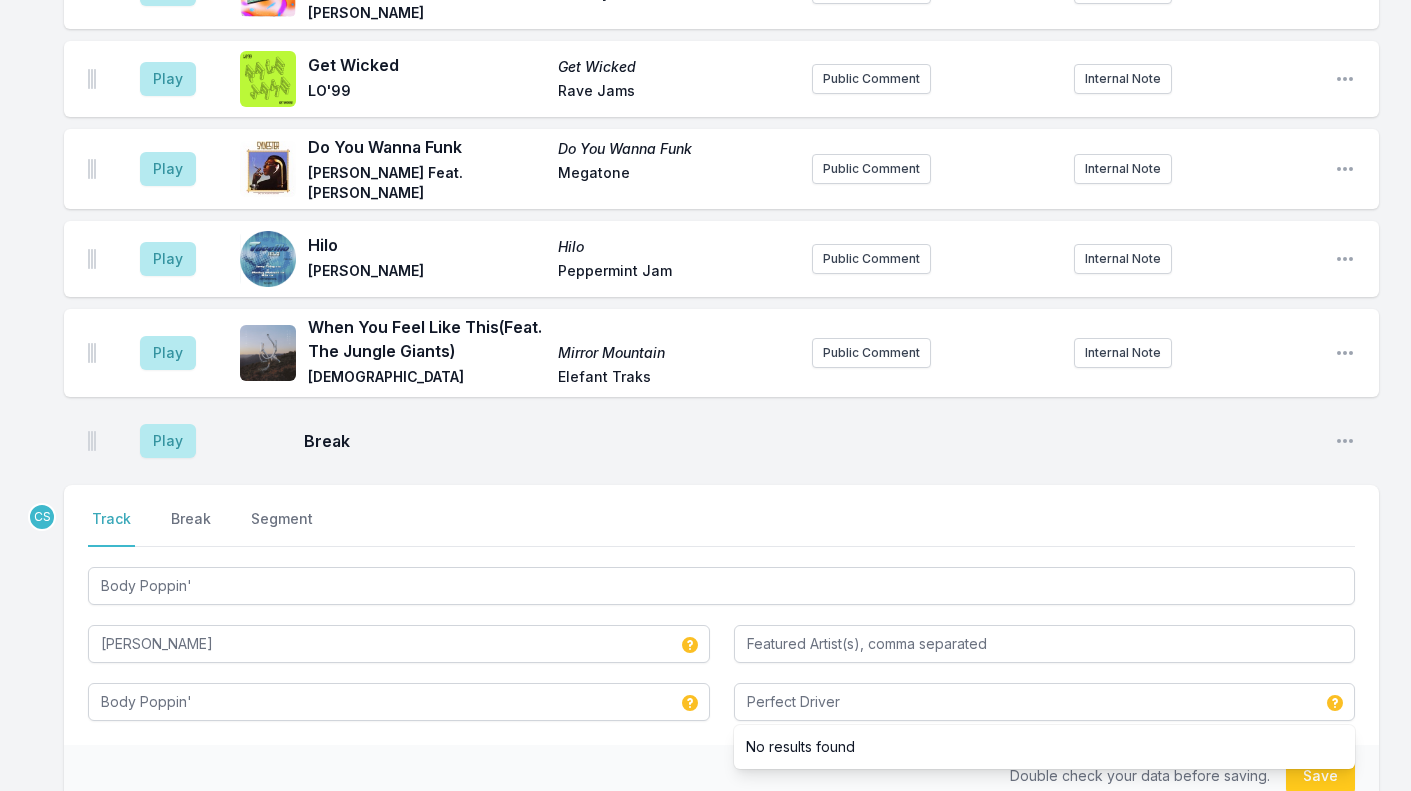 click on "Double check your data before saving. Save" at bounding box center [721, 776] 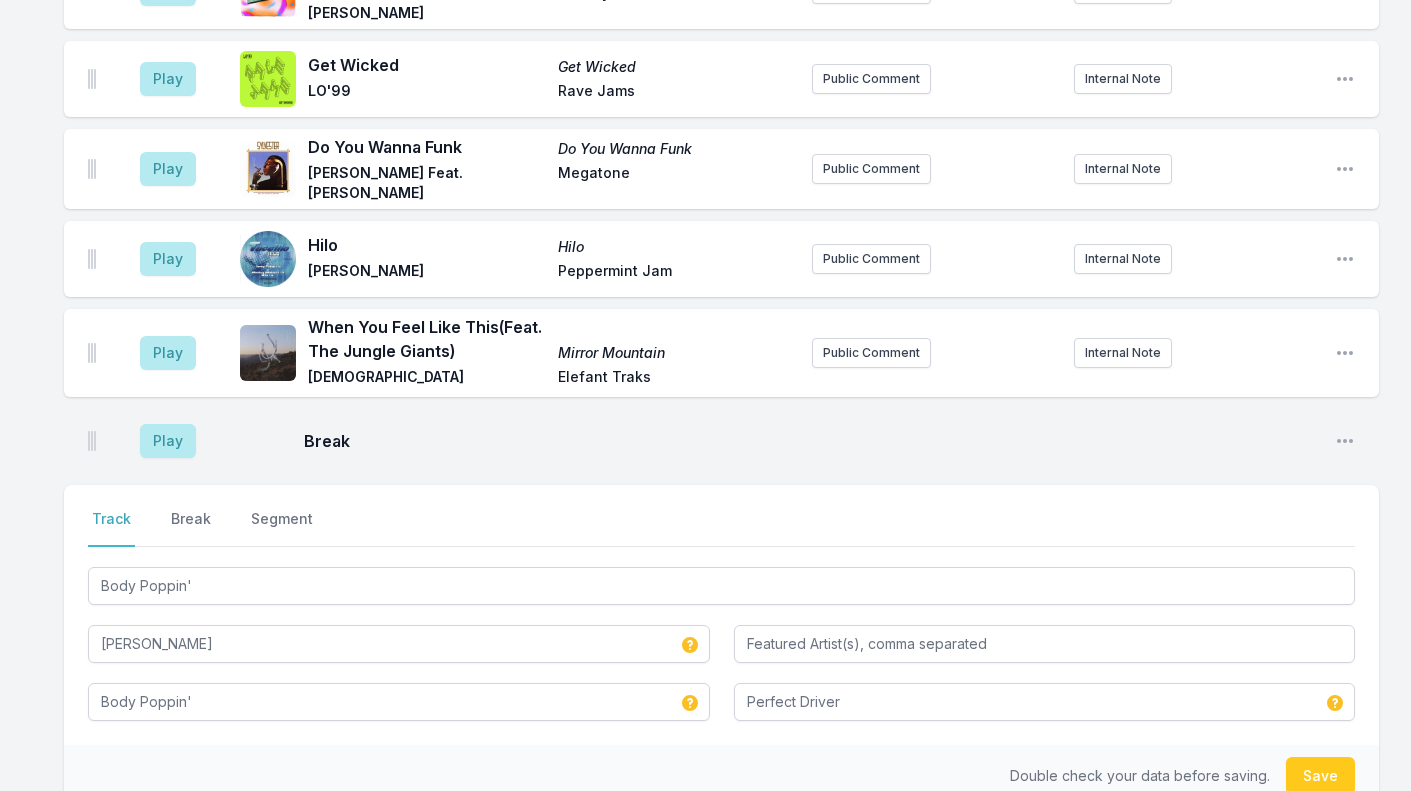 drag, startPoint x: 682, startPoint y: 747, endPoint x: 1311, endPoint y: 746, distance: 629.0008 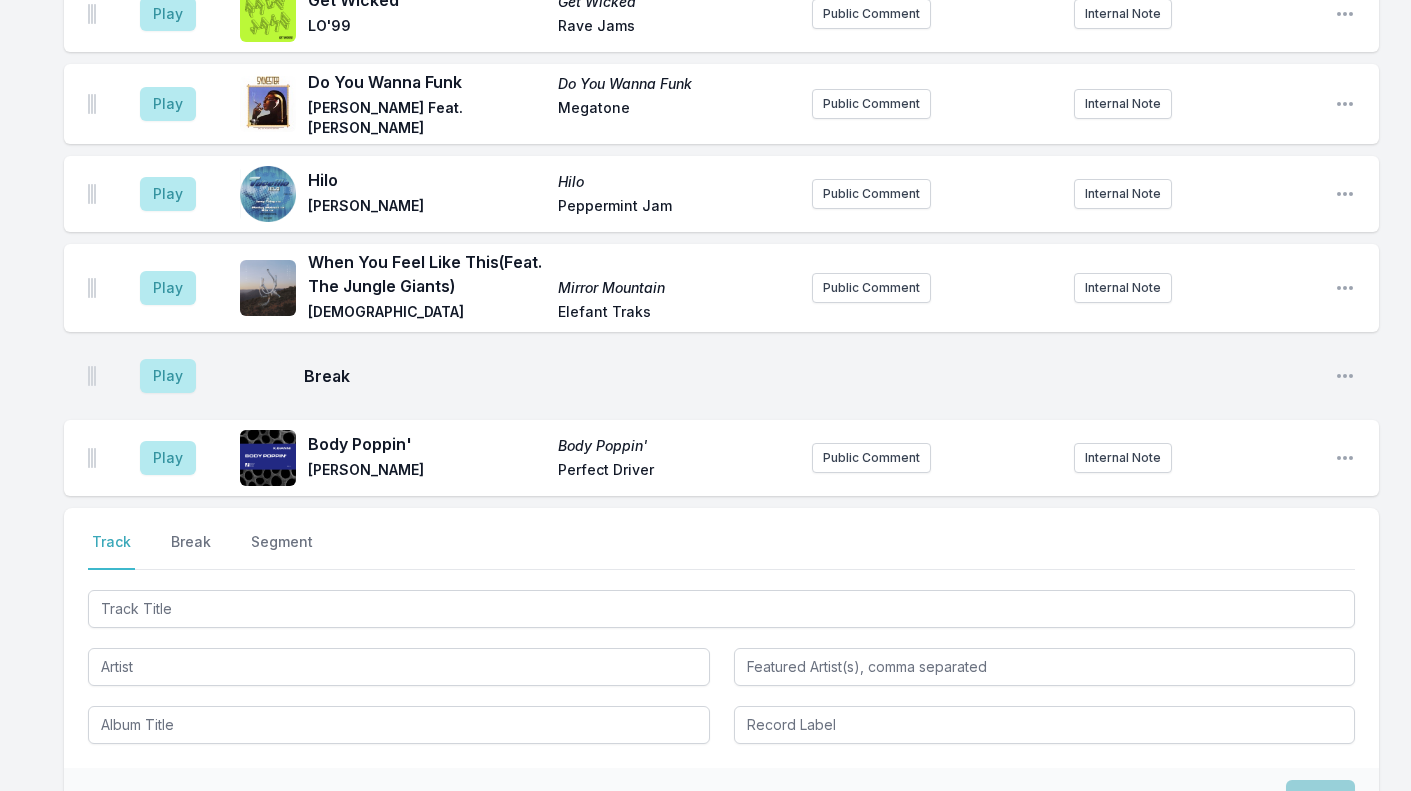 scroll, scrollTop: 3155, scrollLeft: 0, axis: vertical 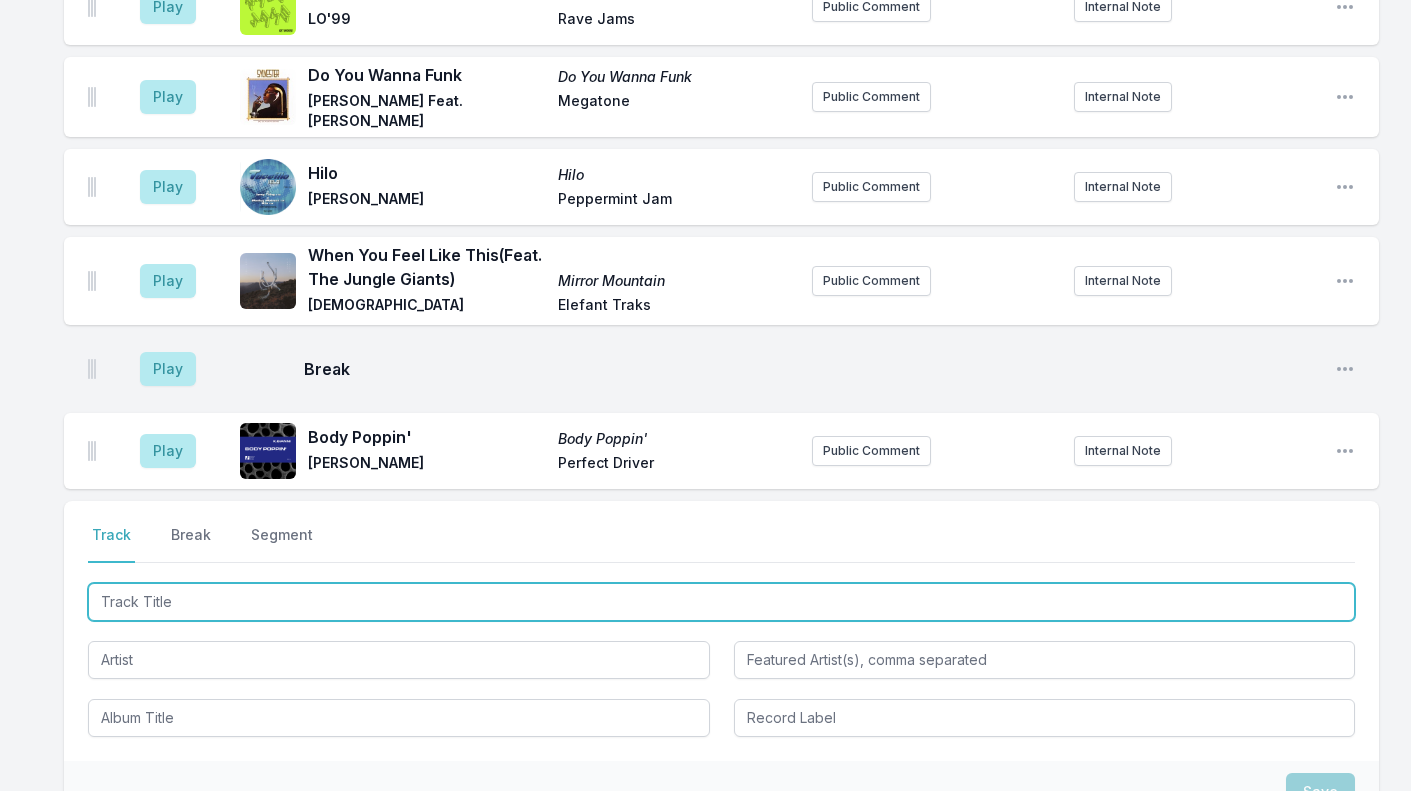 click at bounding box center (721, 602) 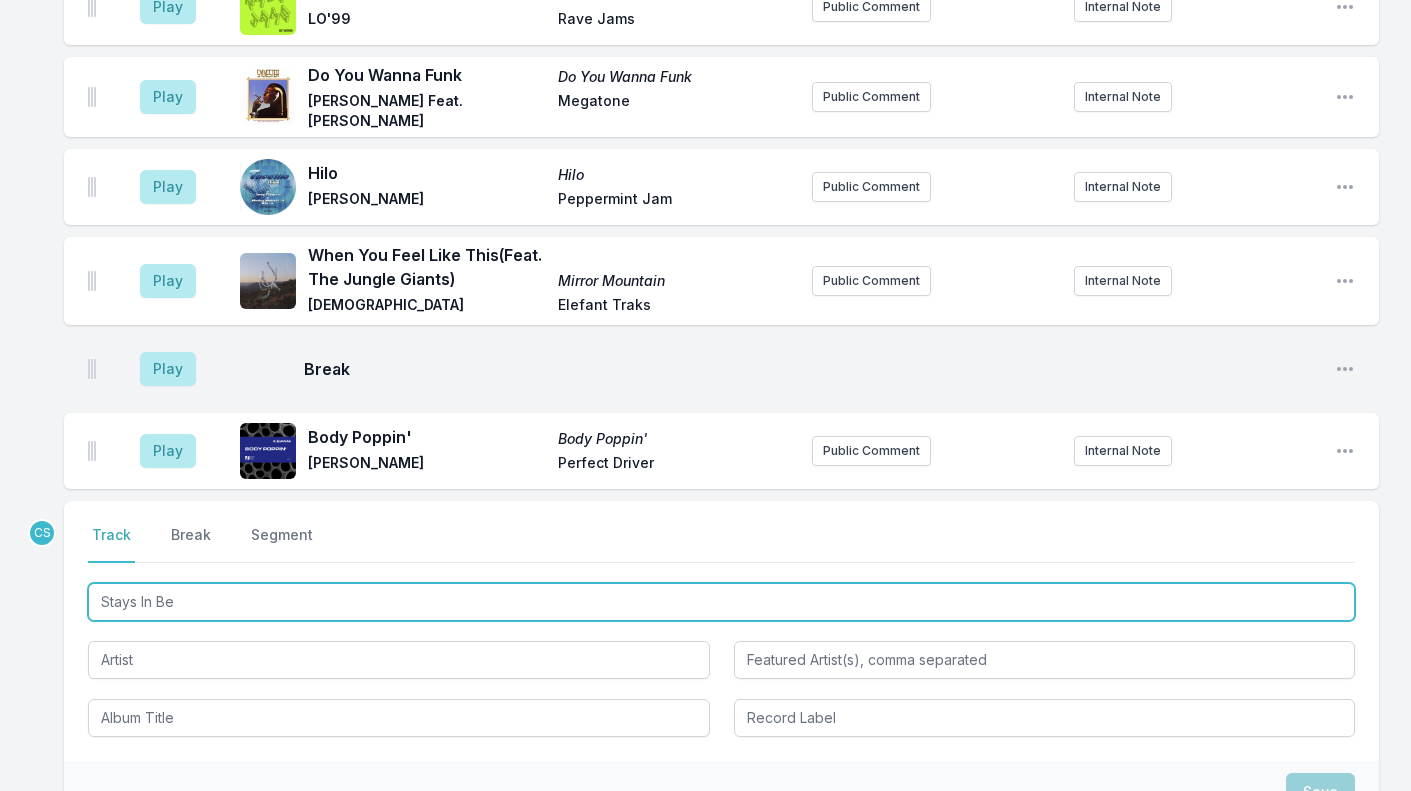 type on "Stays In Bed" 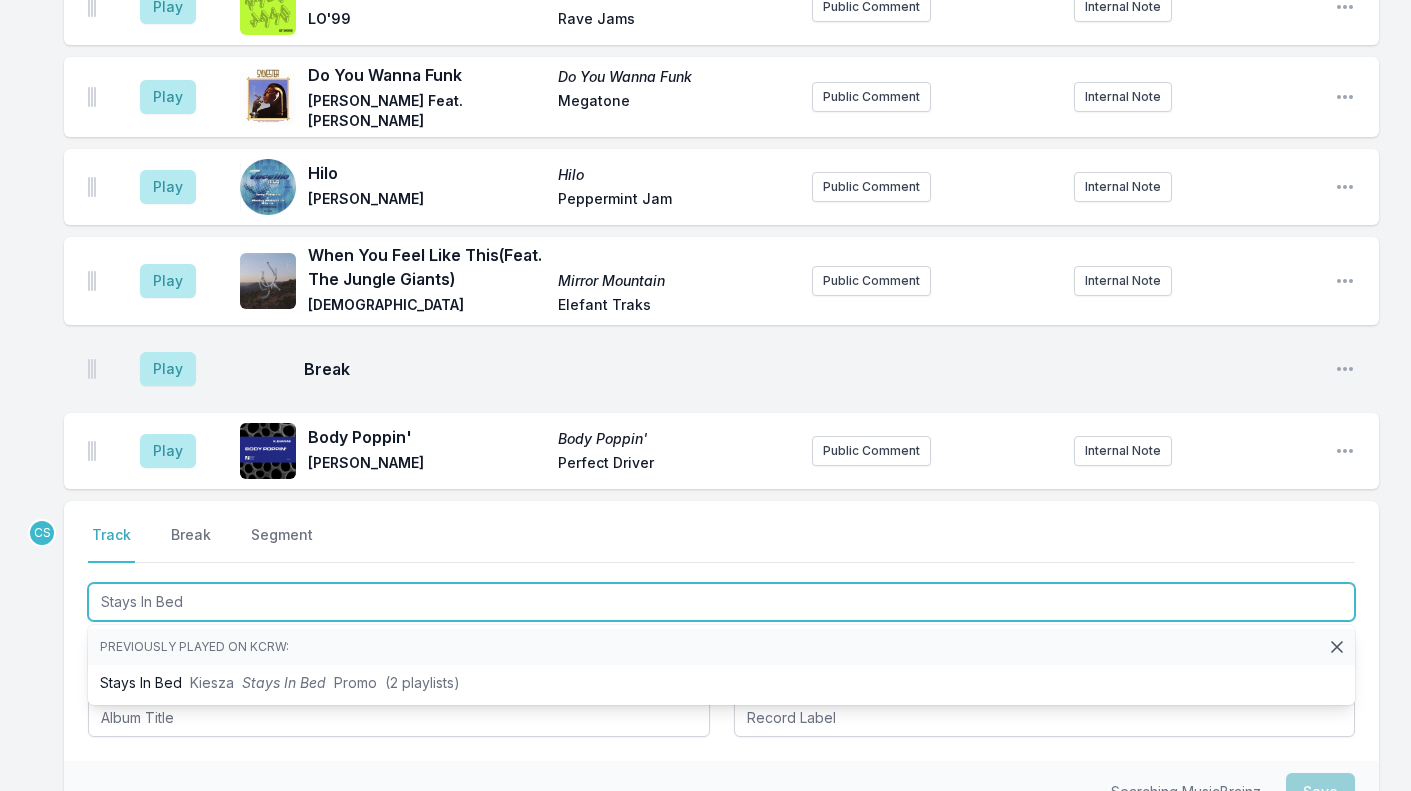 click on "Stays In Bed Kiesza Stays In Bed Promo (2 playlists)" at bounding box center [721, 683] 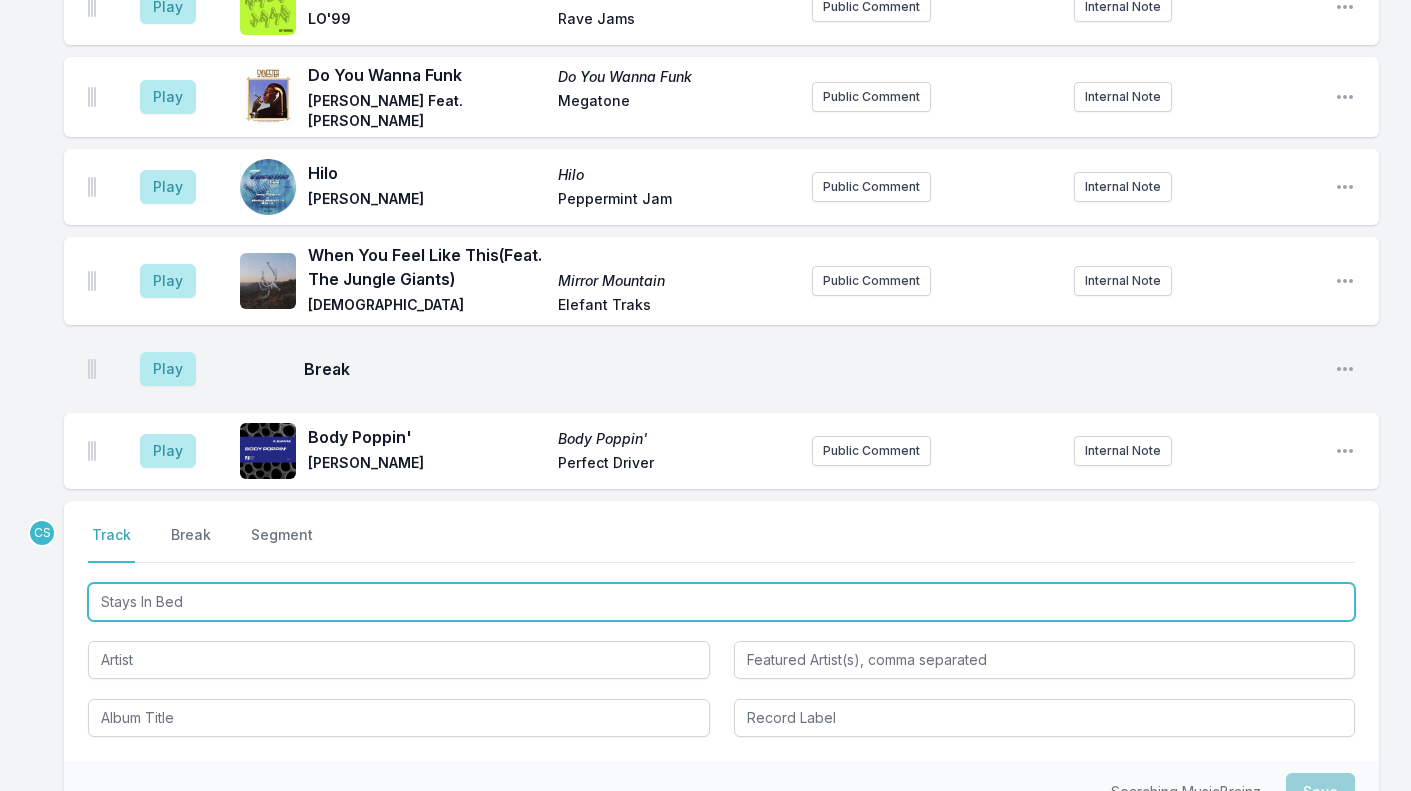 type 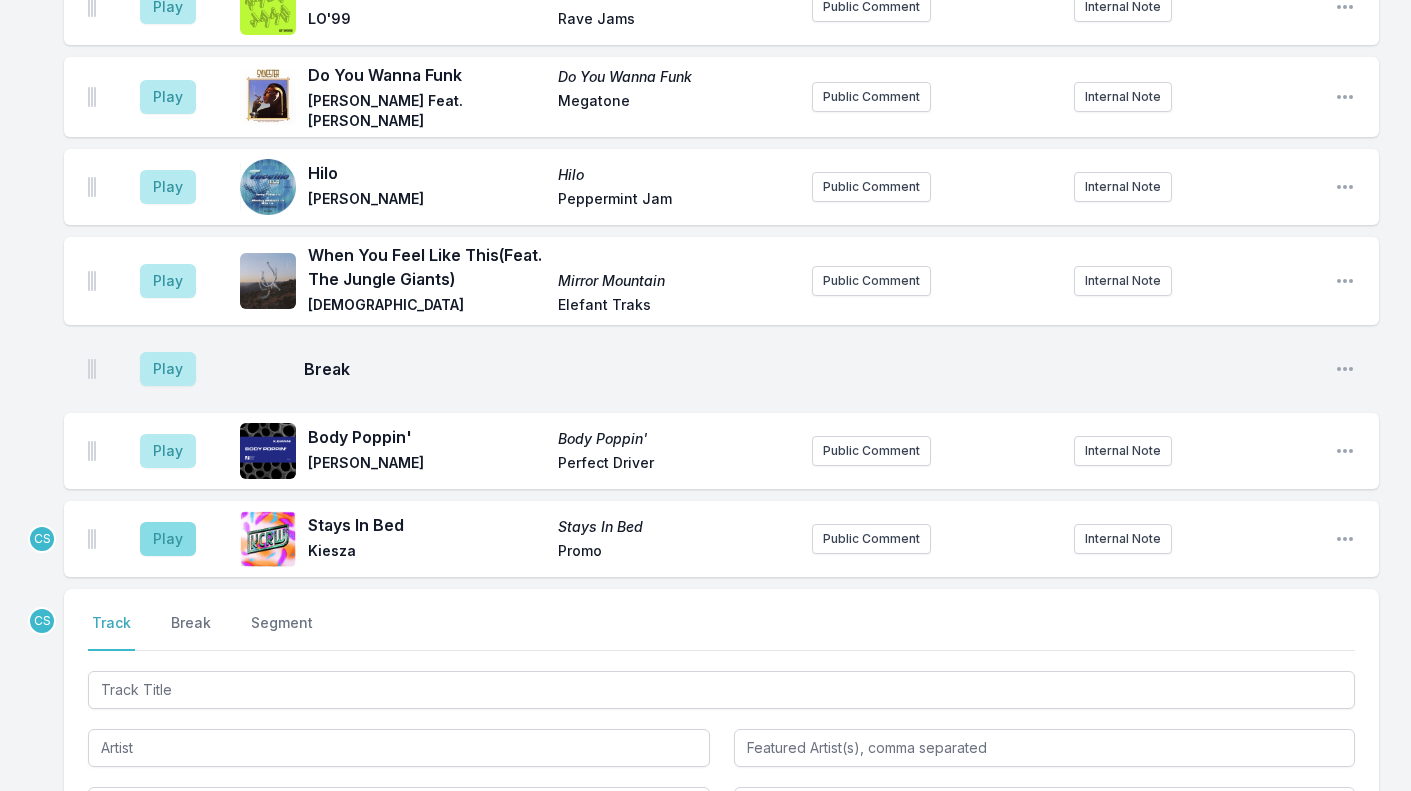 drag, startPoint x: 169, startPoint y: 662, endPoint x: 167, endPoint y: 523, distance: 139.01439 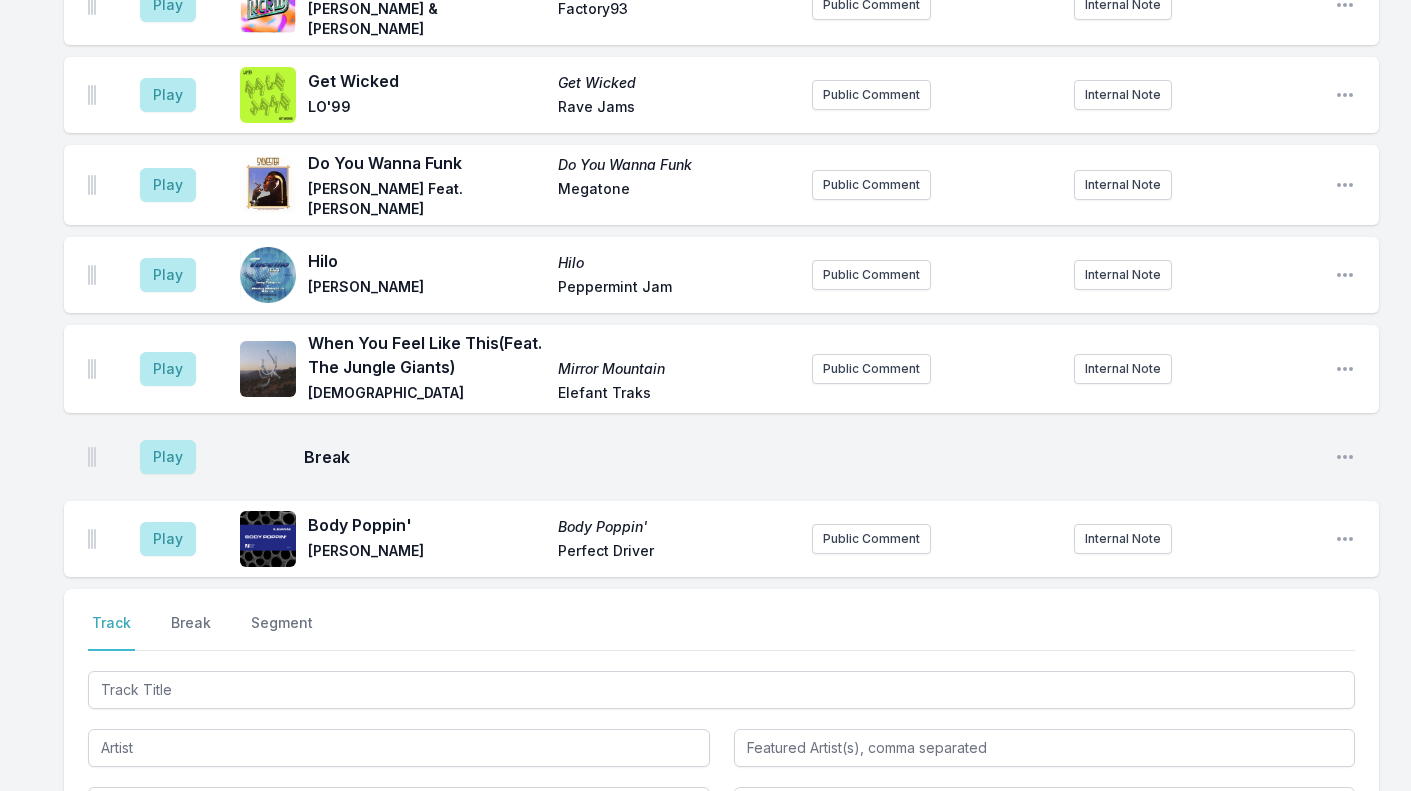 click on "Play" at bounding box center [168, 539] 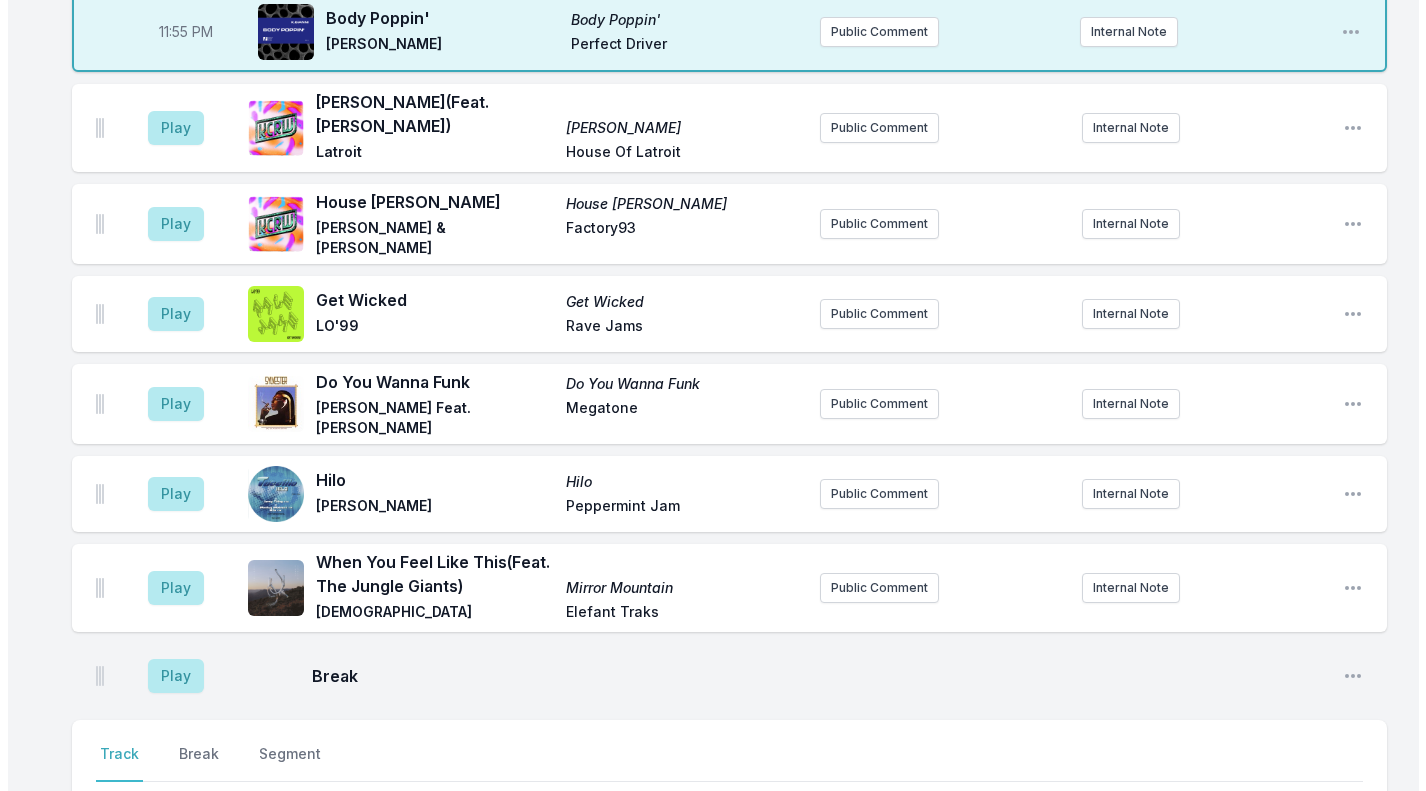 scroll, scrollTop: 3024, scrollLeft: 0, axis: vertical 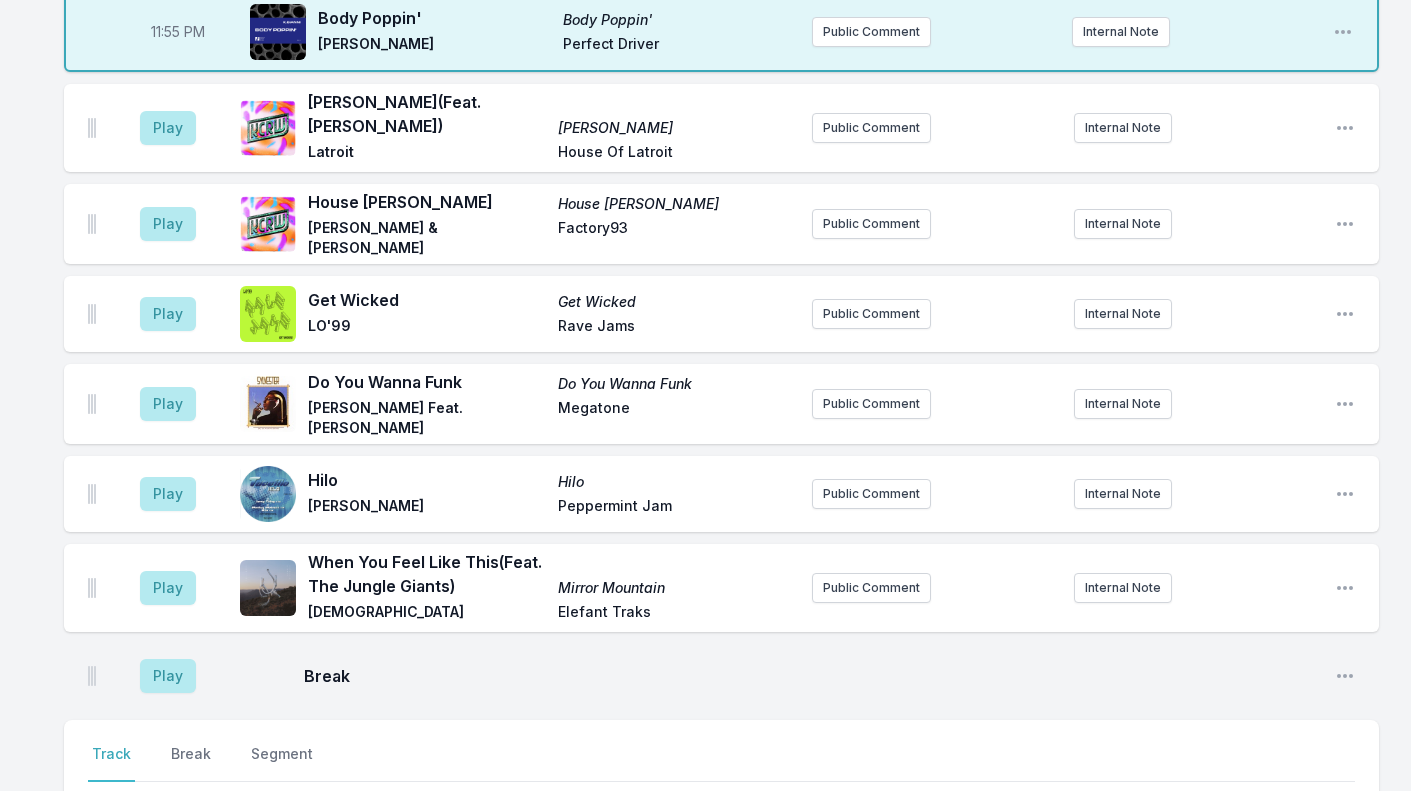 drag, startPoint x: 153, startPoint y: 562, endPoint x: 1259, endPoint y: -81, distance: 1279.33 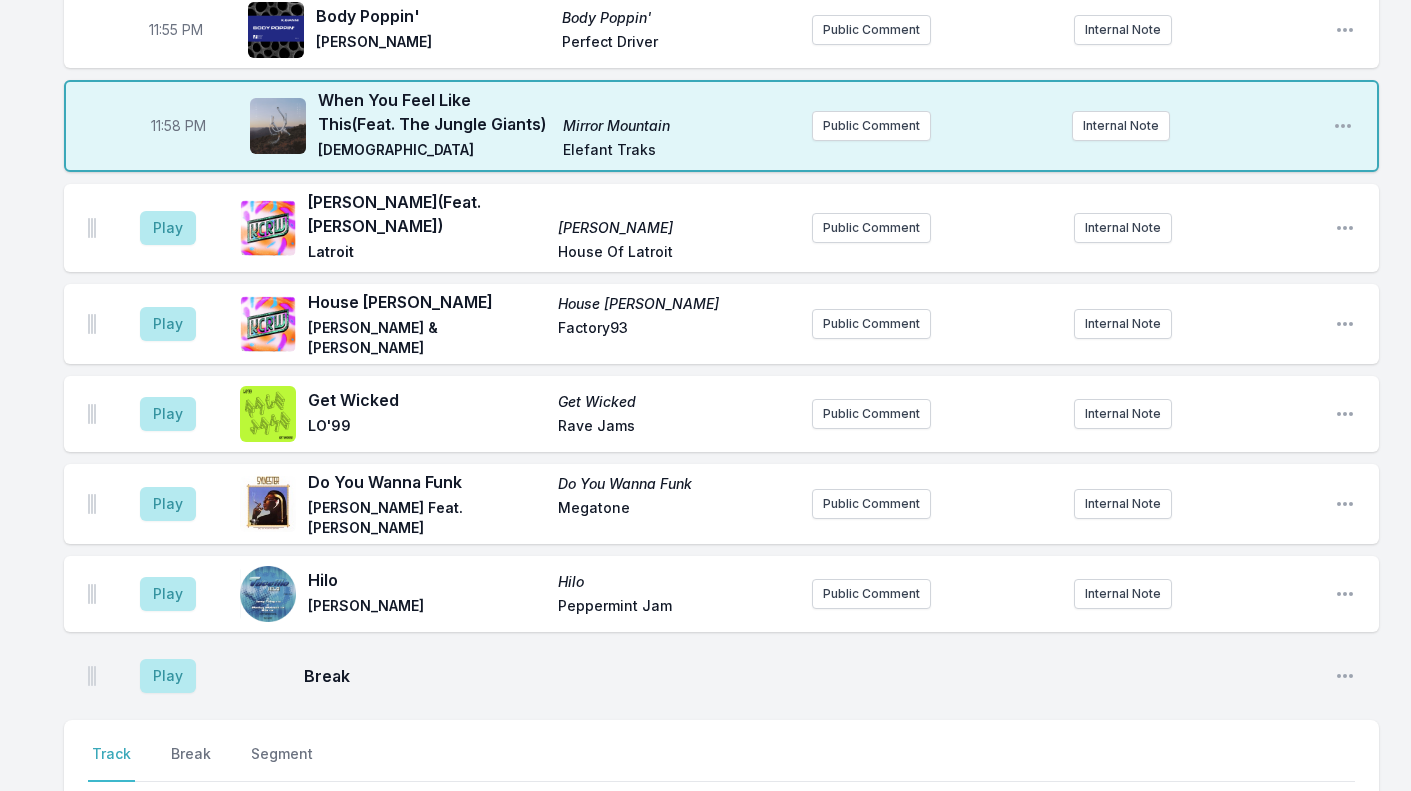 click 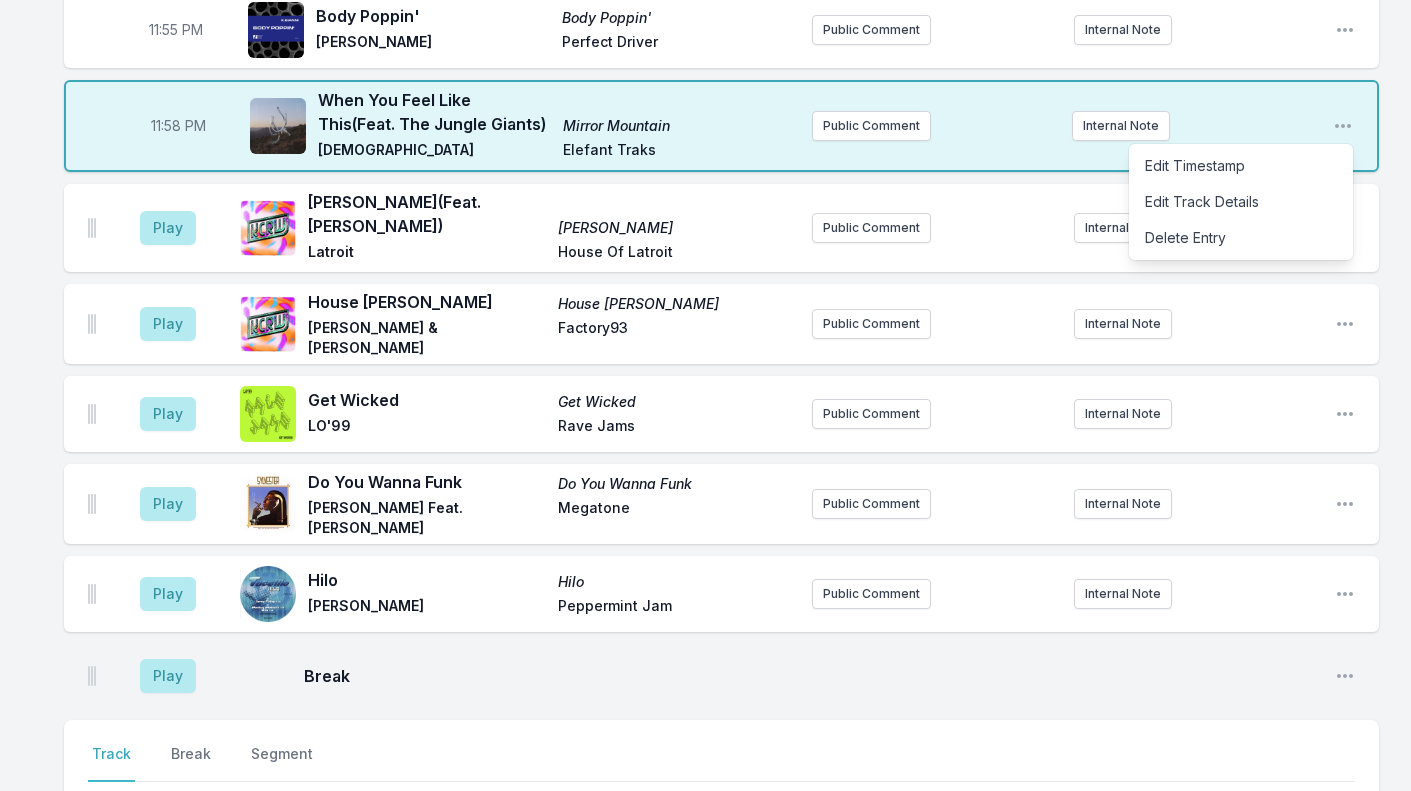 click on "Edit Track Details" at bounding box center (1241, 202) 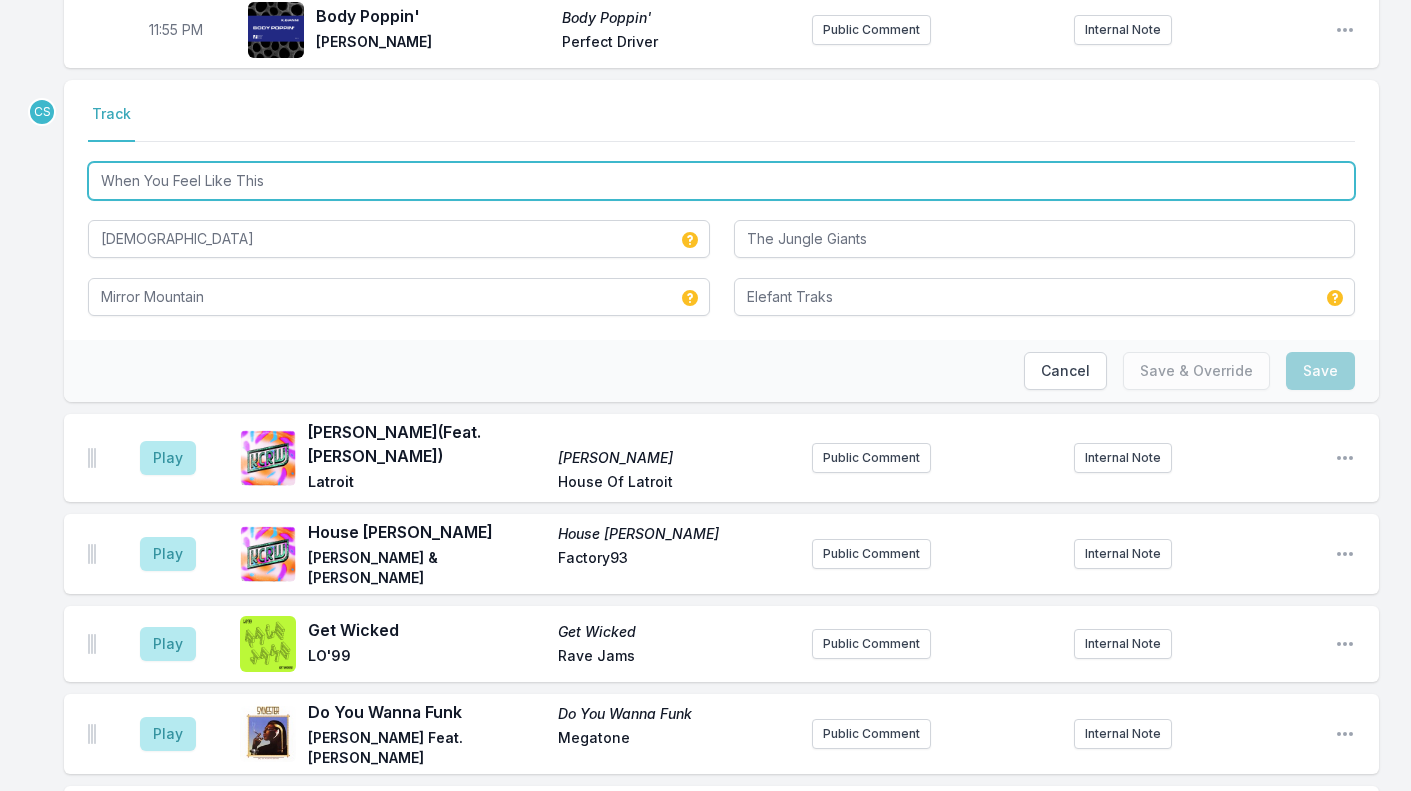 click on "When You Feel Like This" at bounding box center [721, 181] 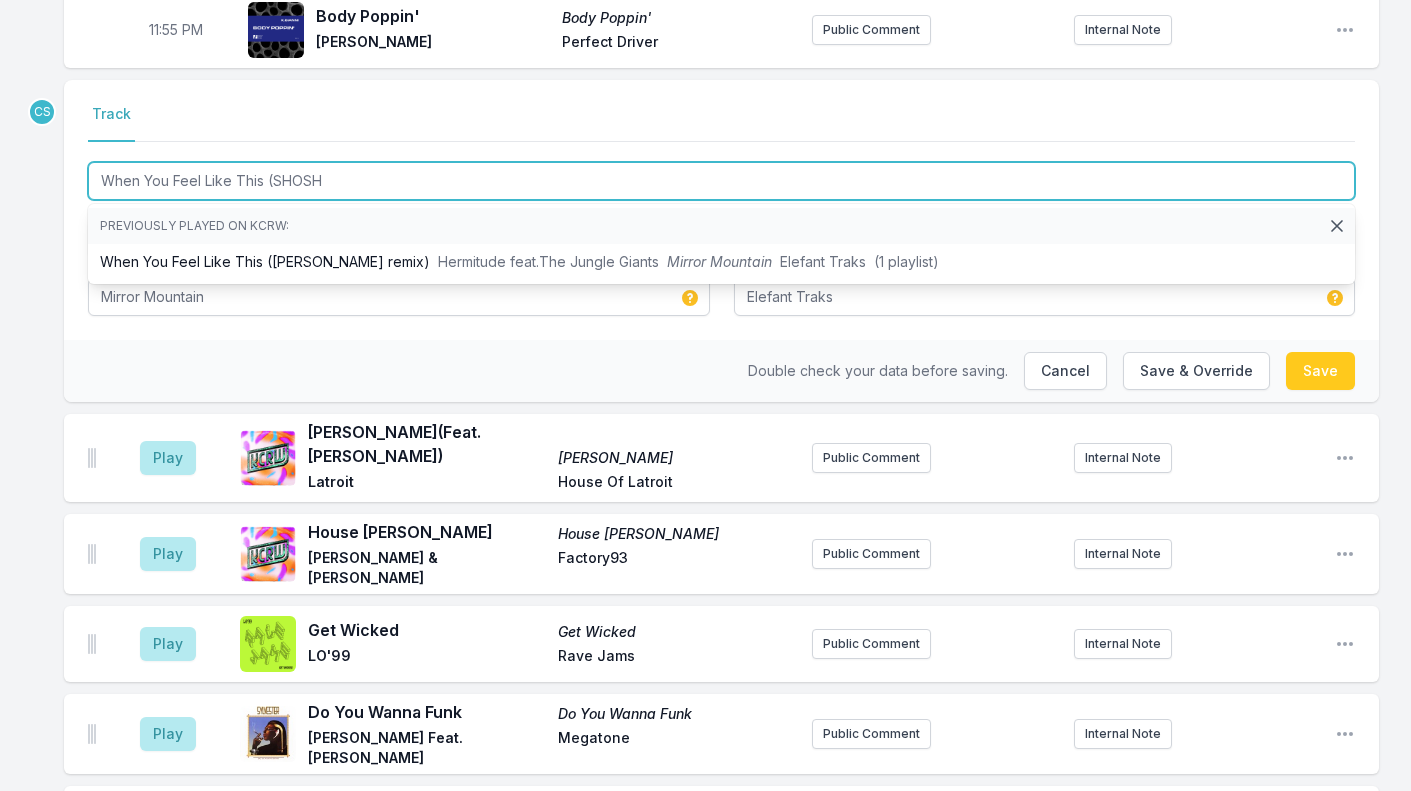 click on "Hermitude feat.The Jungle Giants" at bounding box center [548, 261] 